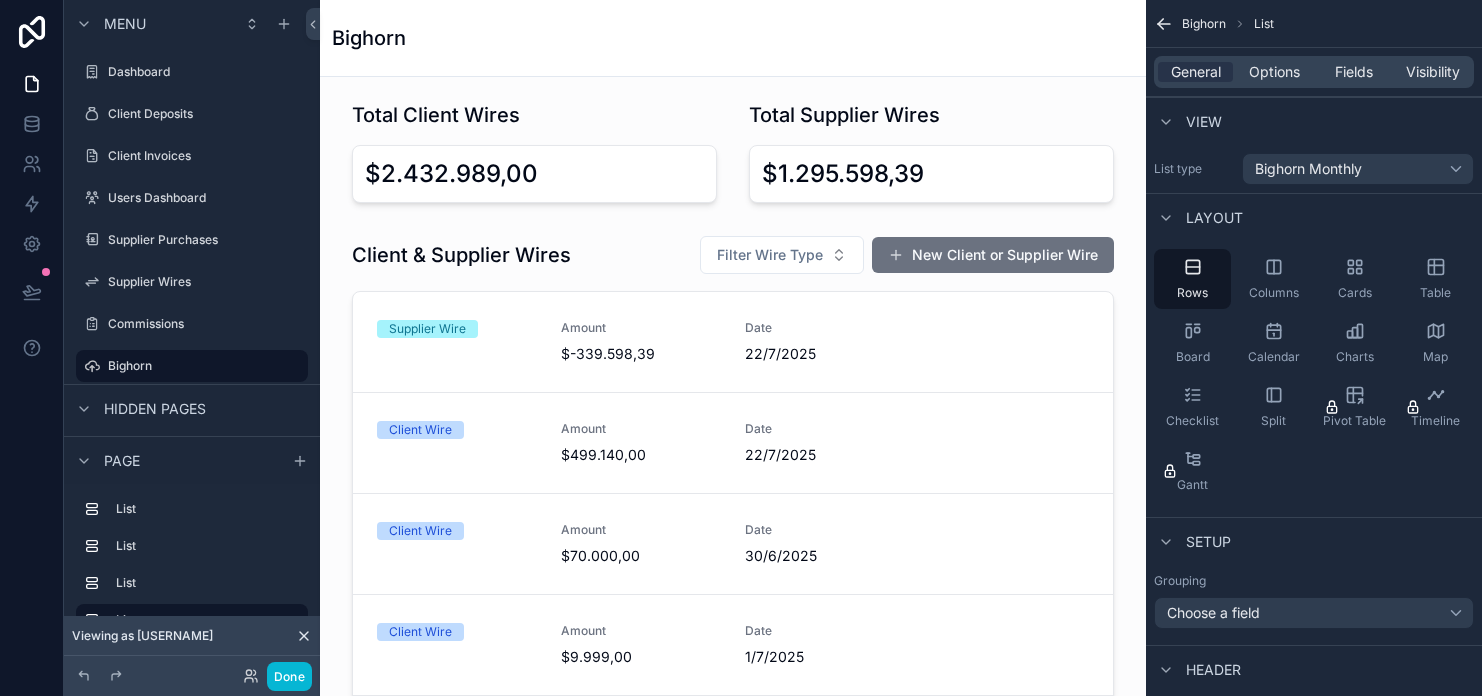 scroll, scrollTop: 0, scrollLeft: 0, axis: both 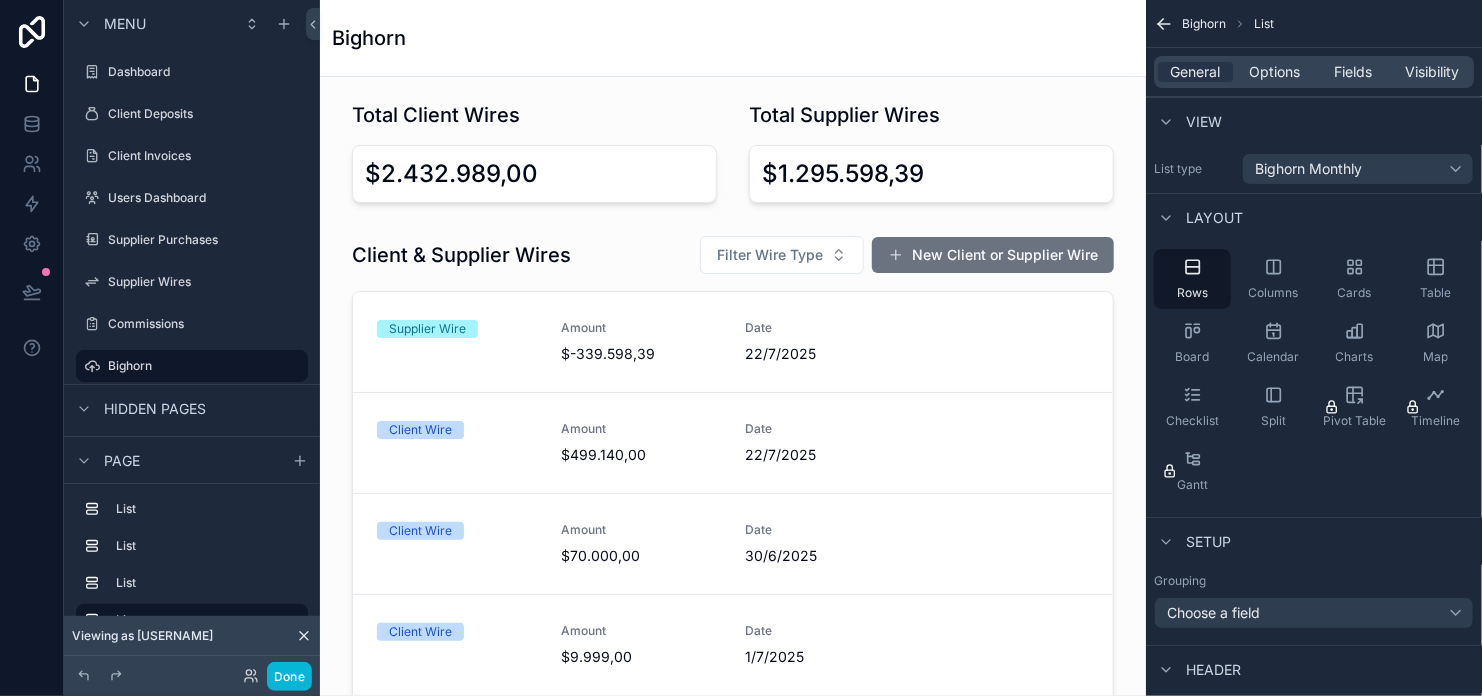 drag, startPoint x: 0, startPoint y: 0, endPoint x: 547, endPoint y: 149, distance: 566.93036 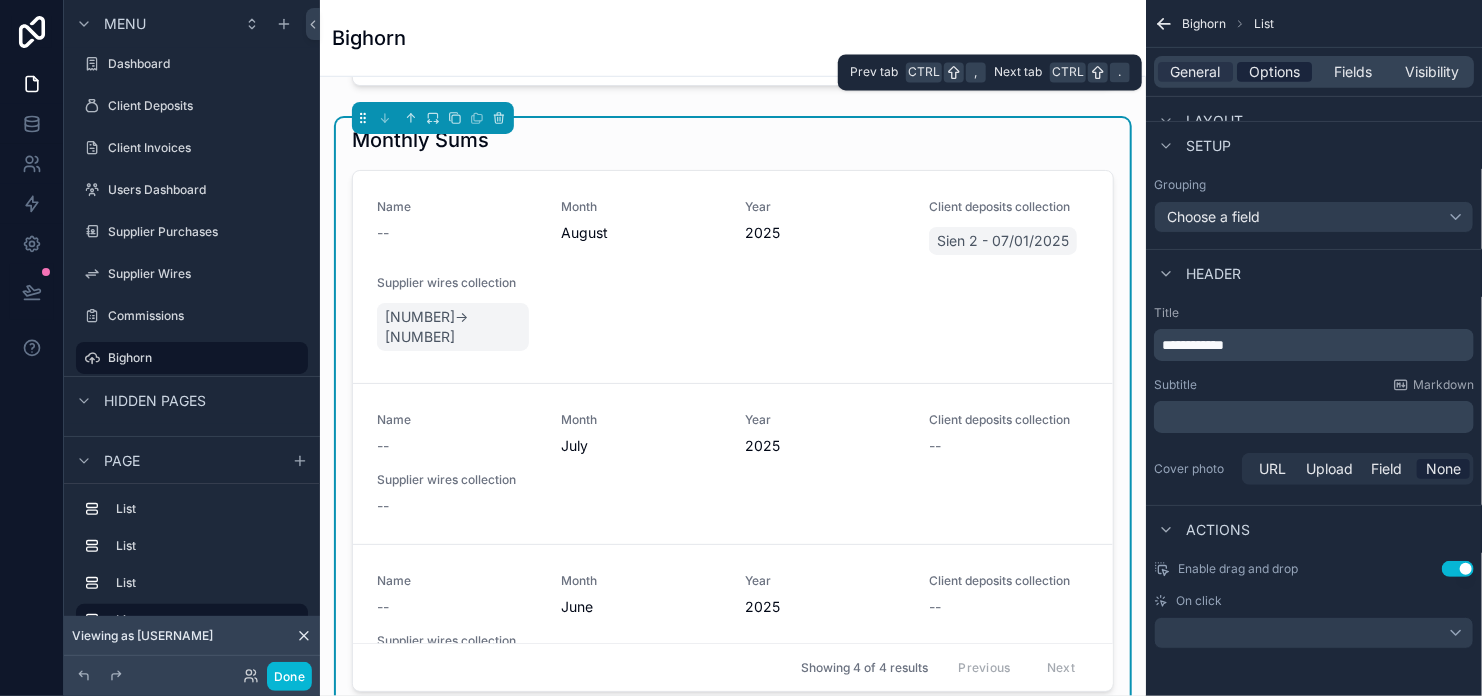 click on "Options" at bounding box center (1274, 72) 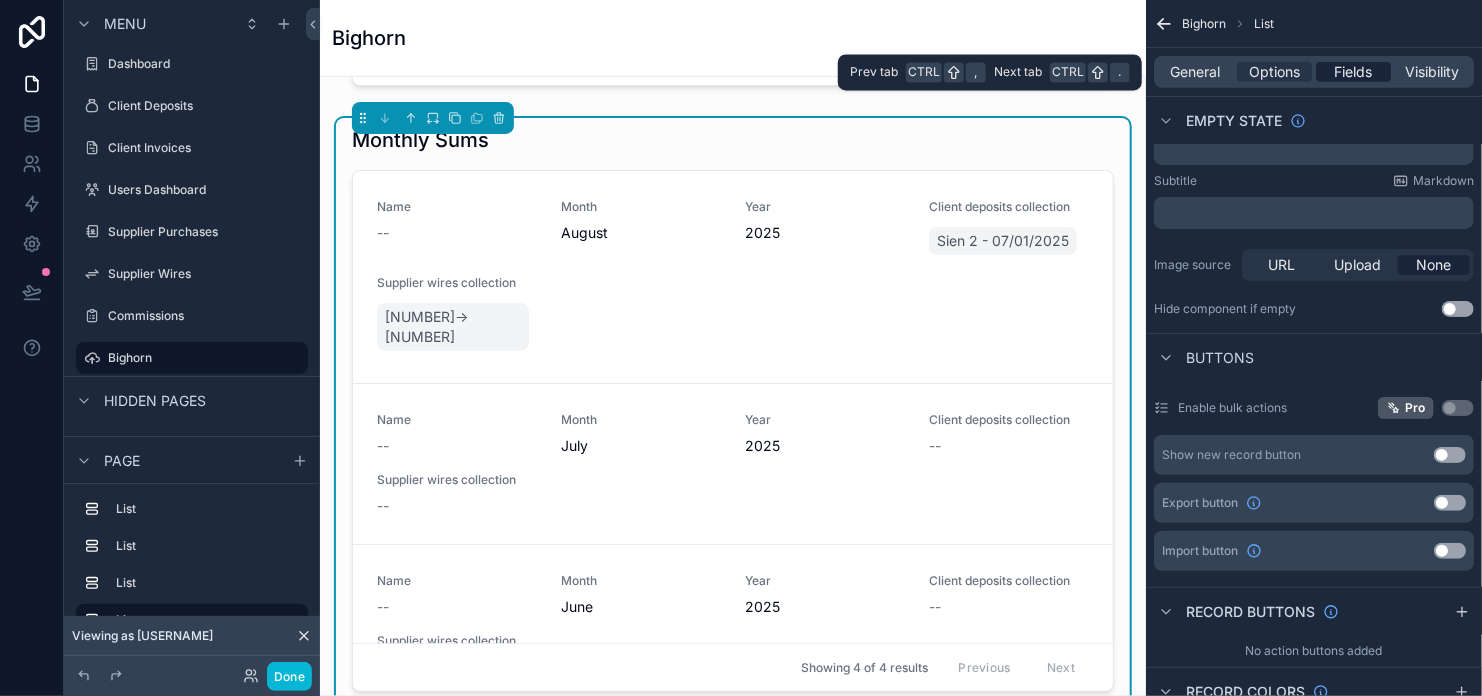 click on "Fields" at bounding box center [1353, 72] 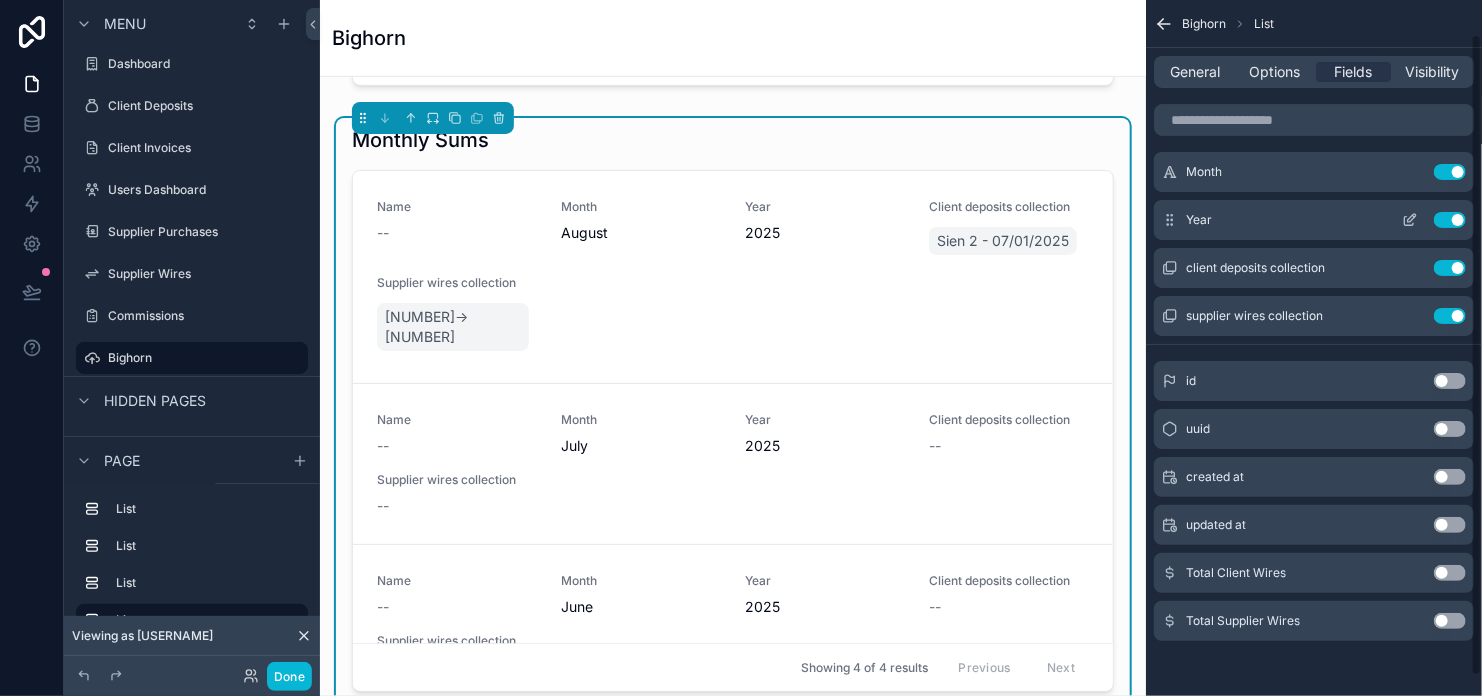 scroll, scrollTop: 0, scrollLeft: 0, axis: both 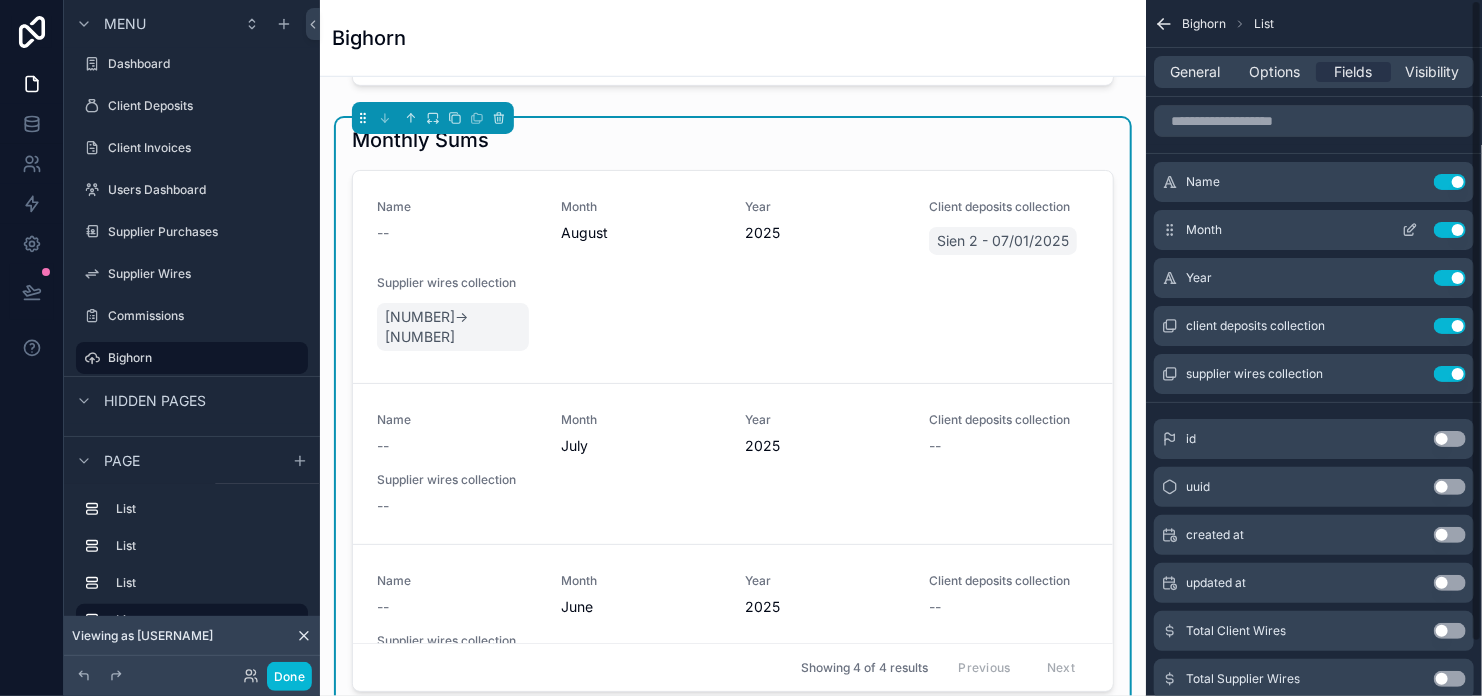click on "Use setting" at bounding box center [1450, 182] 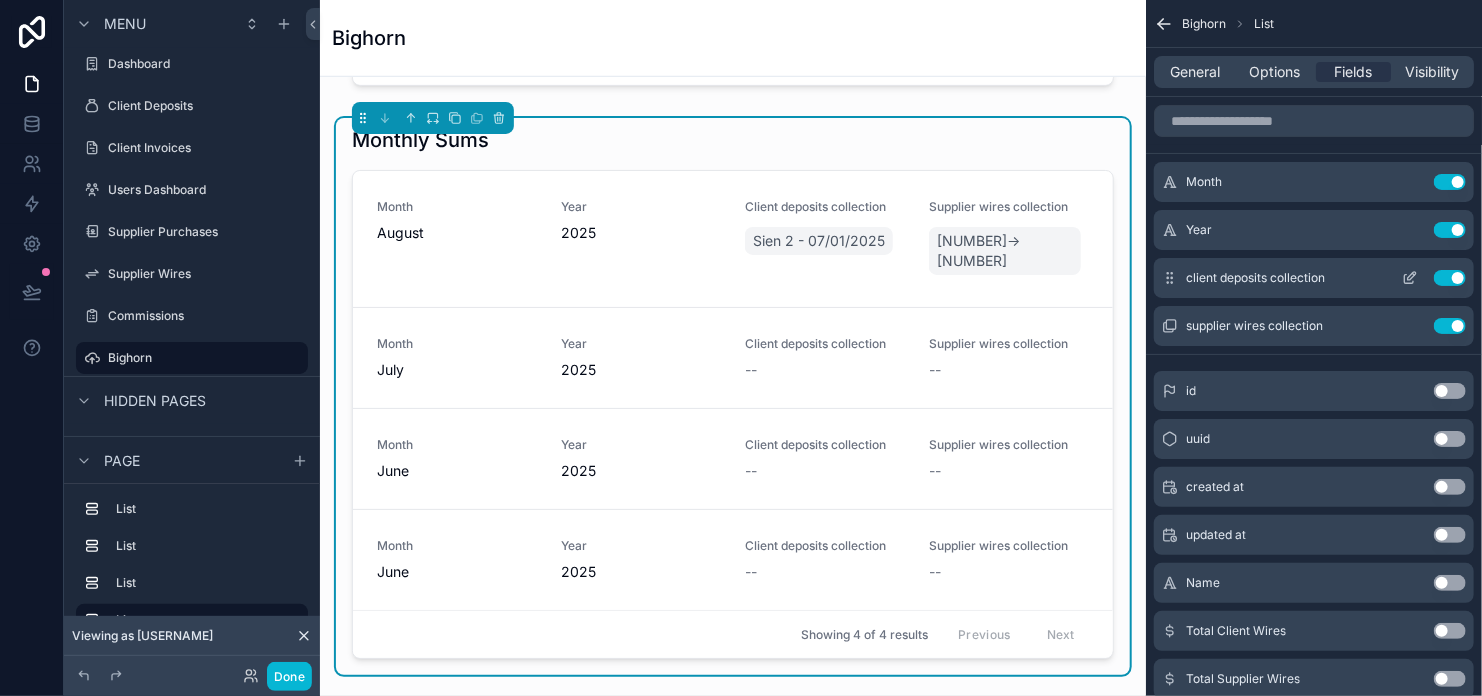 click on "Use setting" at bounding box center (1450, 278) 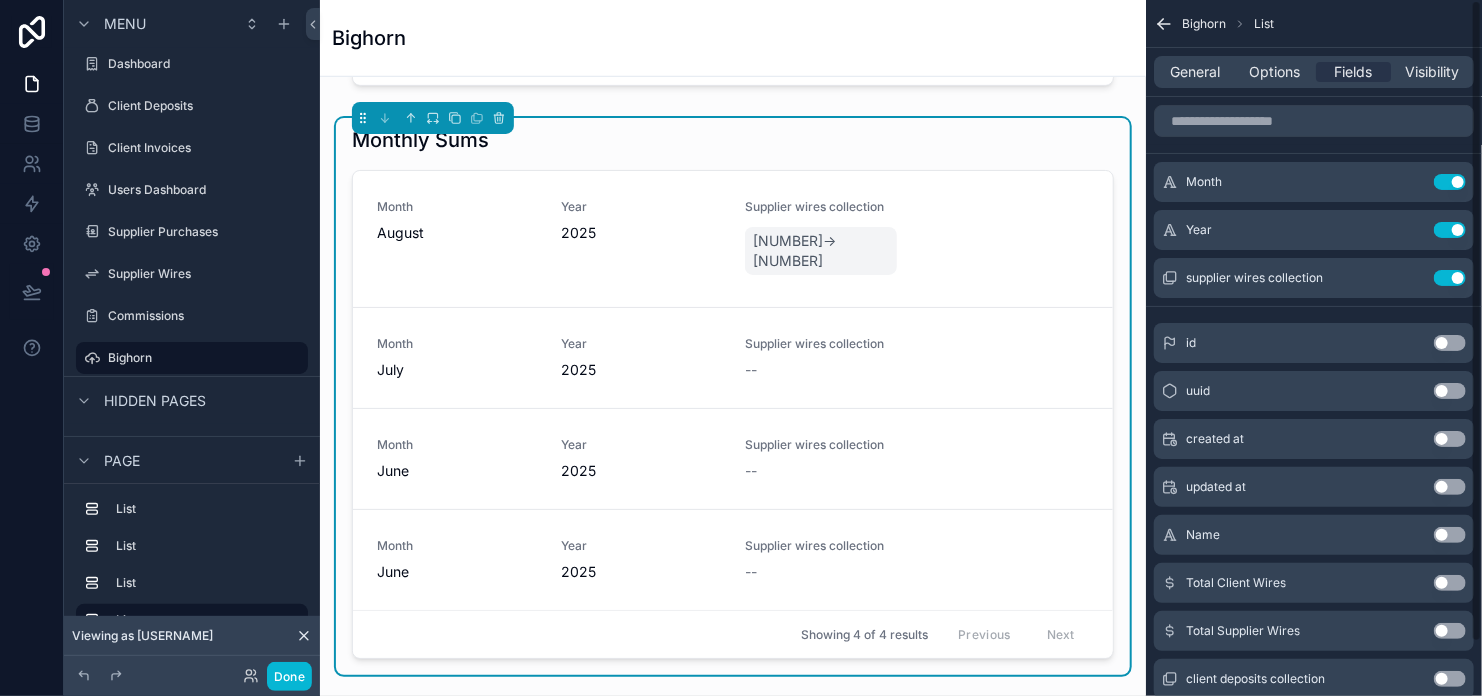 click on "Use setting" at bounding box center (1450, 278) 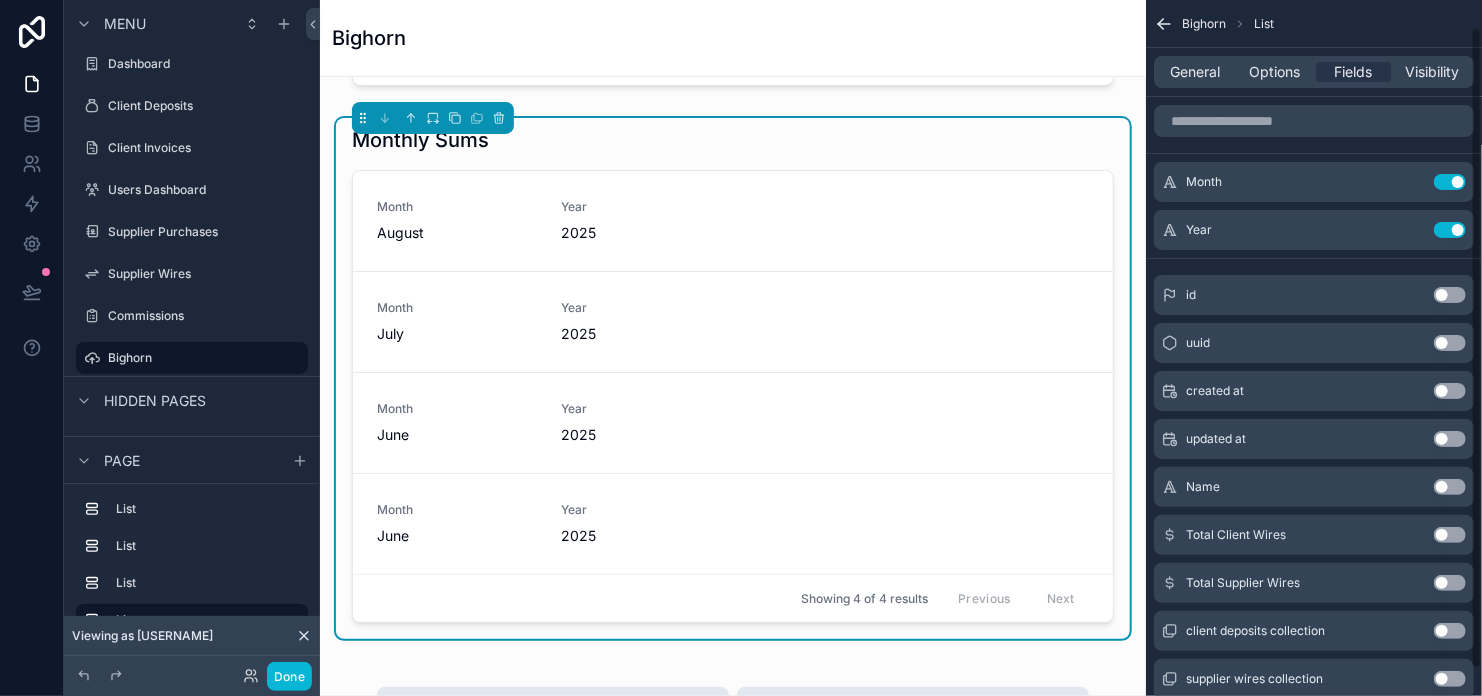 scroll, scrollTop: 58, scrollLeft: 0, axis: vertical 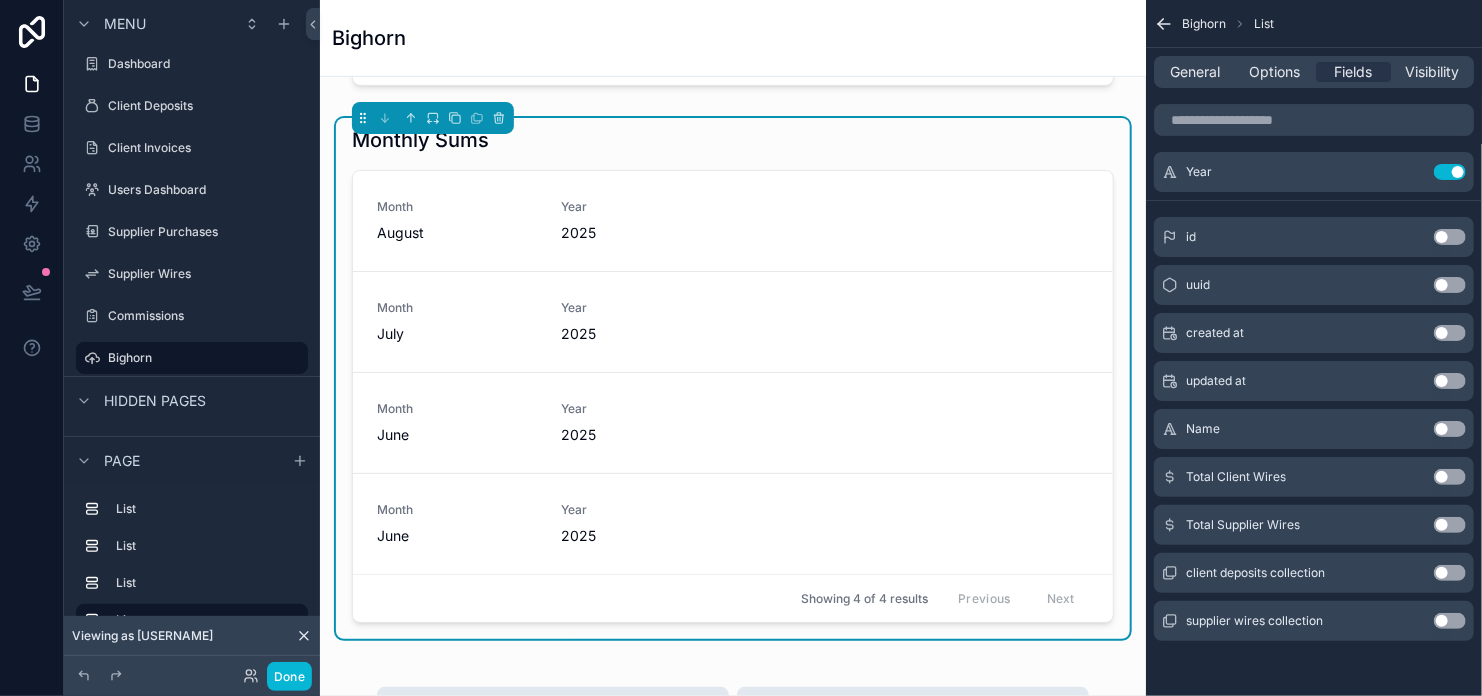 click on "Use setting" at bounding box center [1450, 477] 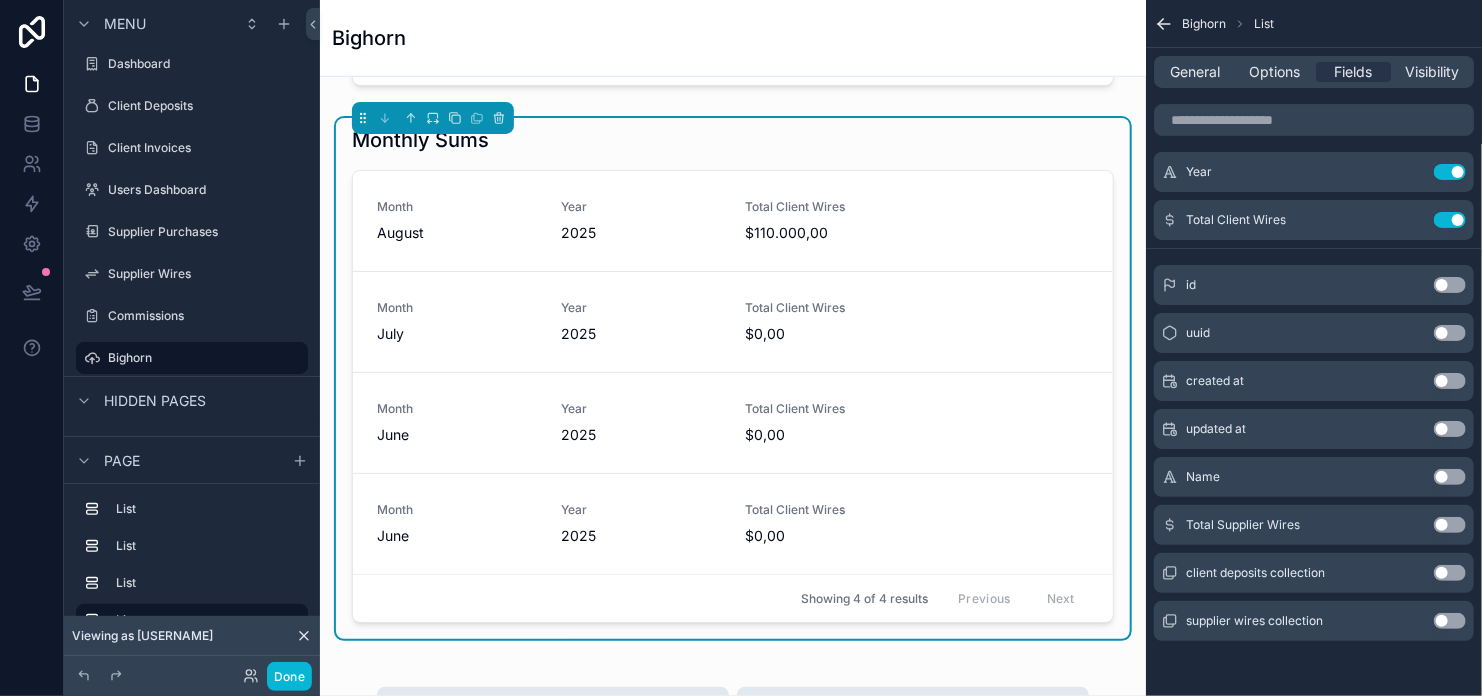 click on "Use setting" at bounding box center (1450, 525) 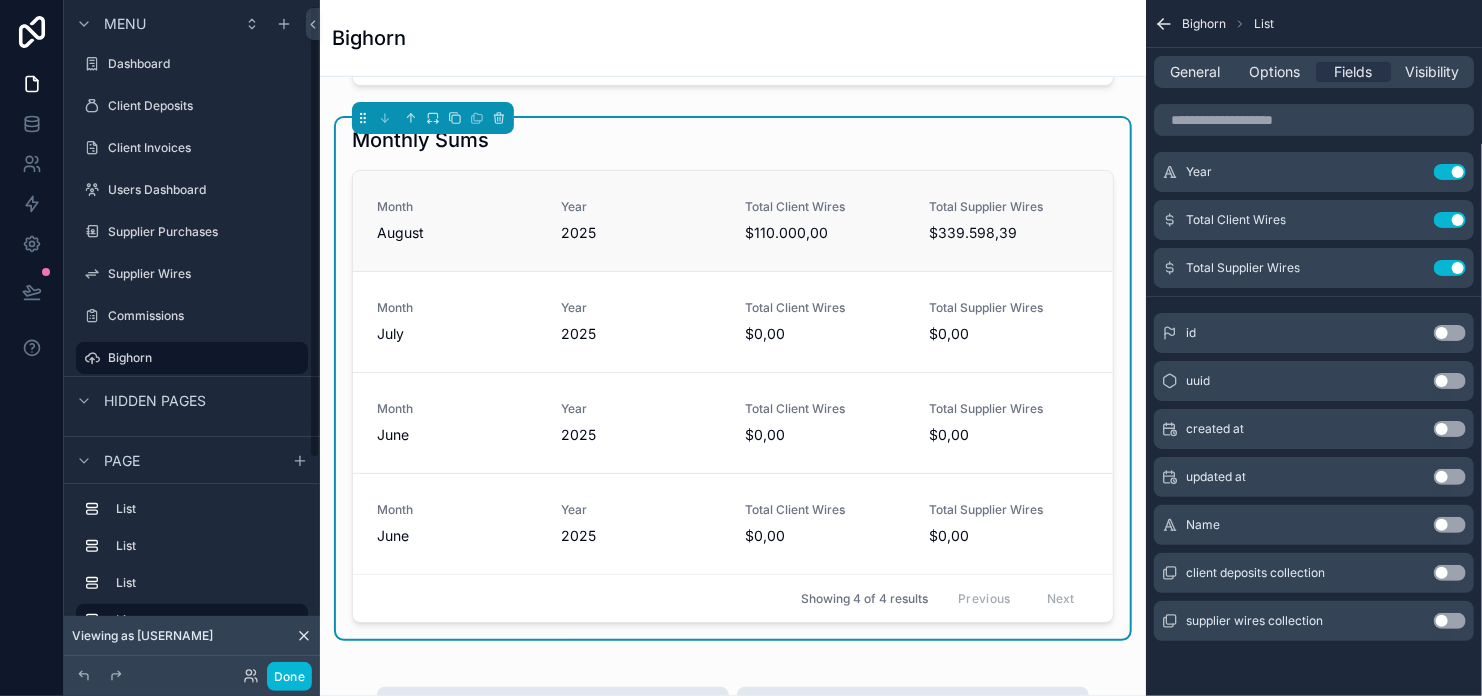click on "Month" at bounding box center [457, 207] 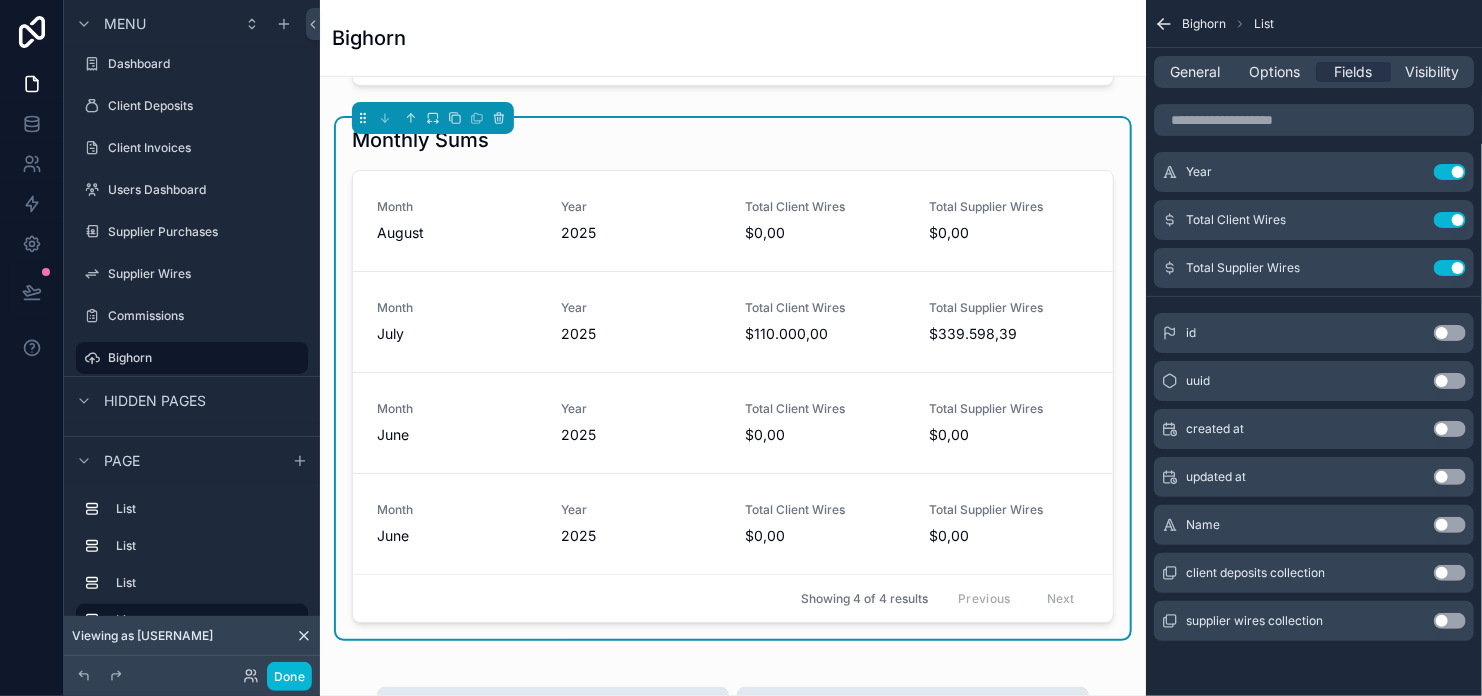 click on "Monthly Sums" at bounding box center (733, 140) 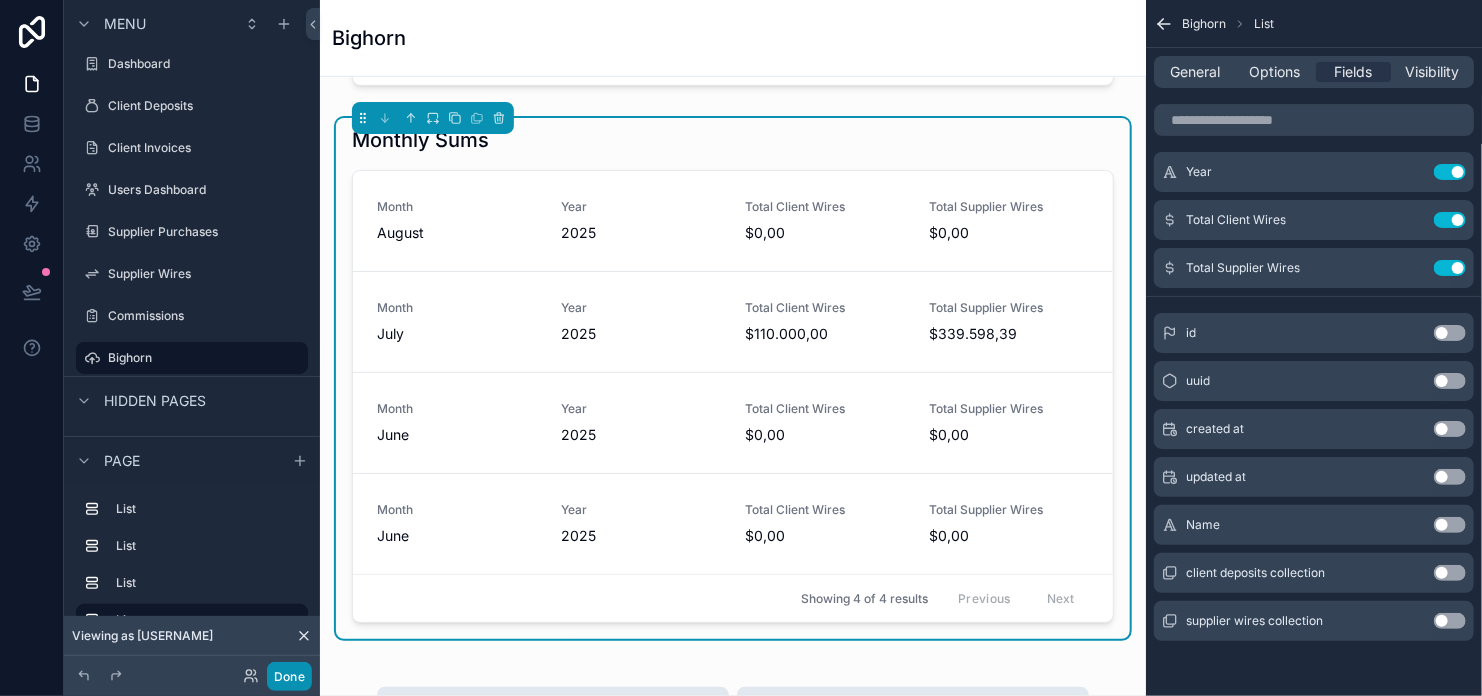 click on "Done" at bounding box center (289, 676) 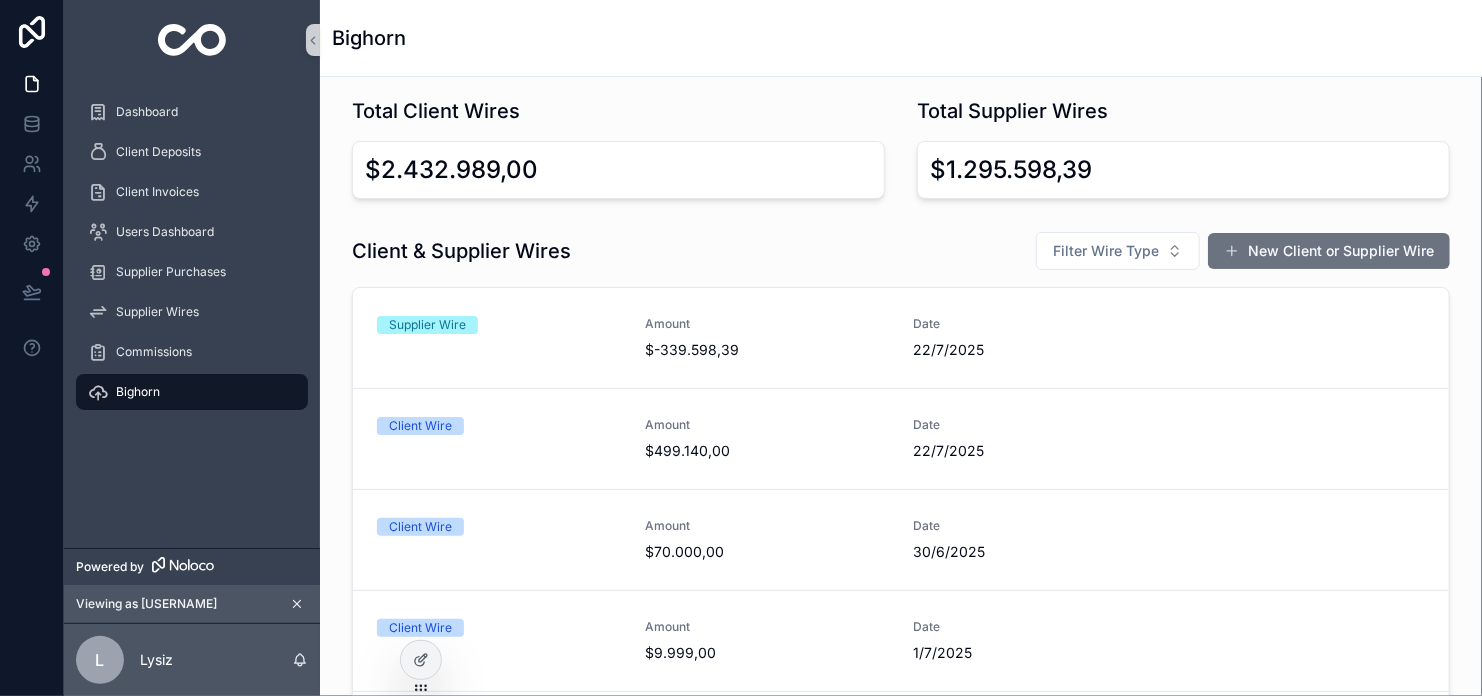 scroll, scrollTop: 0, scrollLeft: 0, axis: both 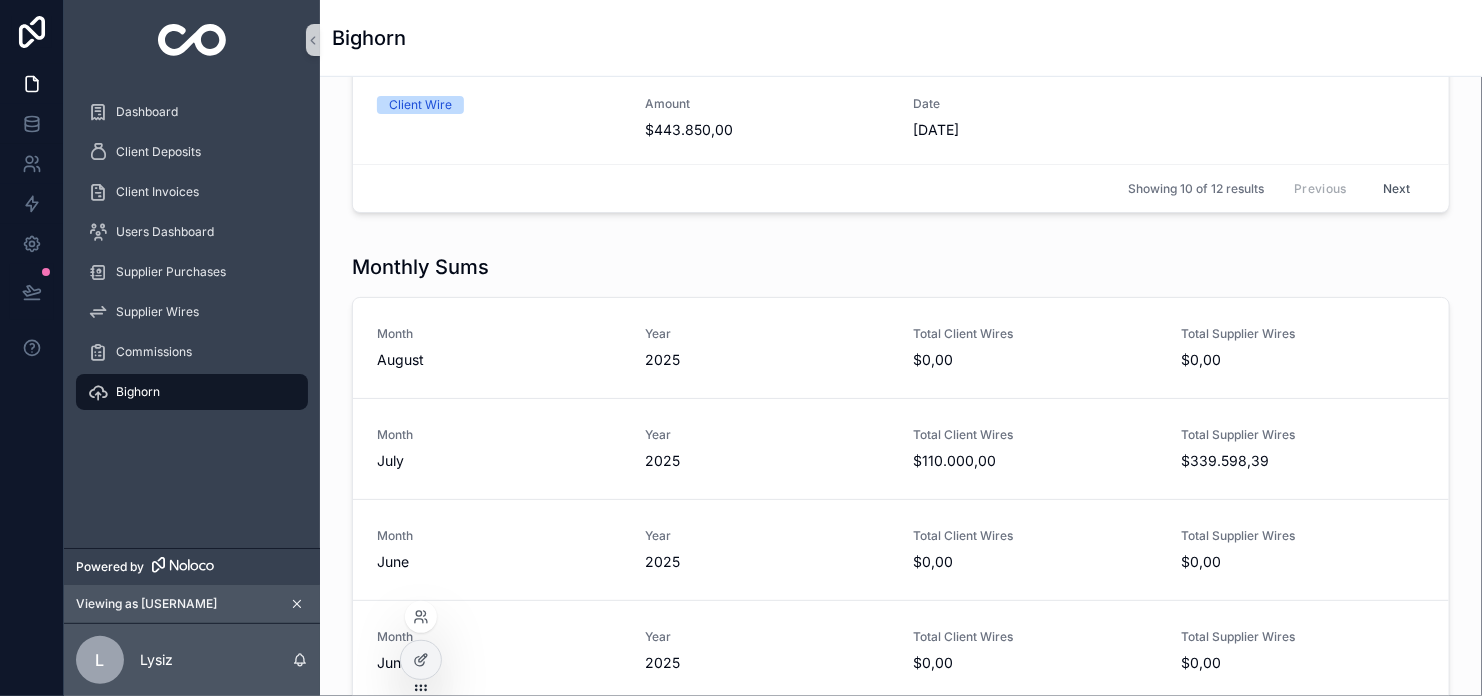 click 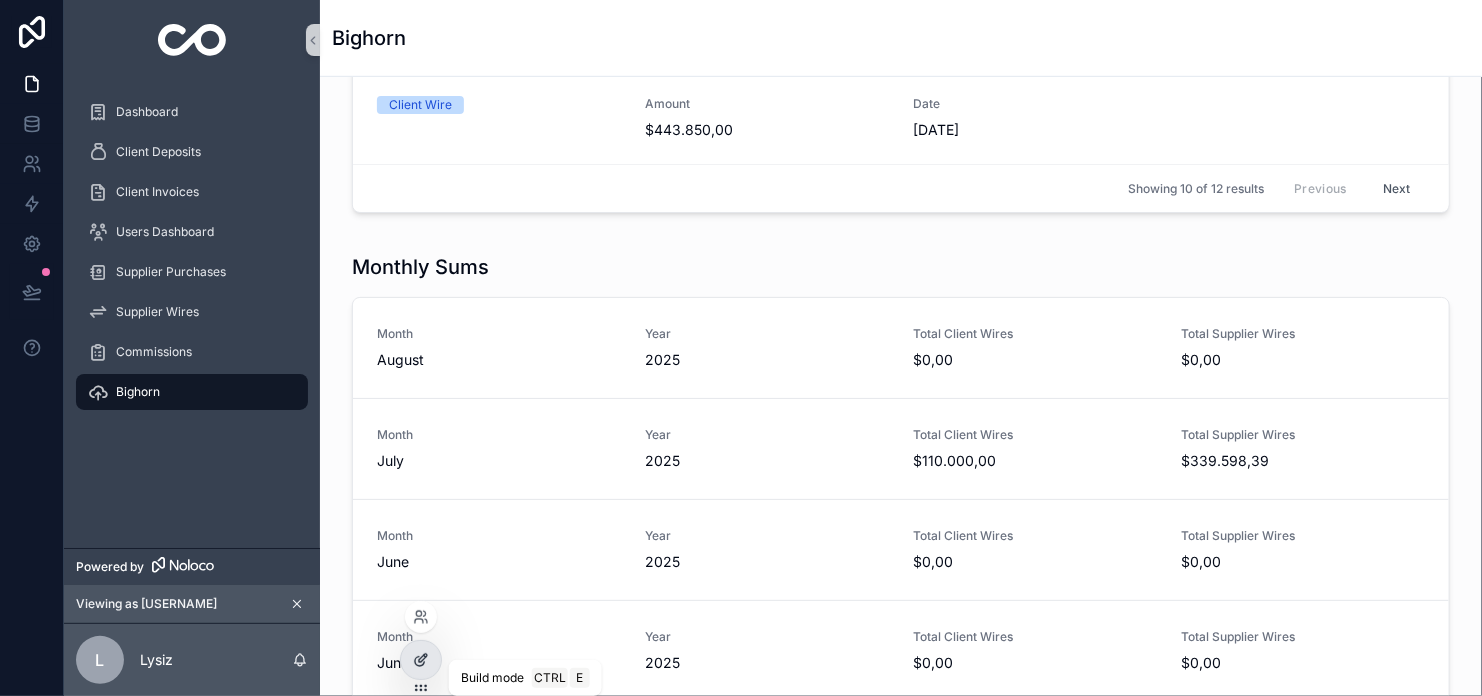 click 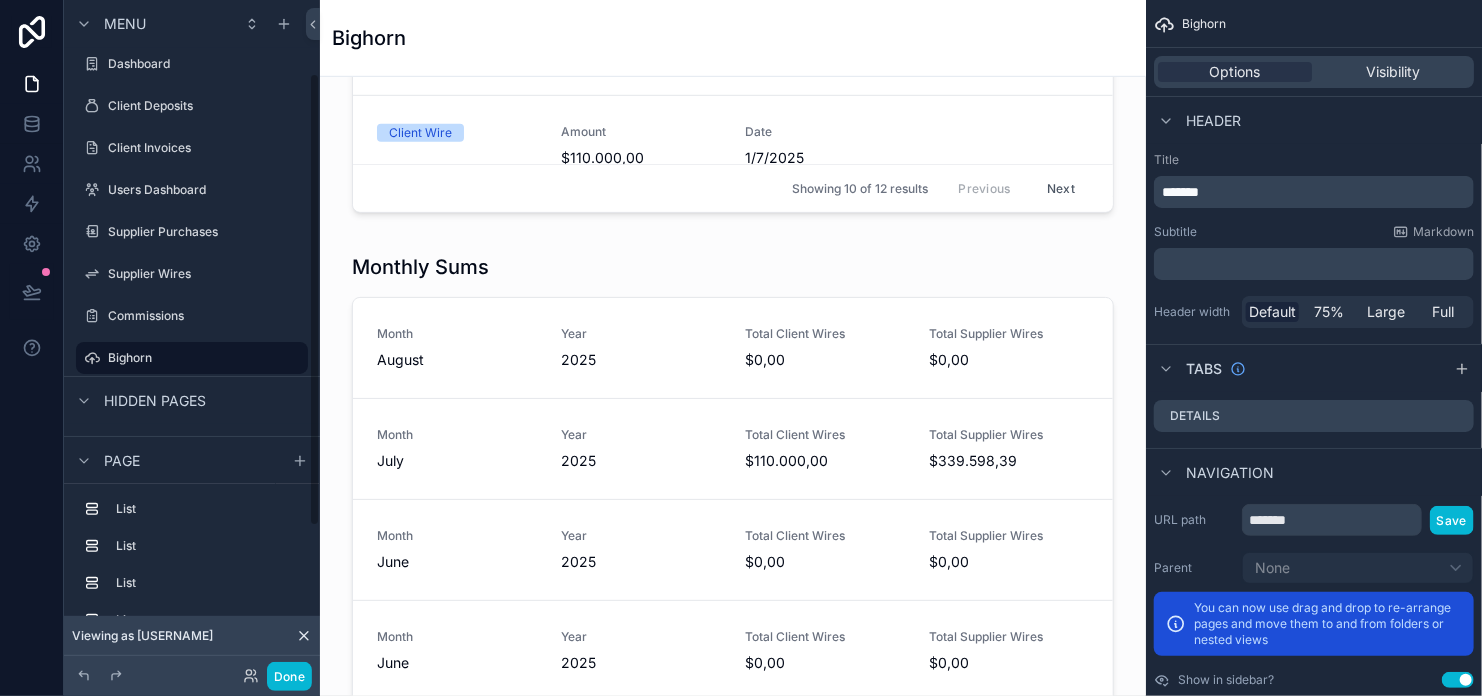 scroll, scrollTop: 108, scrollLeft: 0, axis: vertical 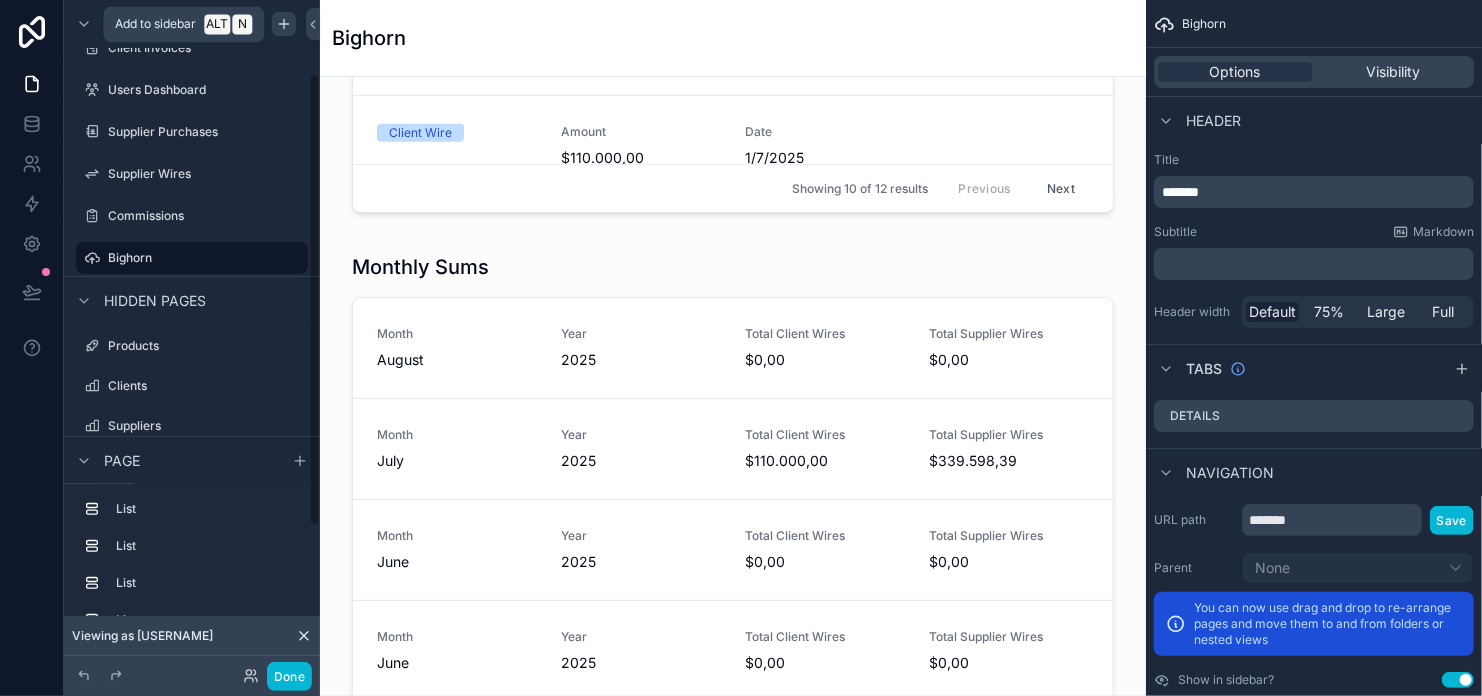 click 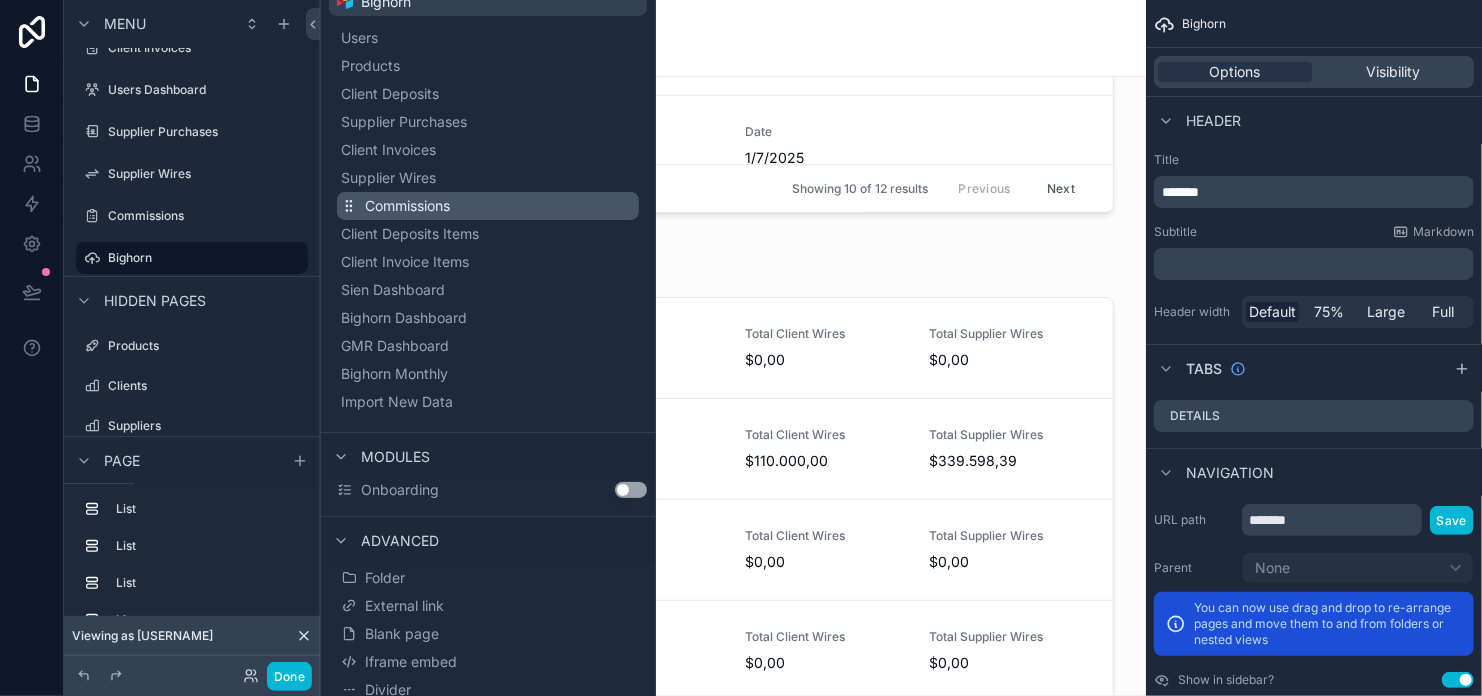 scroll, scrollTop: 200, scrollLeft: 0, axis: vertical 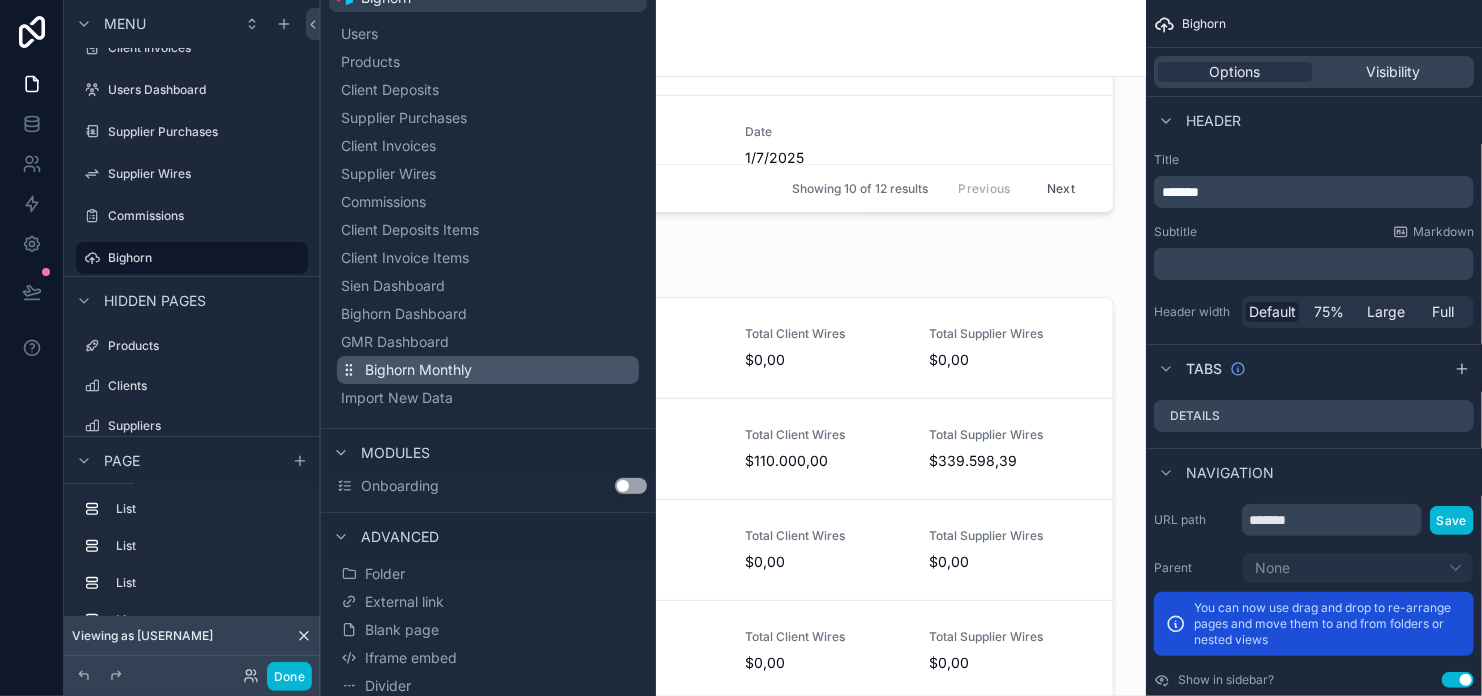 click on "Bighorn Monthly" at bounding box center (418, 370) 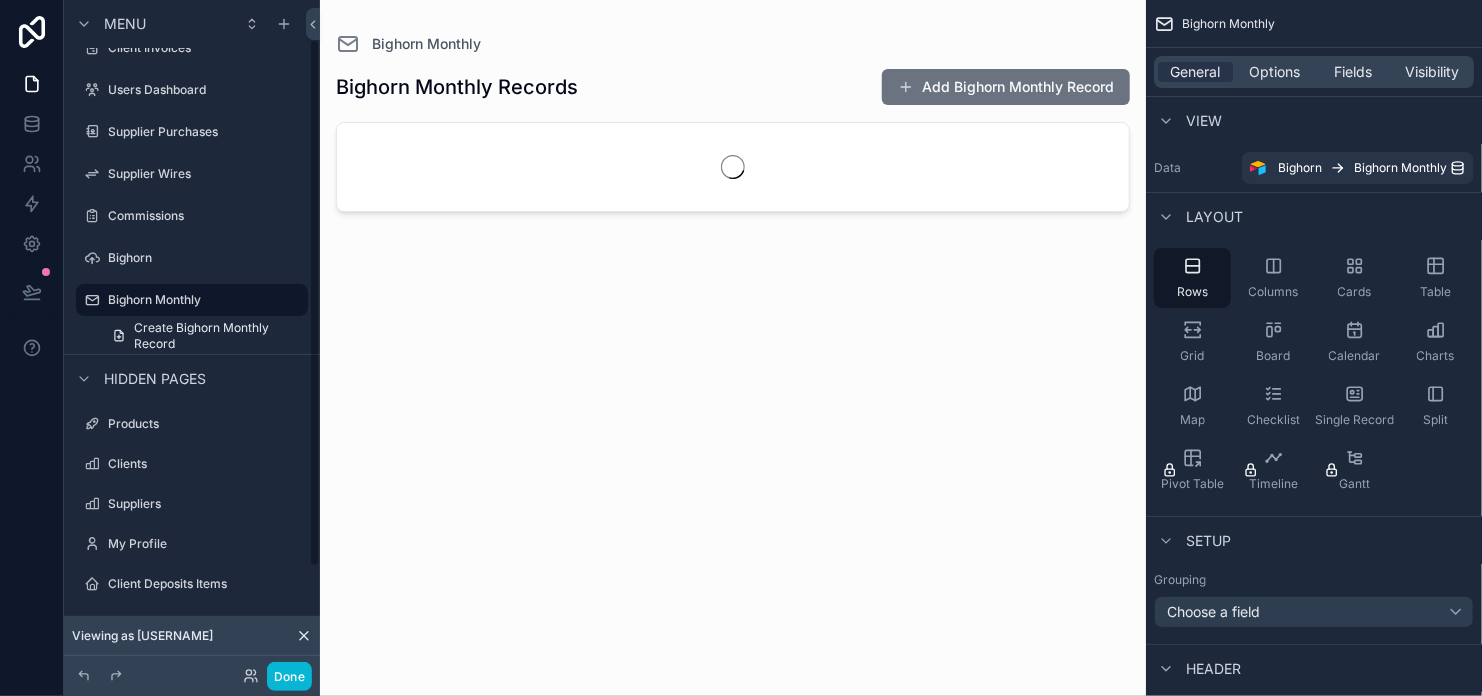 scroll, scrollTop: 50, scrollLeft: 0, axis: vertical 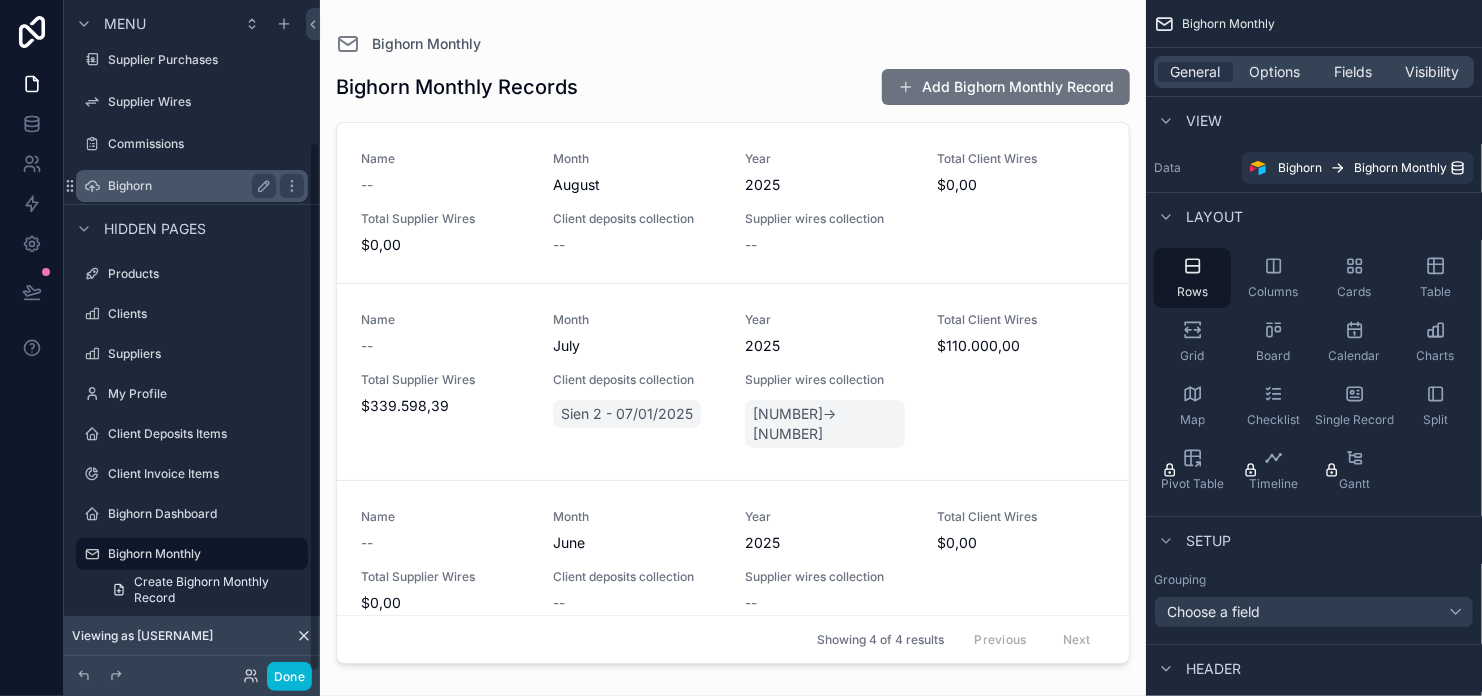 click on "Bighorn" at bounding box center (188, 186) 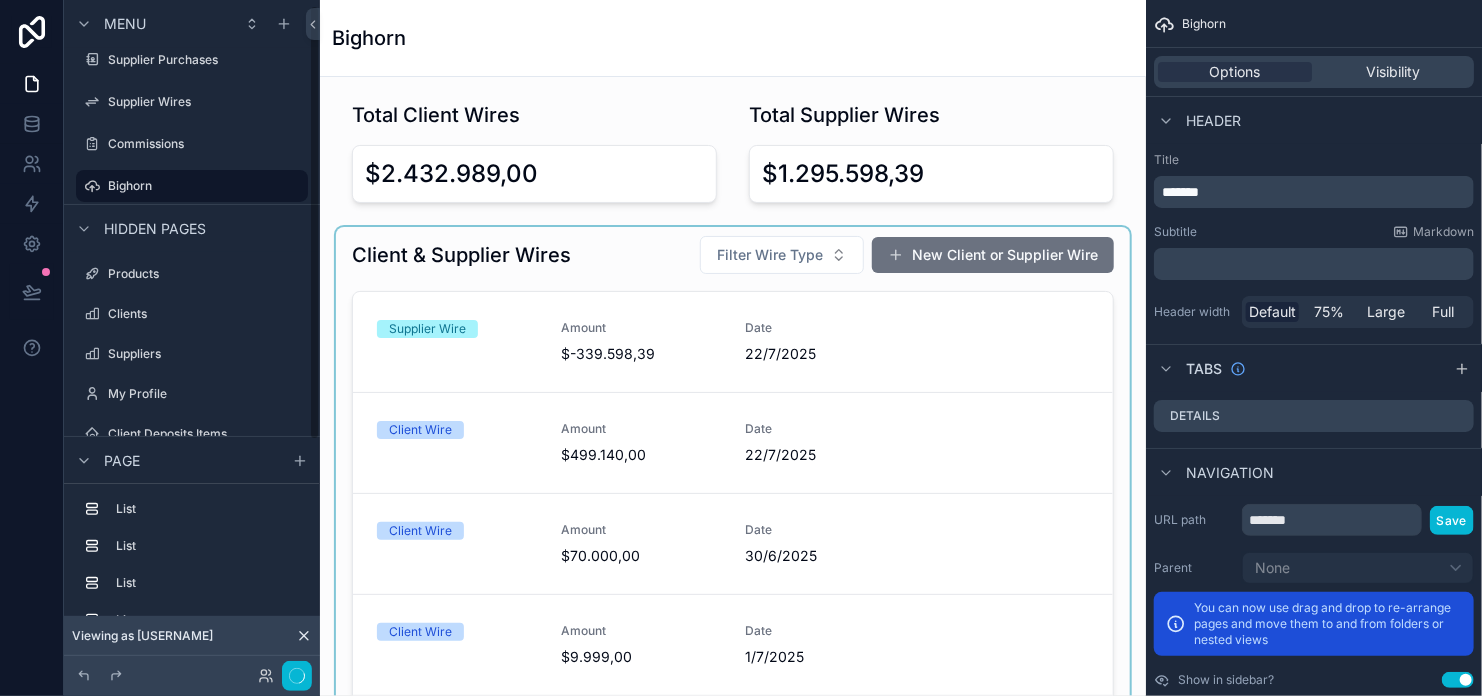 scroll, scrollTop: 8, scrollLeft: 0, axis: vertical 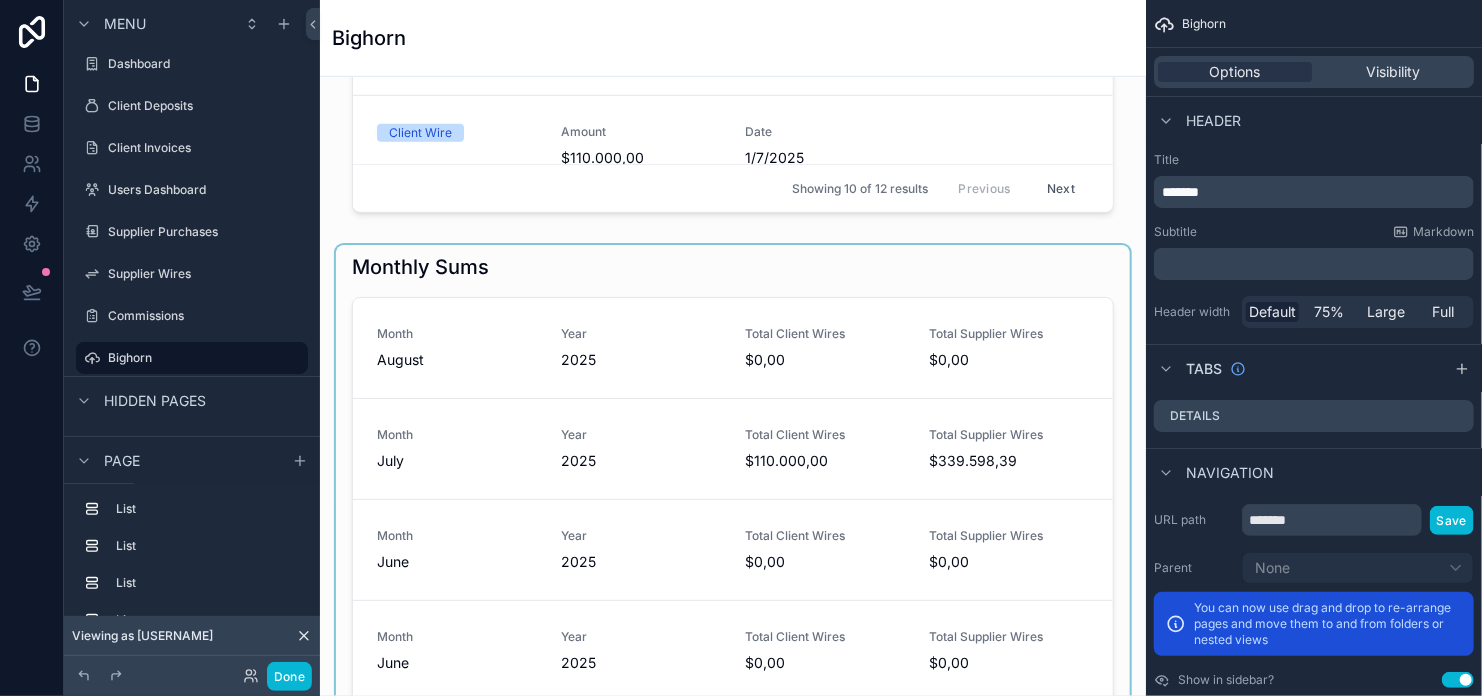 click at bounding box center (733, 505) 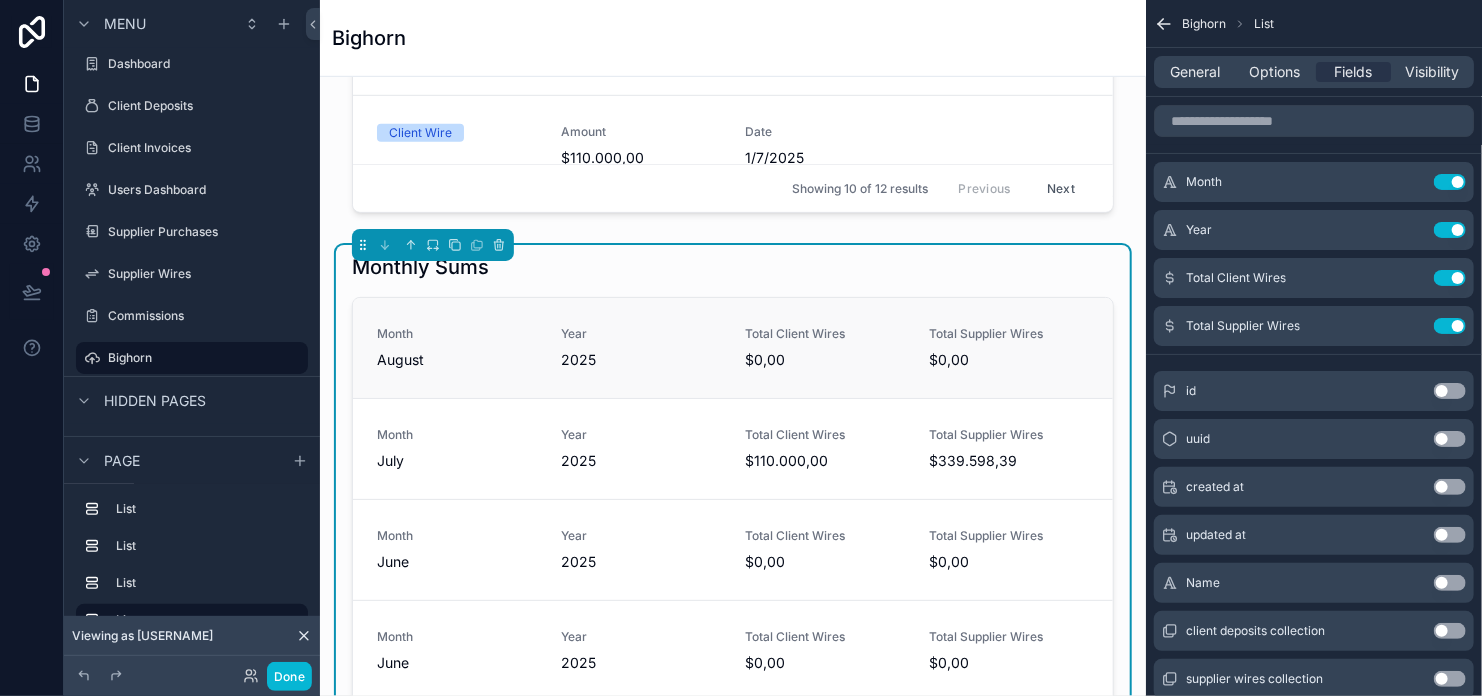 click on "August" at bounding box center (457, 360) 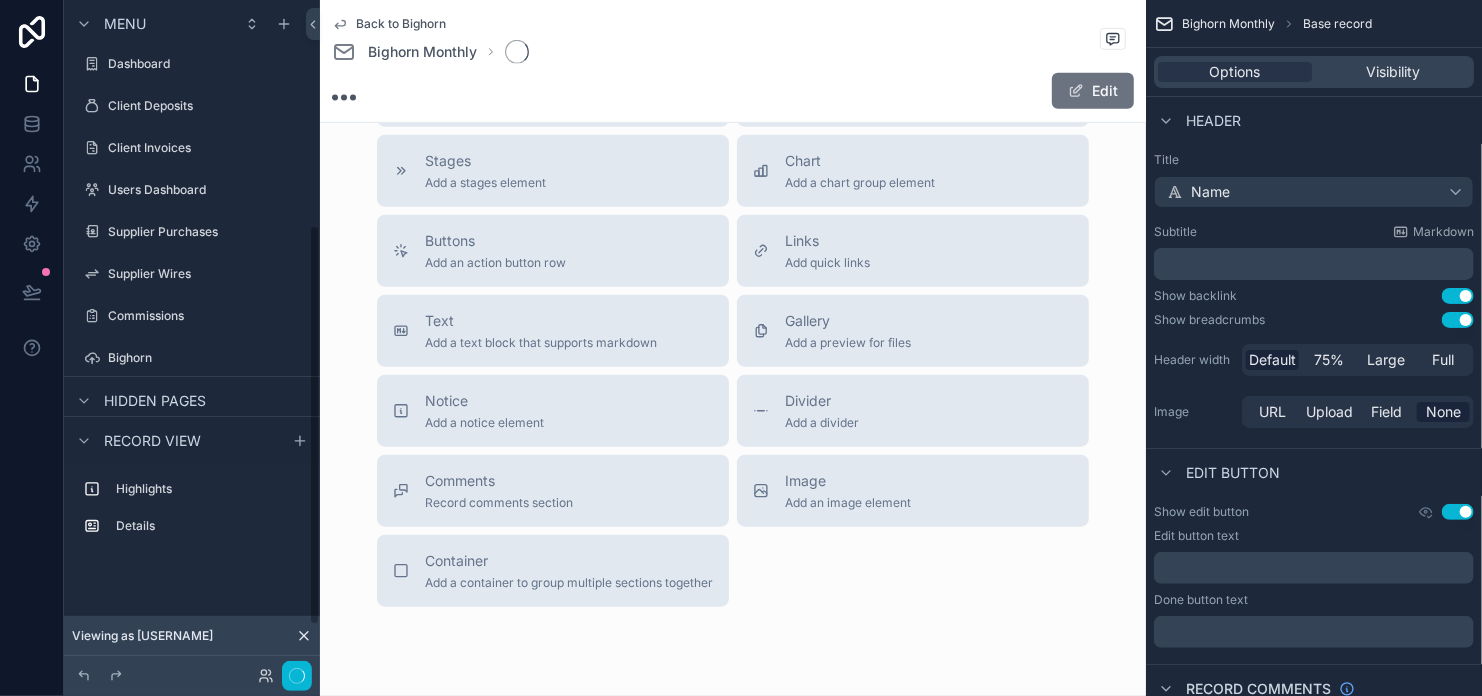 scroll, scrollTop: 378, scrollLeft: 0, axis: vertical 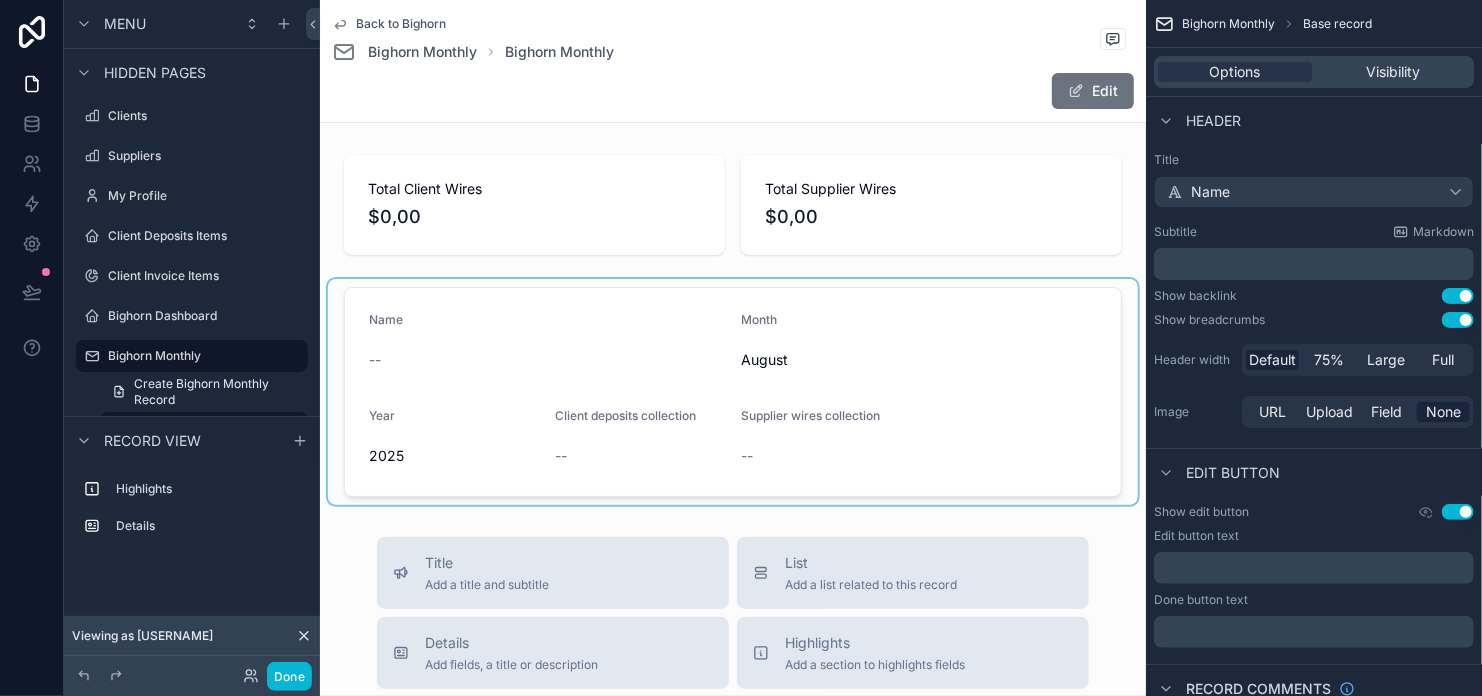 click at bounding box center [733, 392] 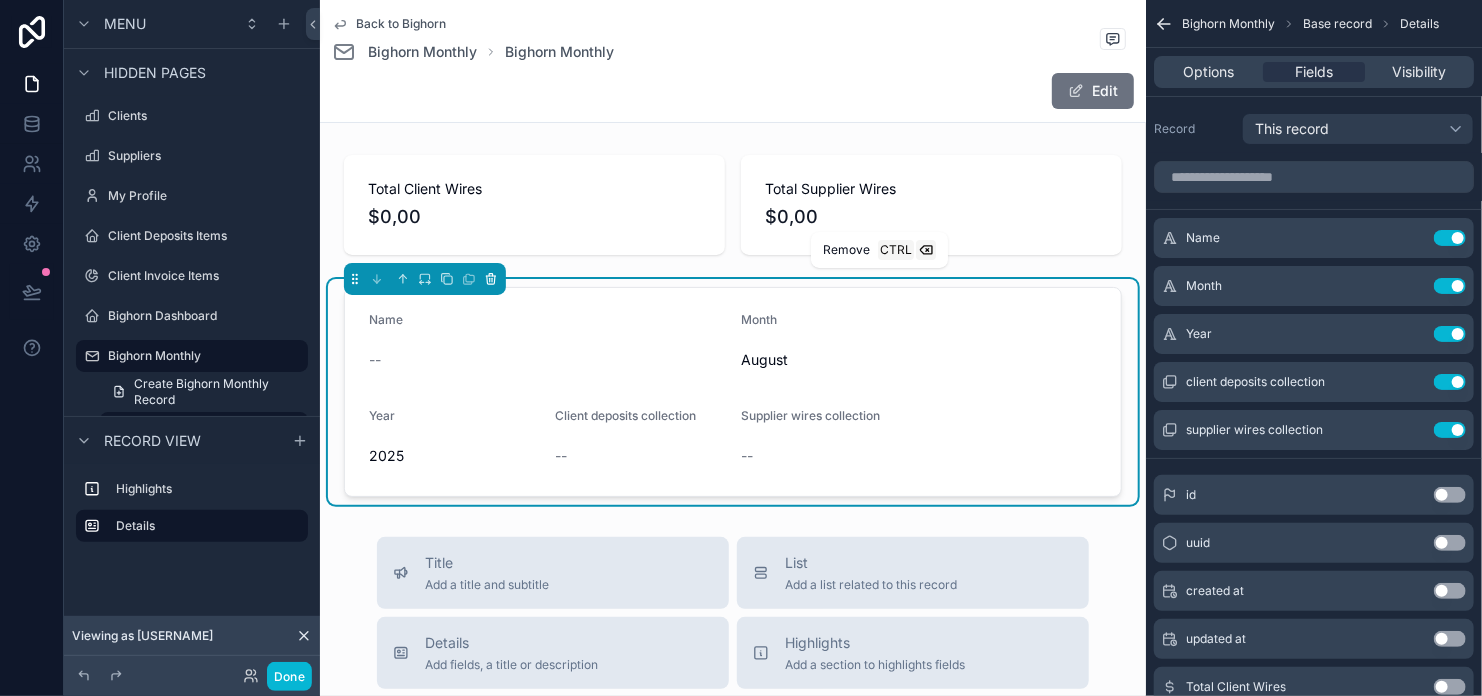 click 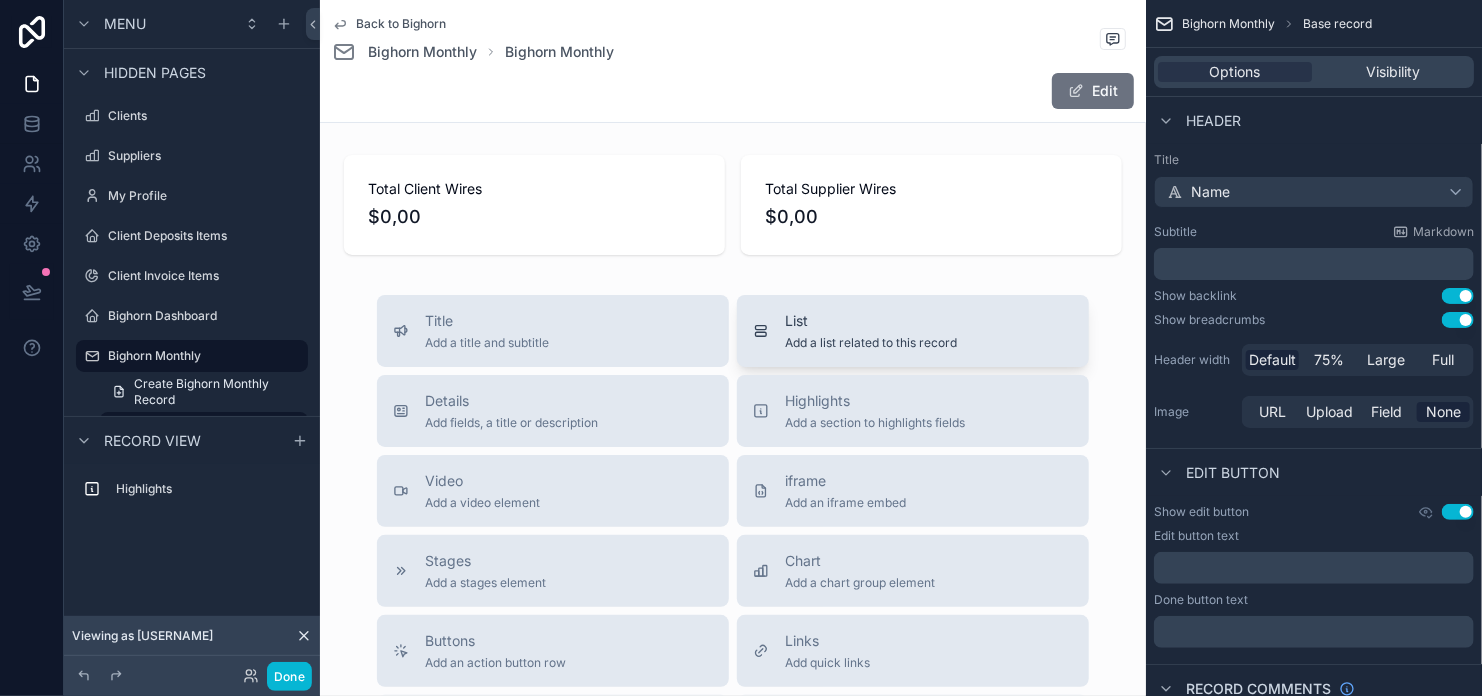 click on "Add a list related to this record" at bounding box center [871, 343] 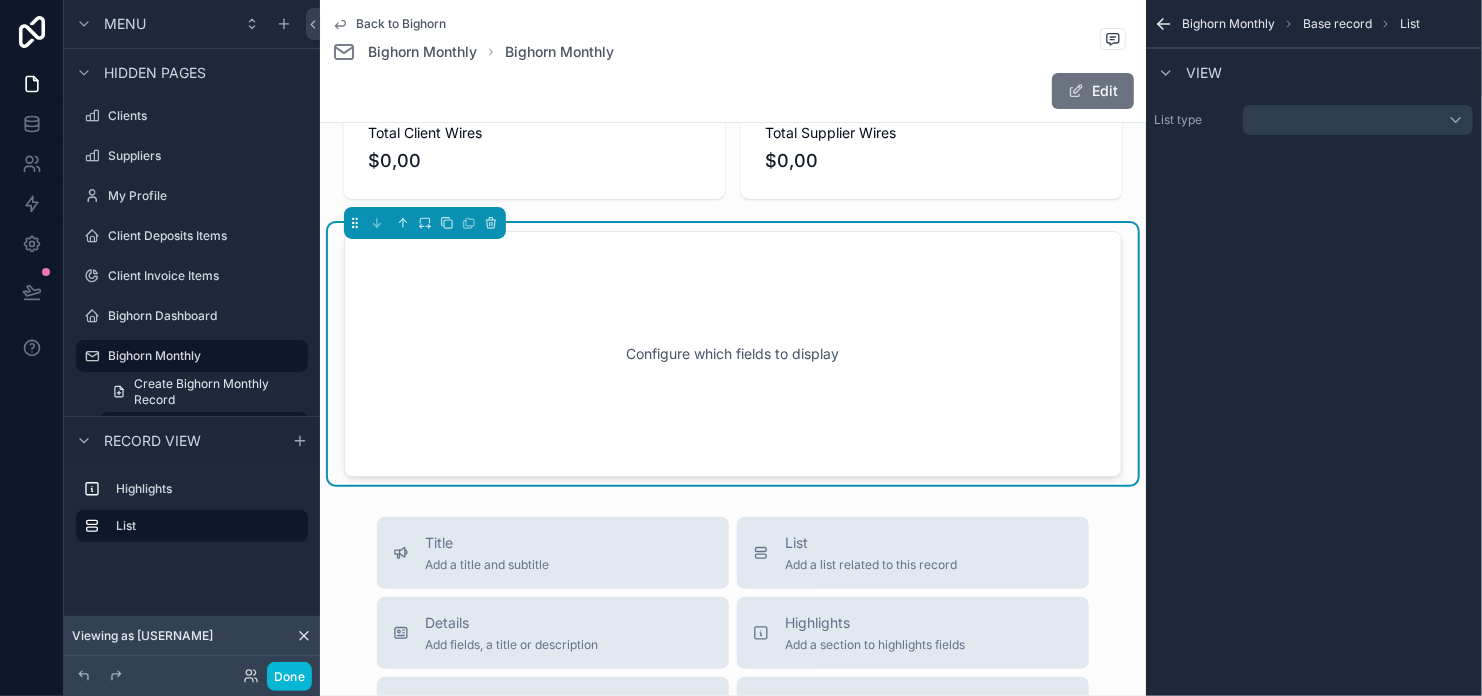 scroll, scrollTop: 61, scrollLeft: 0, axis: vertical 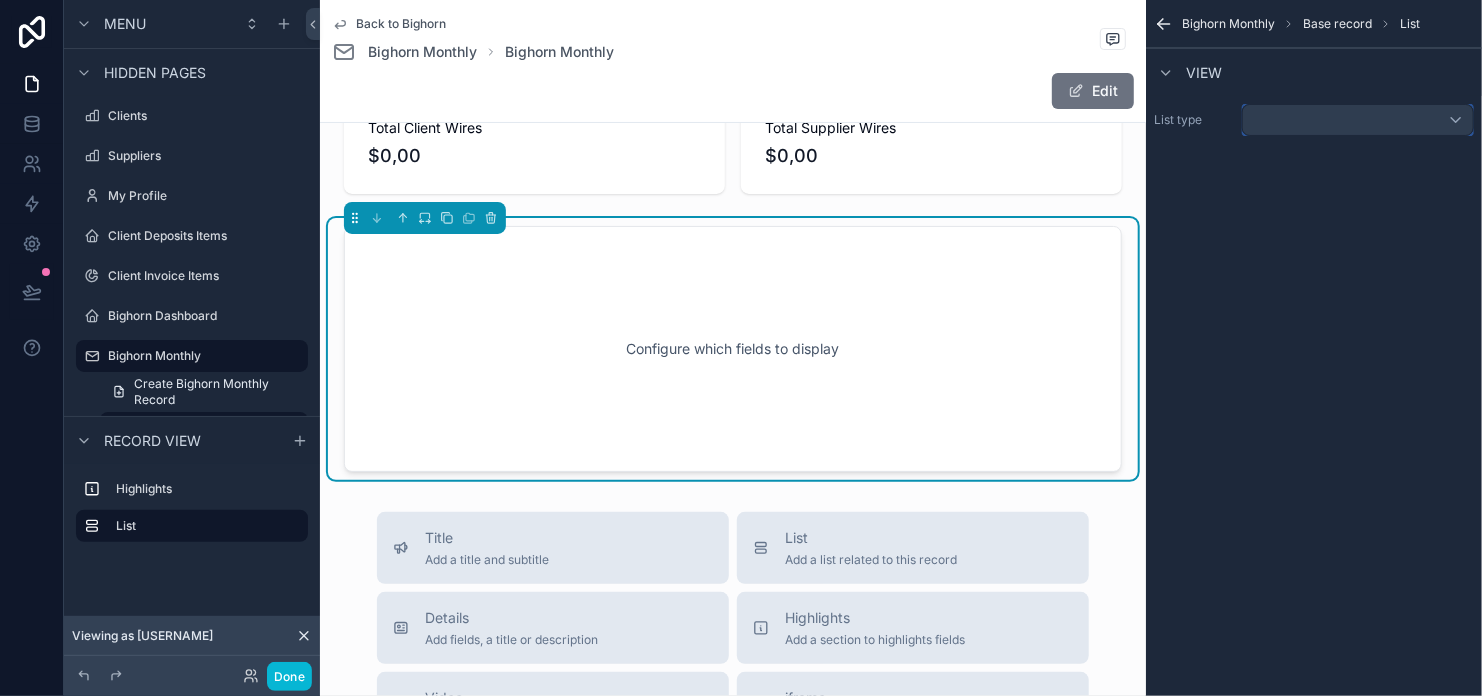 click at bounding box center [1358, 120] 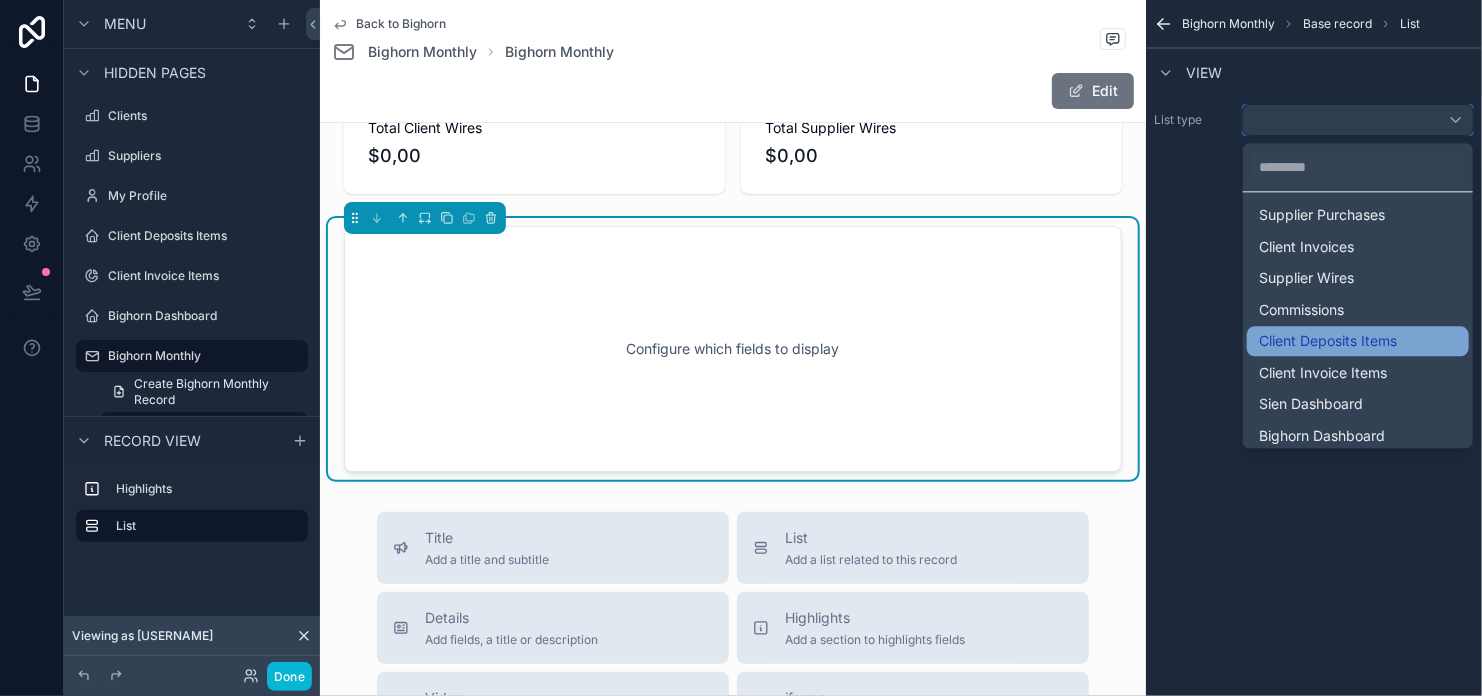 scroll, scrollTop: 94, scrollLeft: 0, axis: vertical 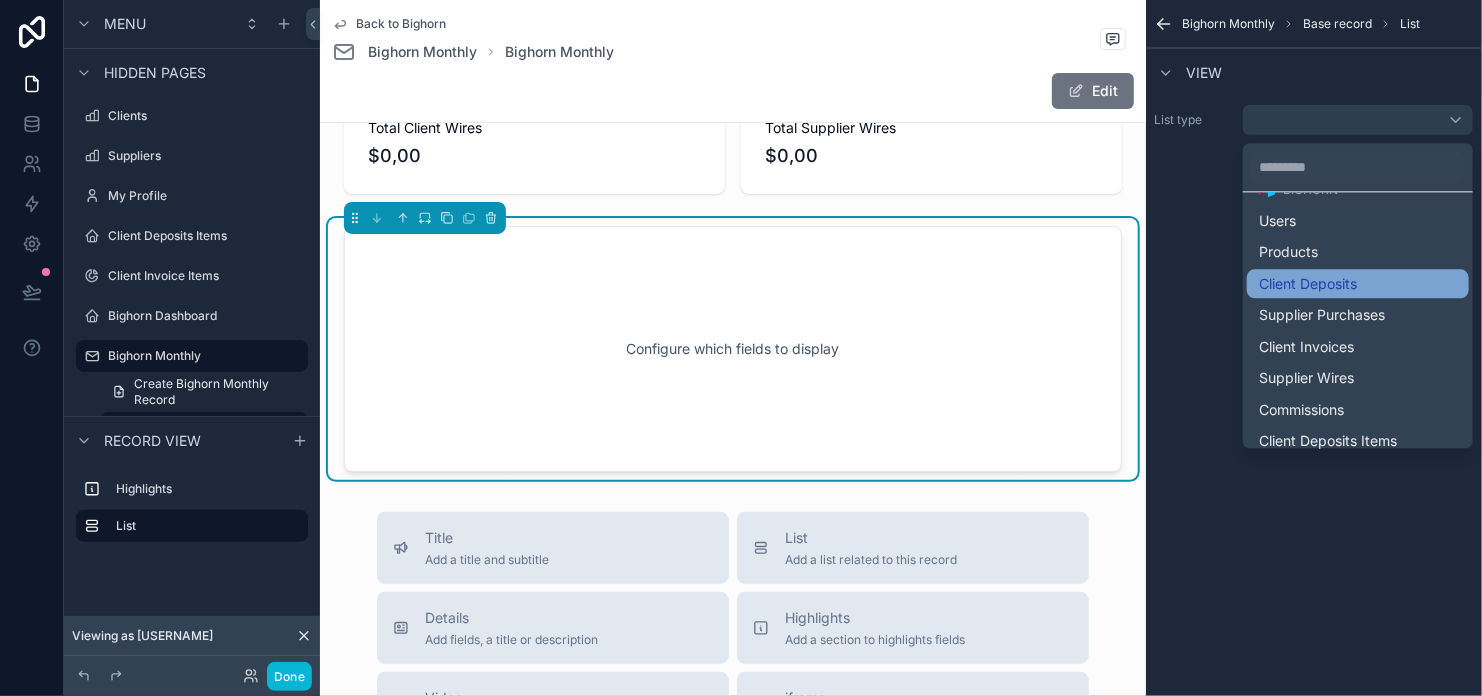 click on "Client Deposits" at bounding box center [1358, 284] 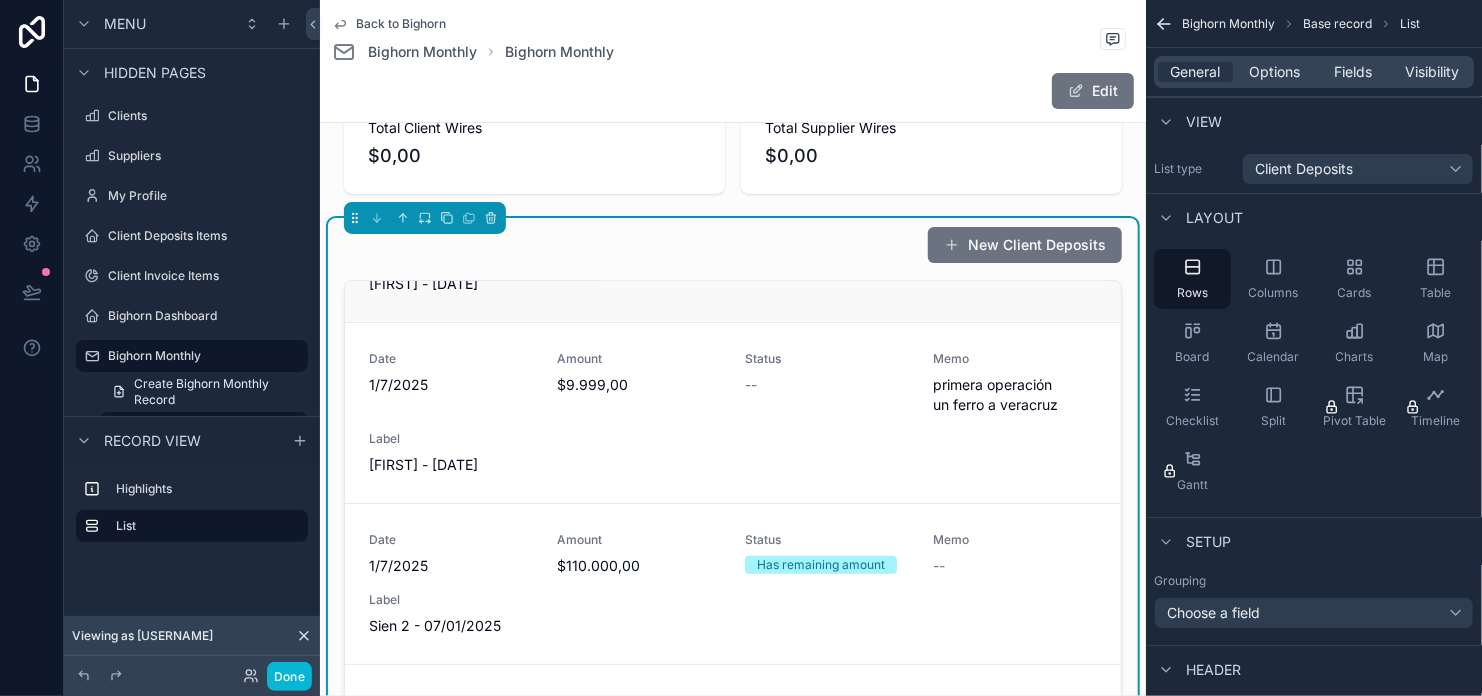scroll, scrollTop: 0, scrollLeft: 0, axis: both 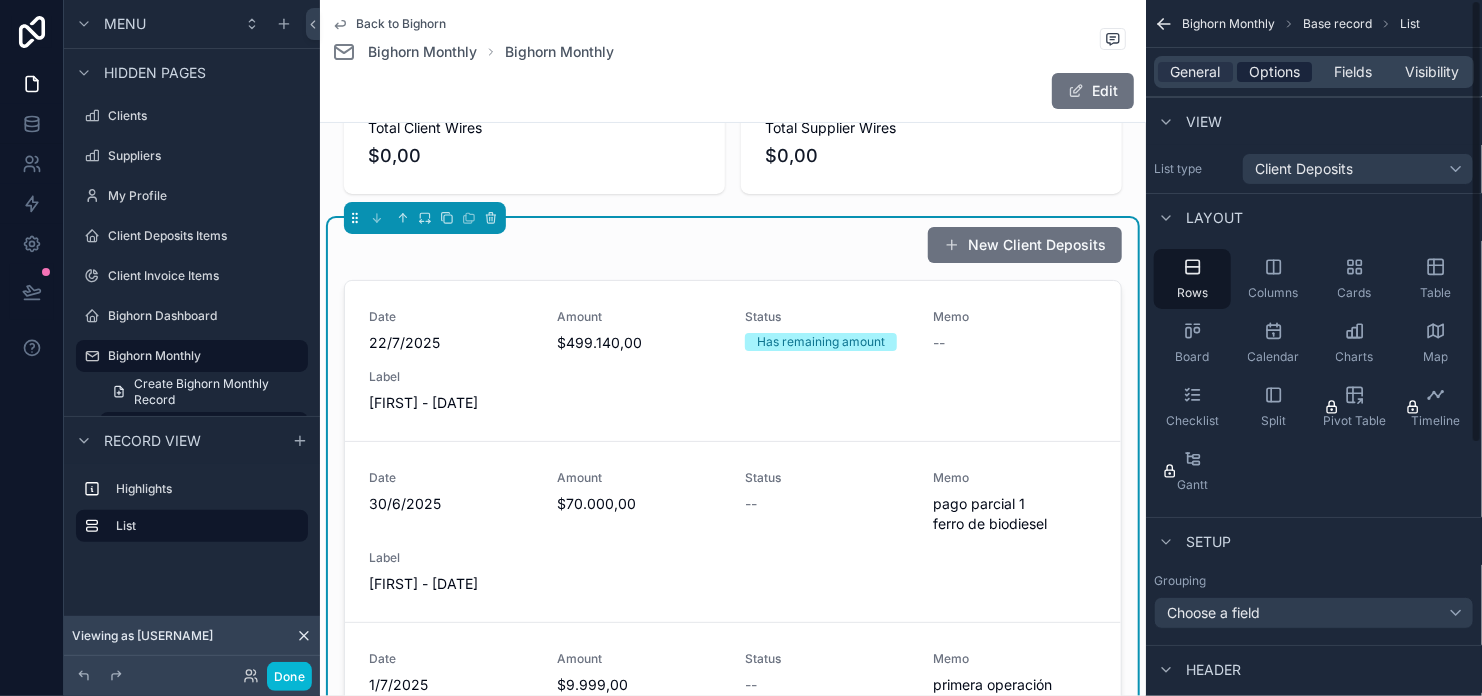 click on "Options" at bounding box center (1274, 72) 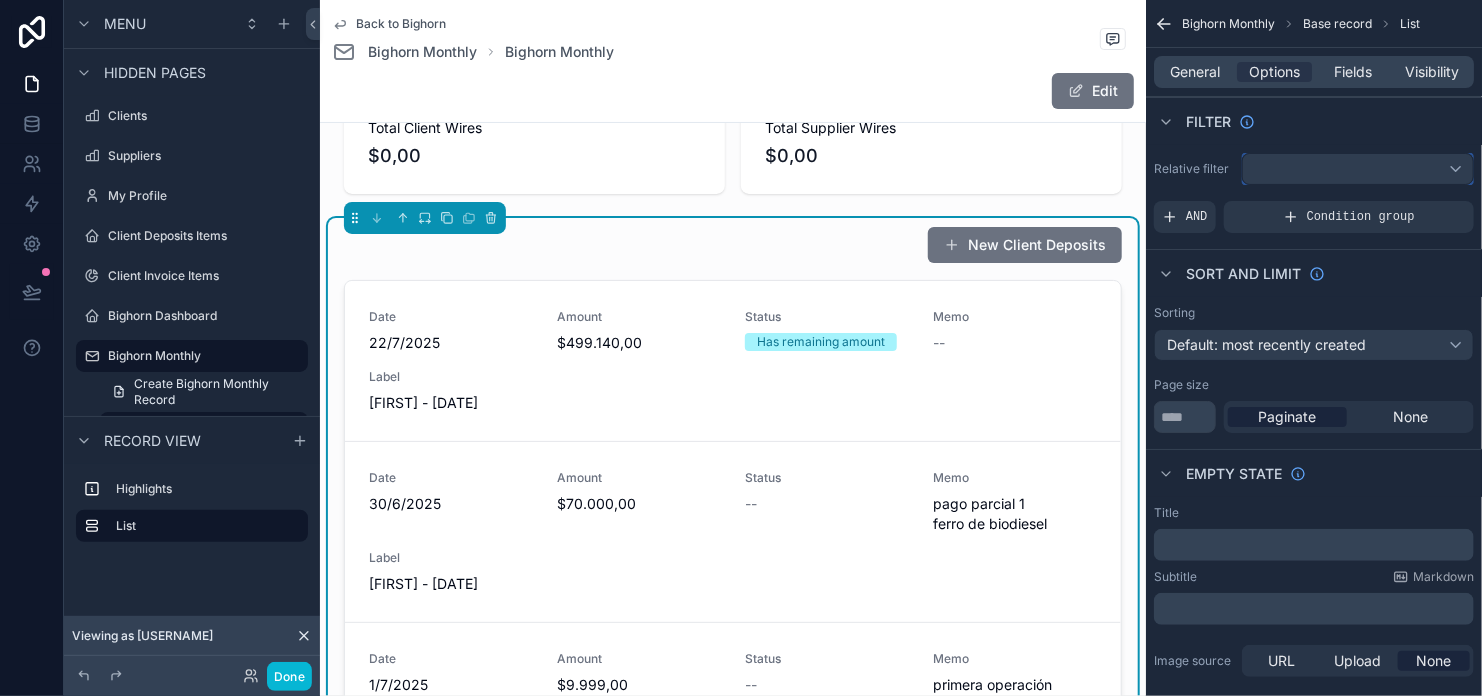 click at bounding box center (1358, 169) 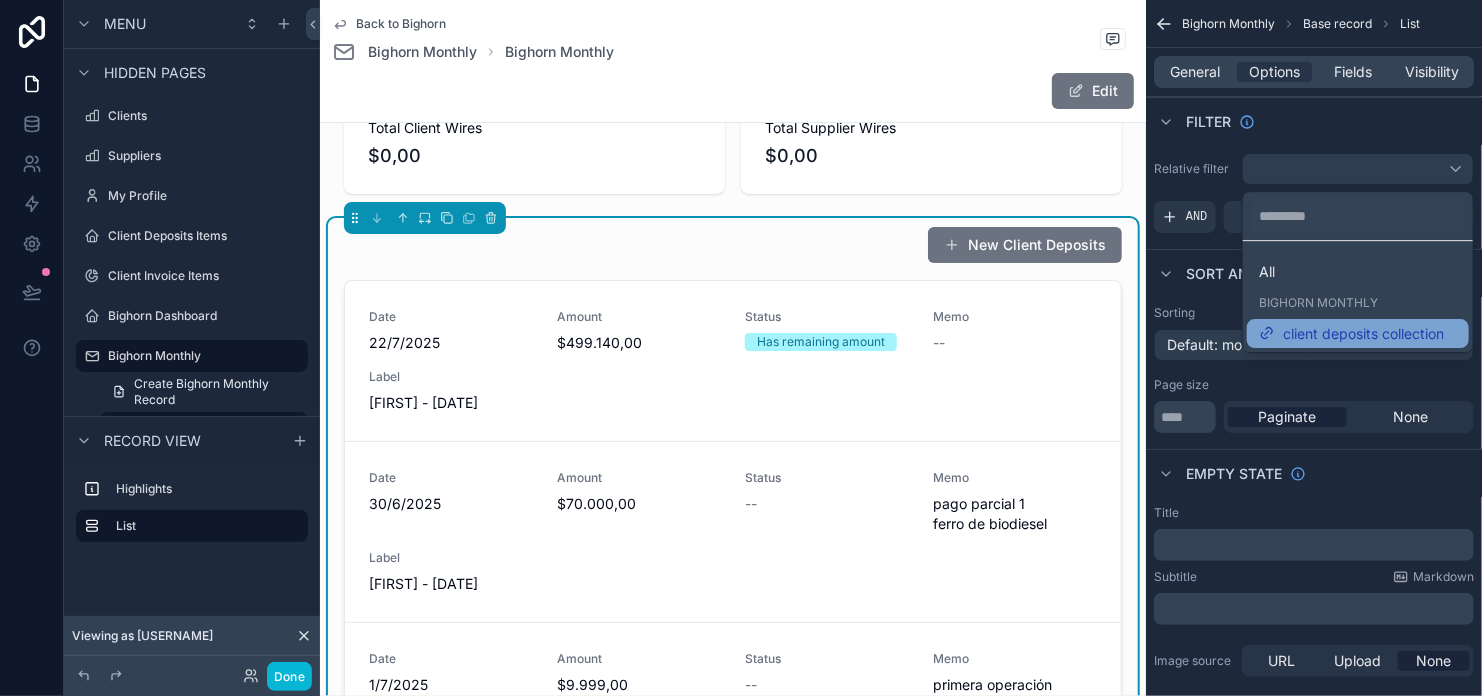 click on "client deposits collection" at bounding box center [1363, 334] 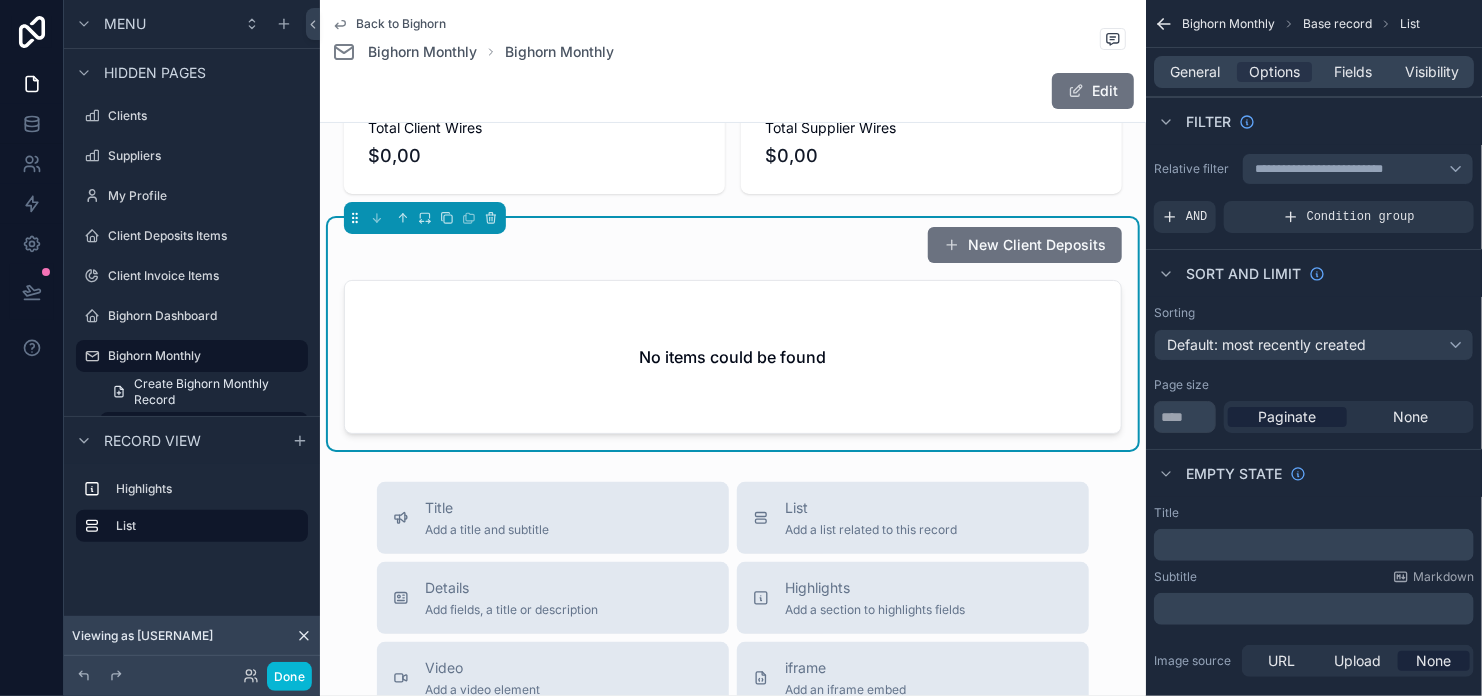 click 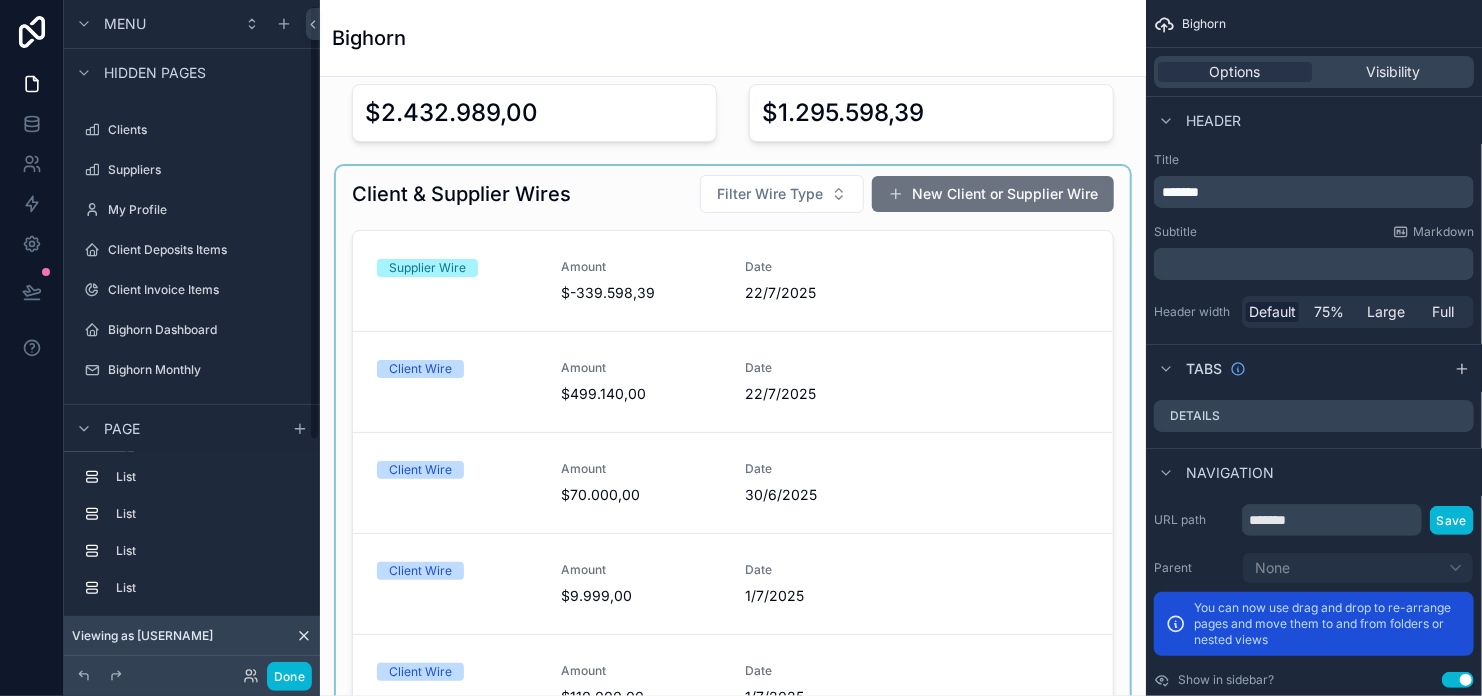 scroll, scrollTop: 8, scrollLeft: 0, axis: vertical 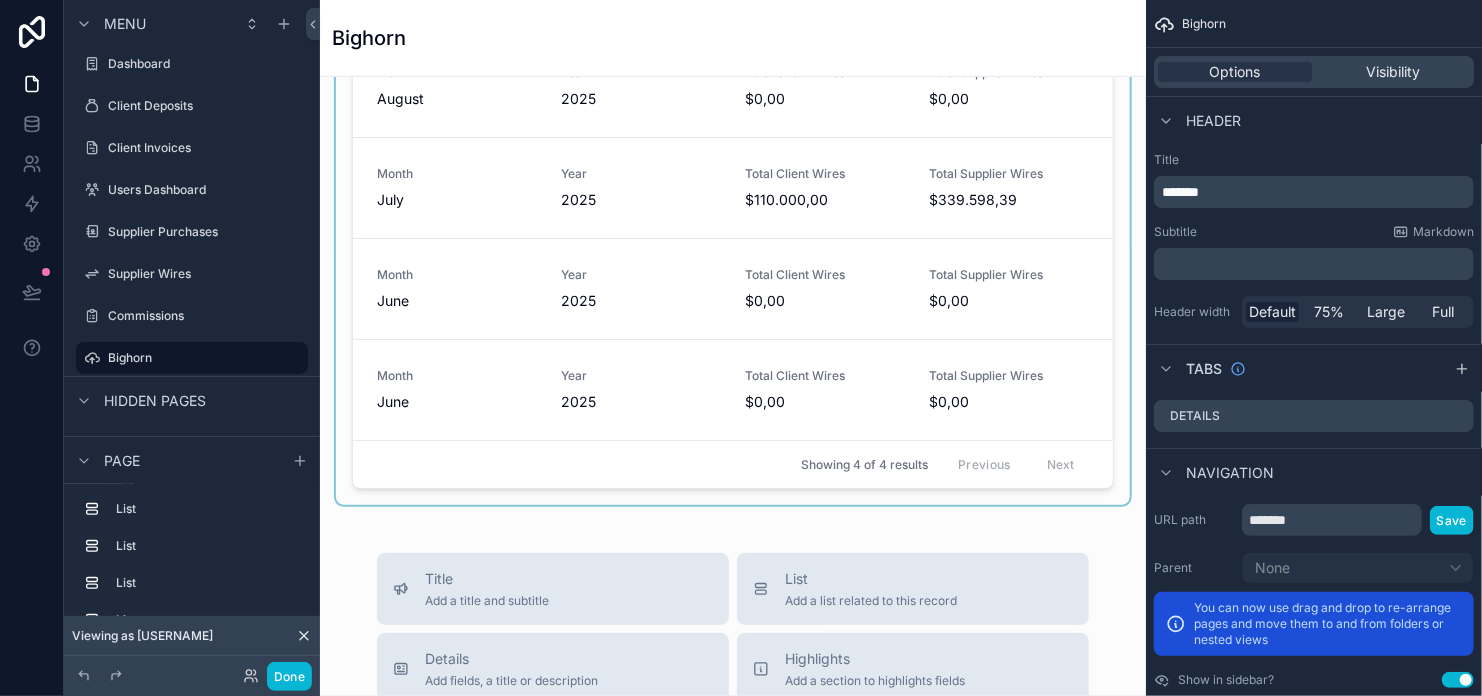 click at bounding box center [733, 244] 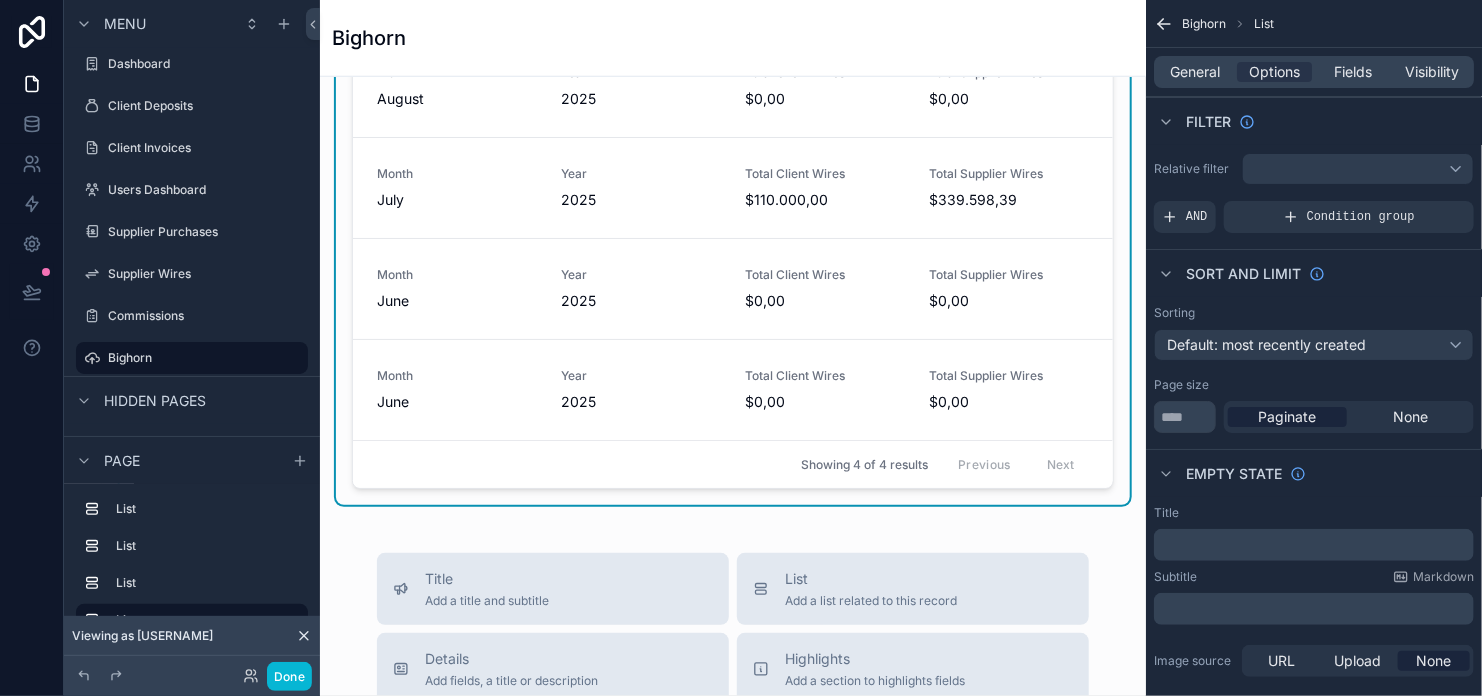 click on "$110.000,00" at bounding box center [825, 200] 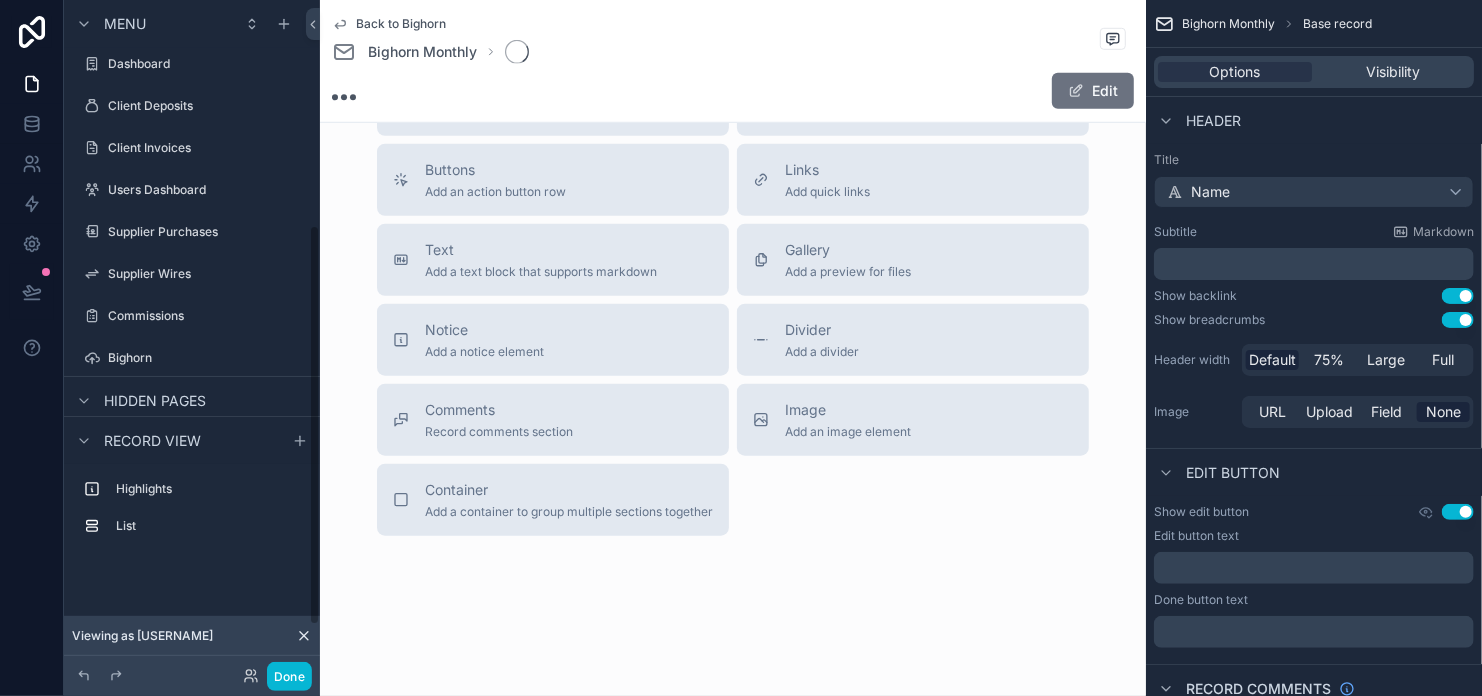 scroll, scrollTop: 378, scrollLeft: 0, axis: vertical 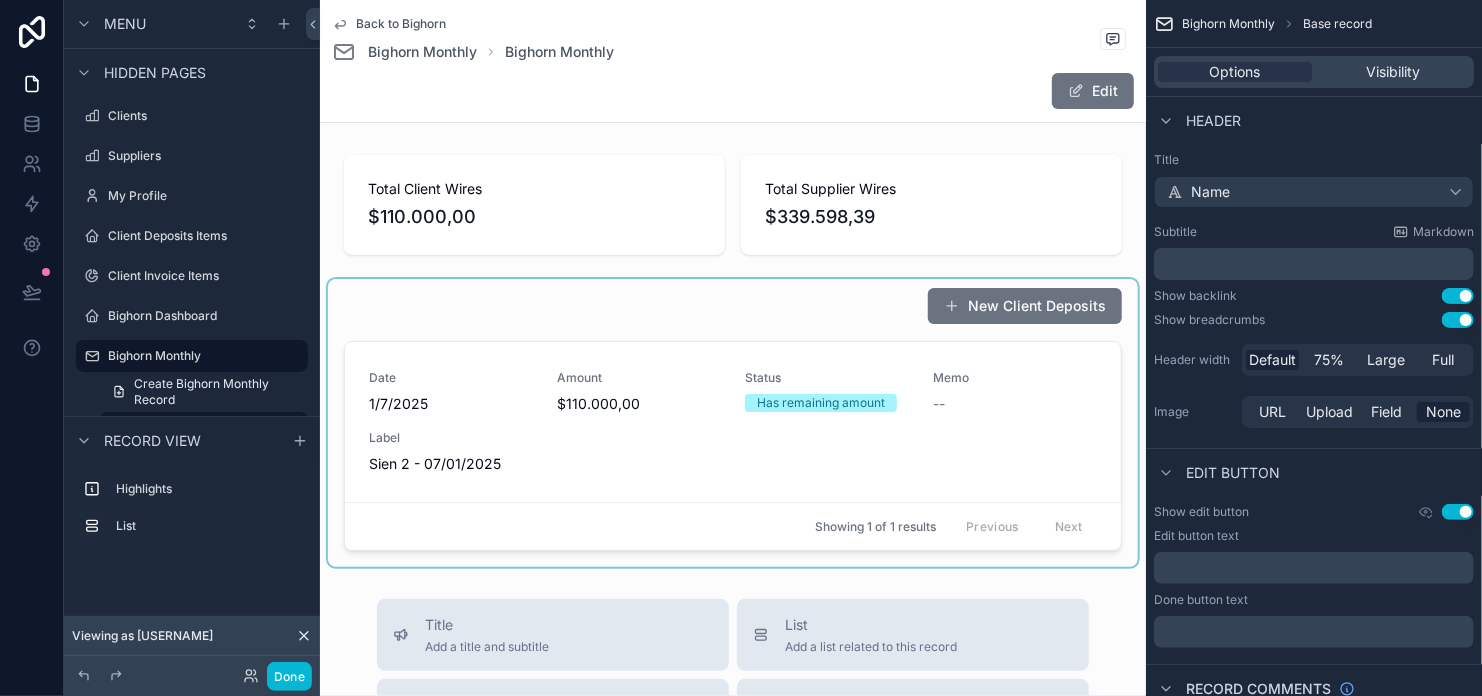 click at bounding box center [733, 423] 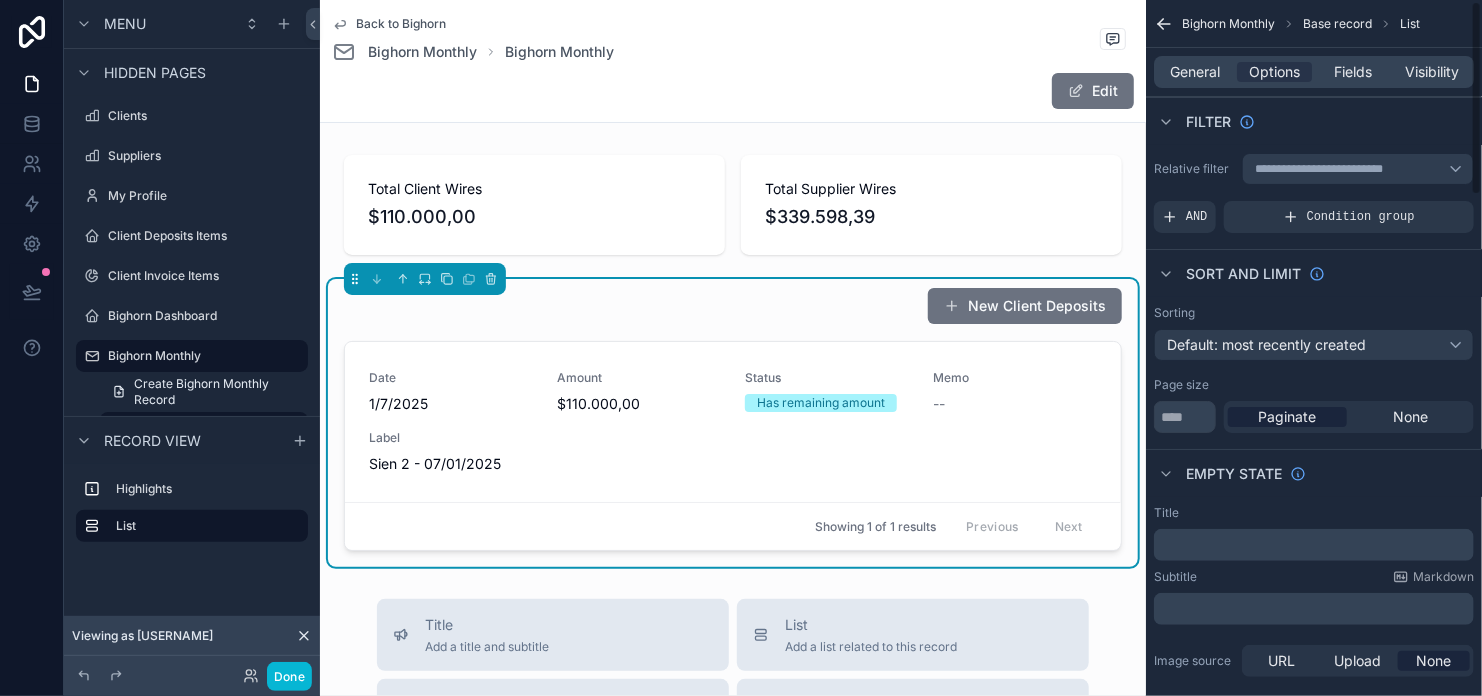 scroll, scrollTop: 300, scrollLeft: 0, axis: vertical 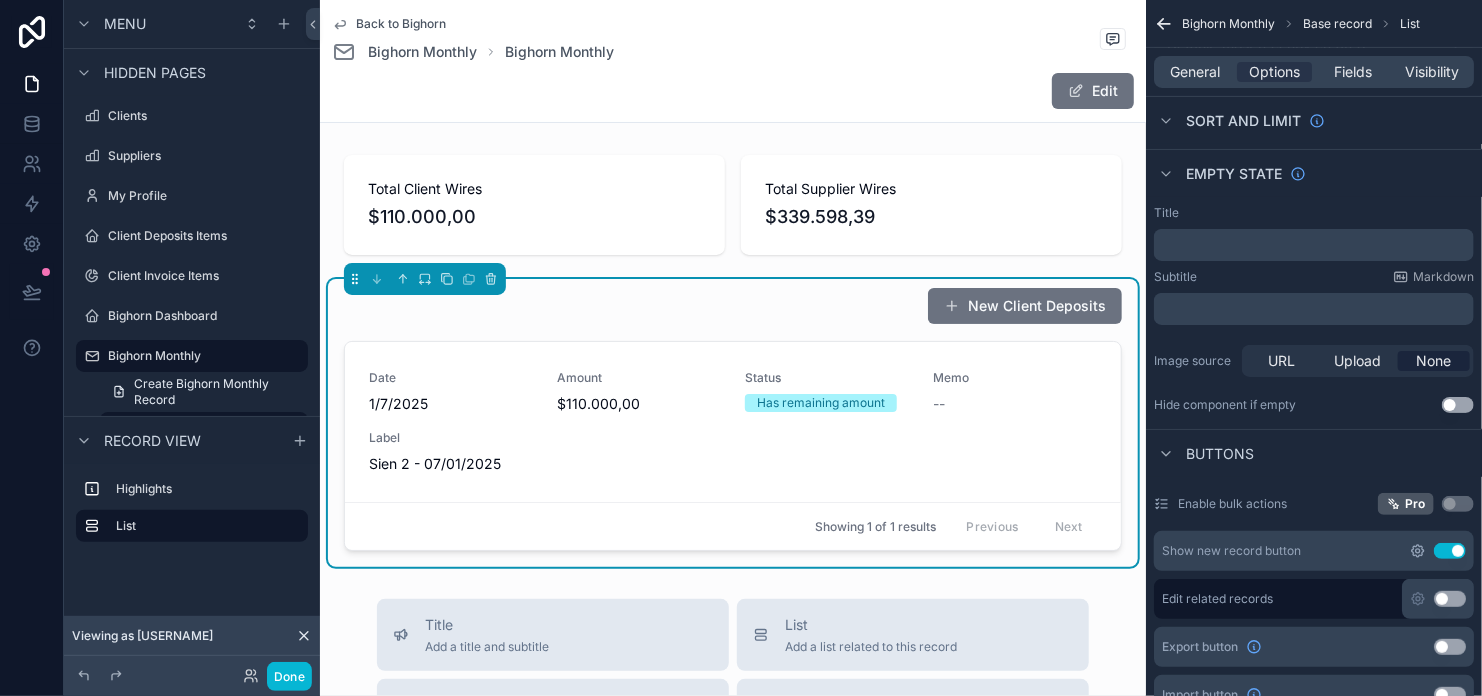 click 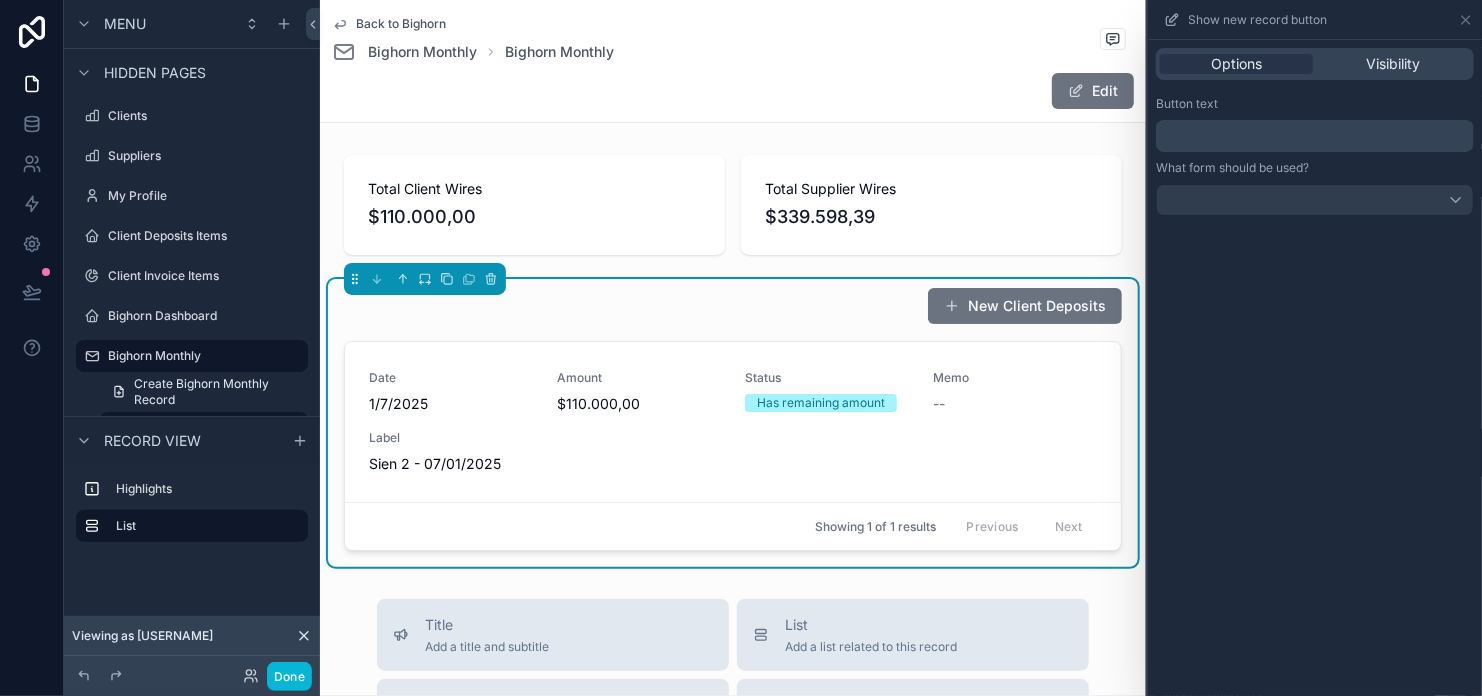 click on "﻿" at bounding box center [1315, 136] 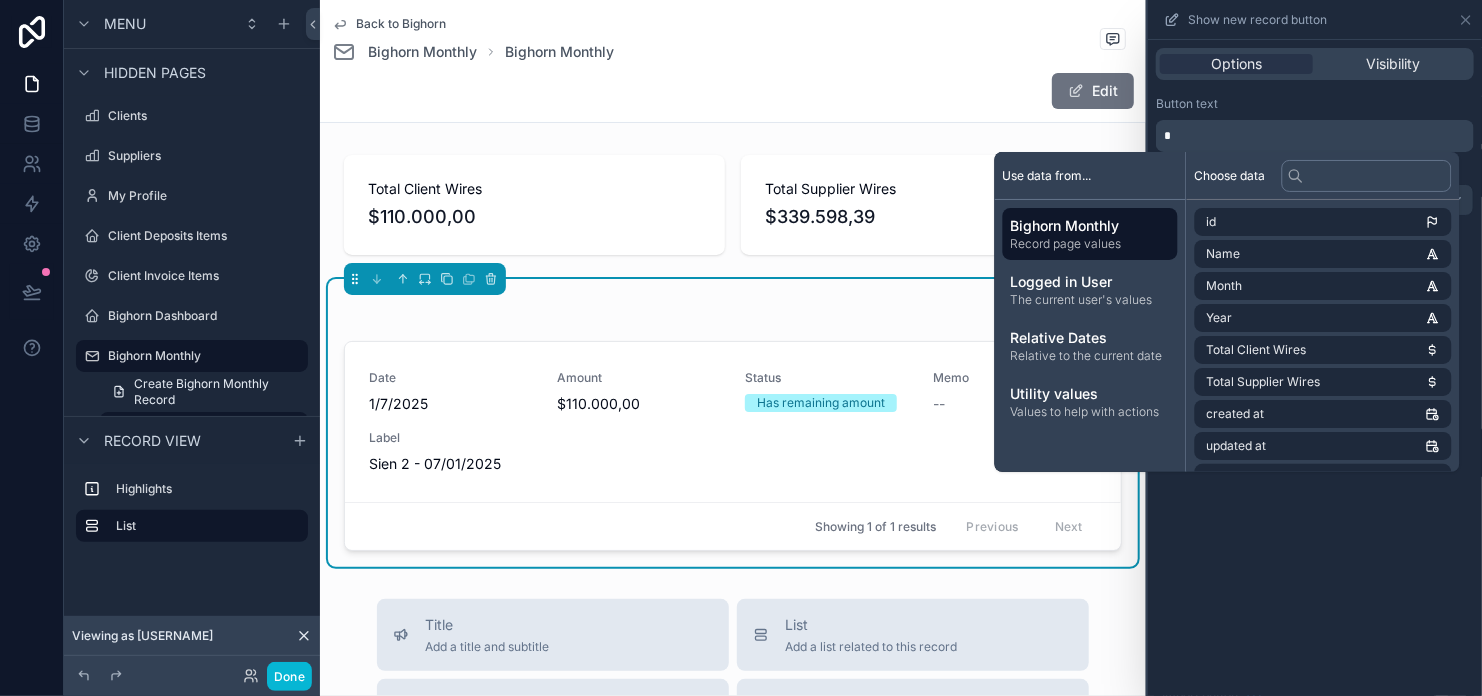 type 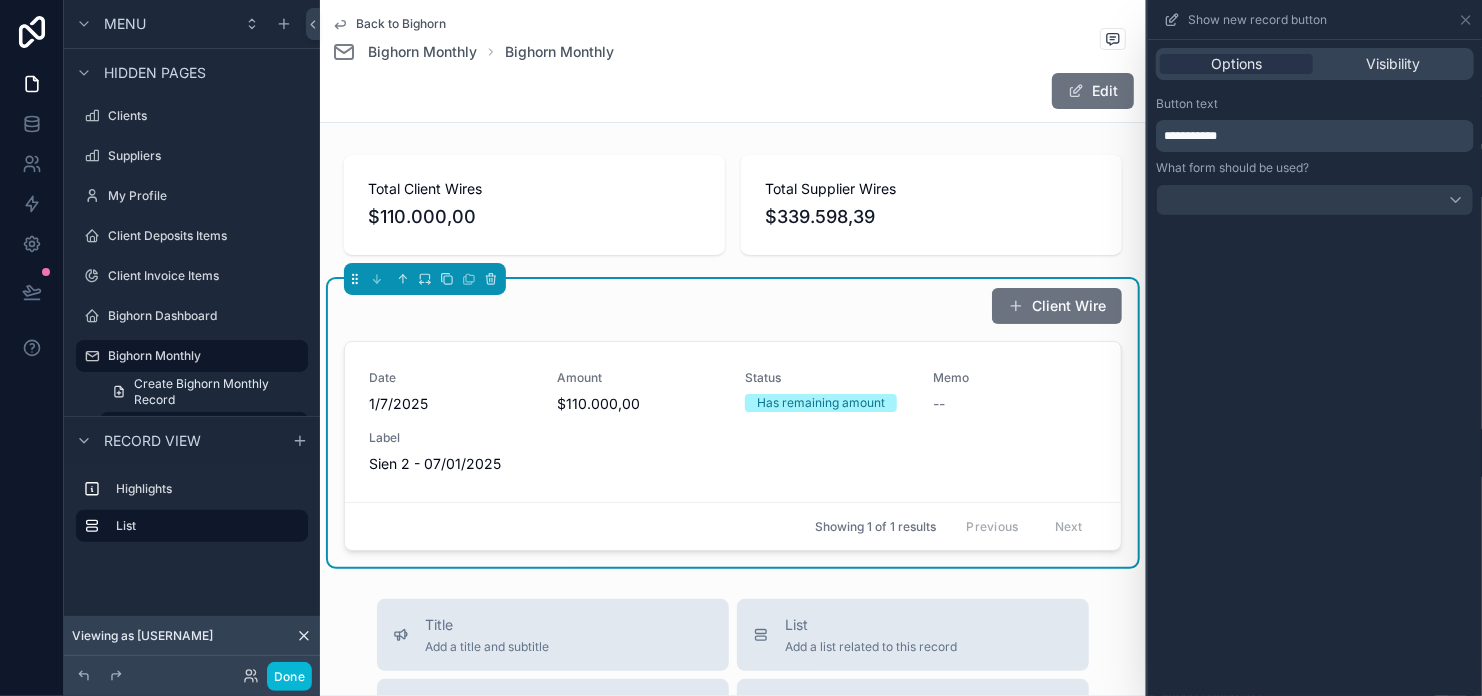 click on "Button text" at bounding box center (1315, 104) 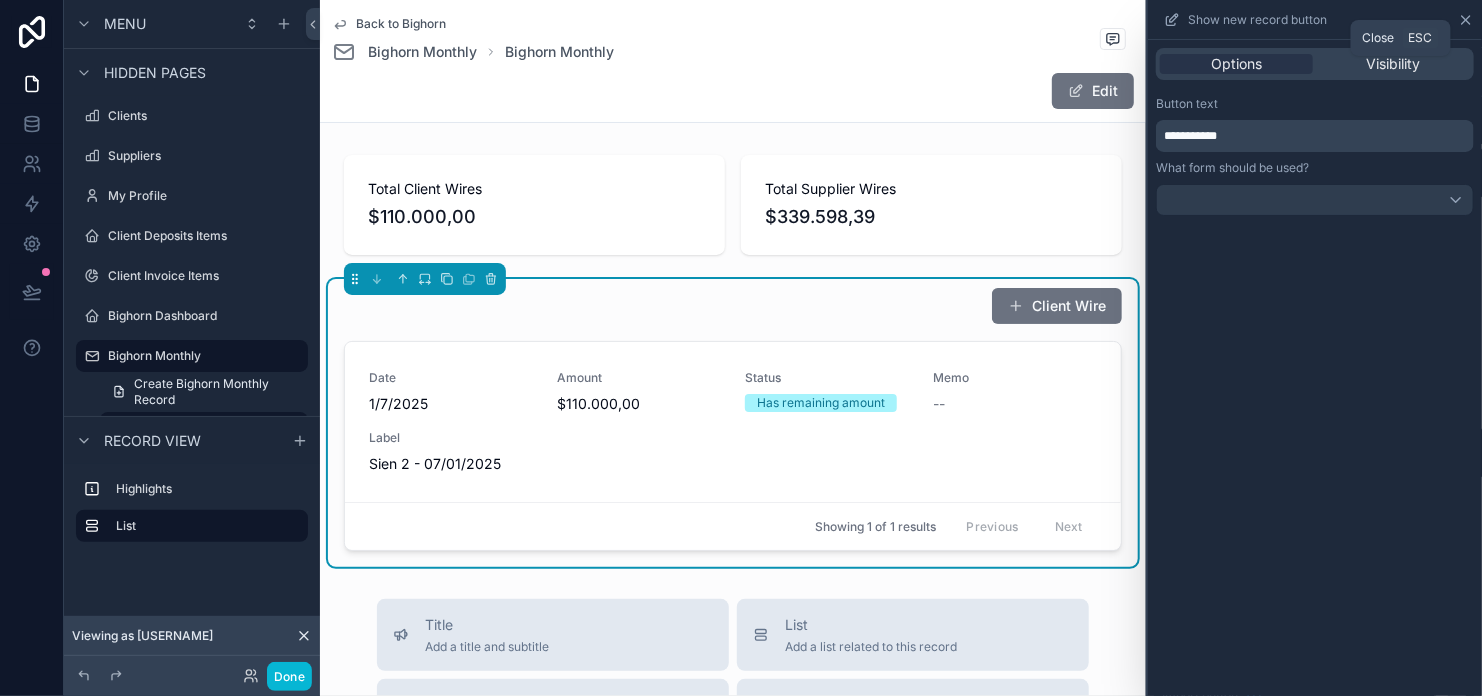 click 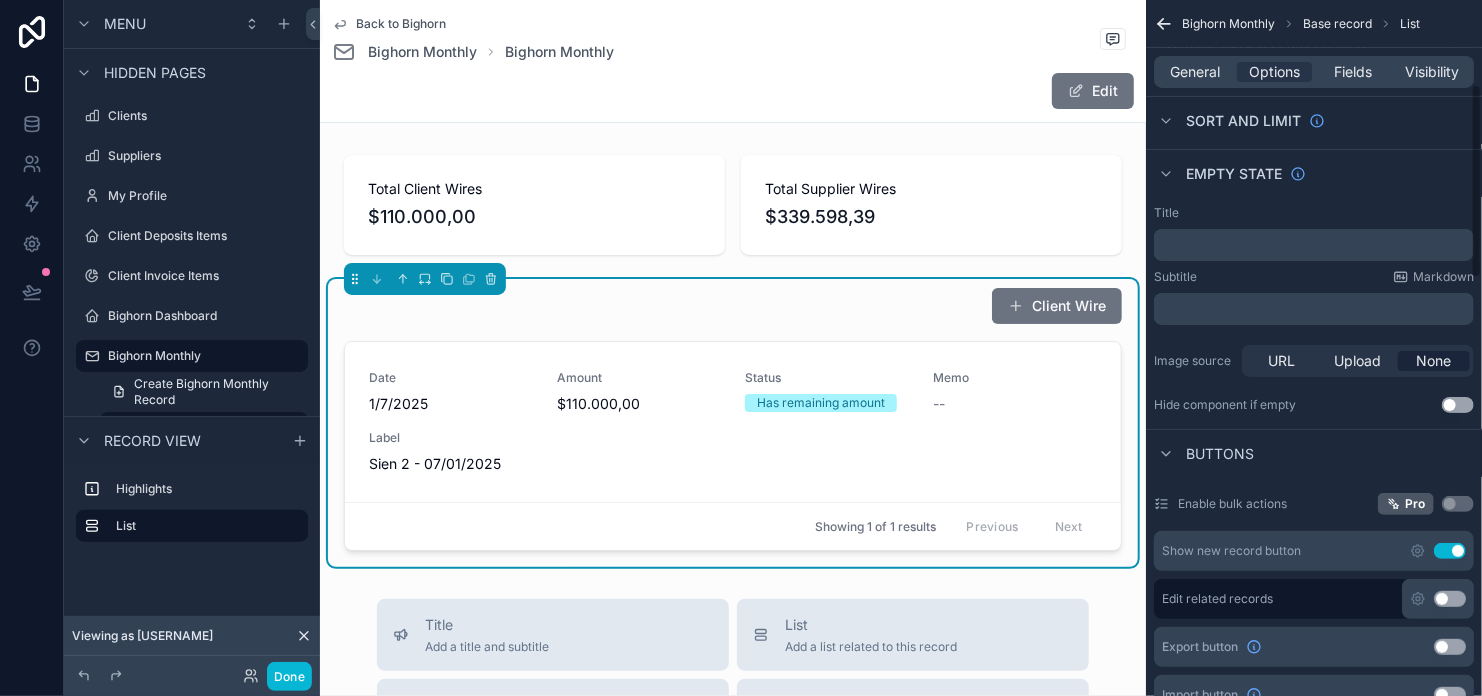 click on "﻿" at bounding box center [1316, 245] 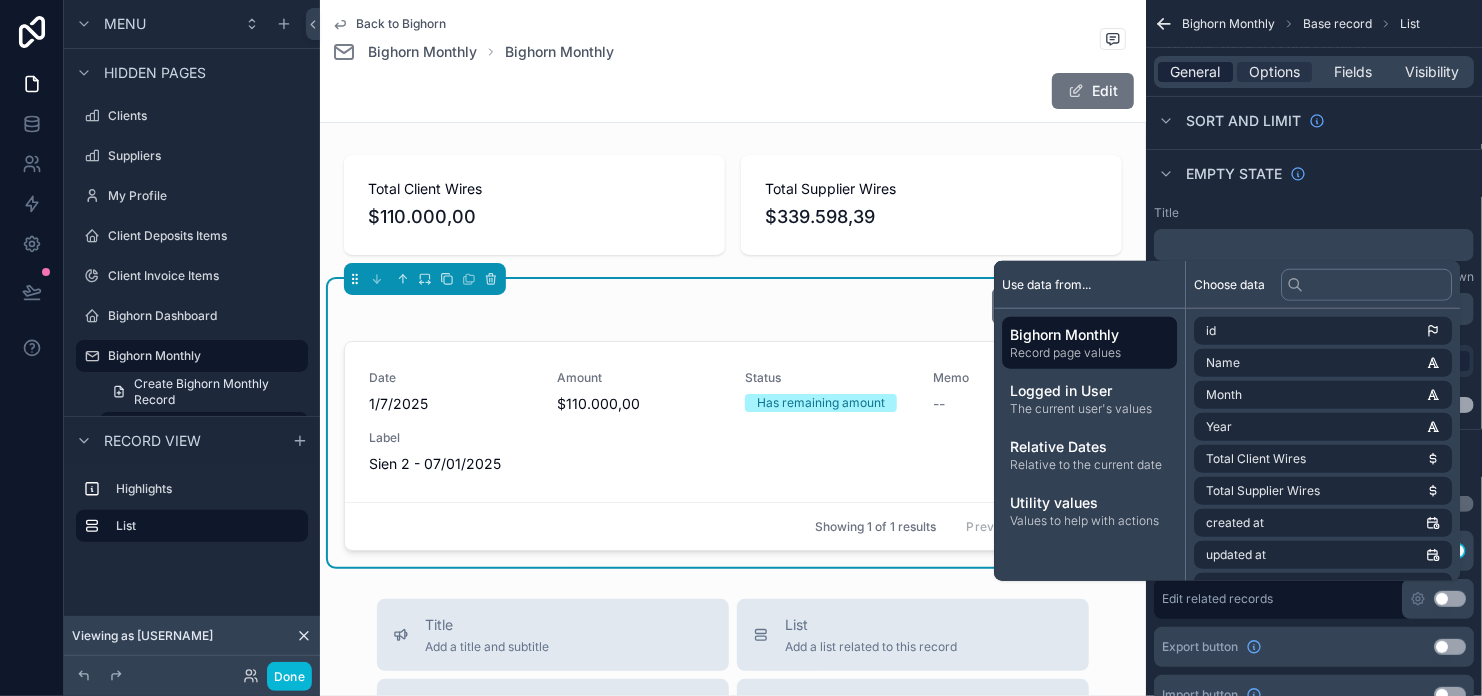 click on "General" at bounding box center [1196, 72] 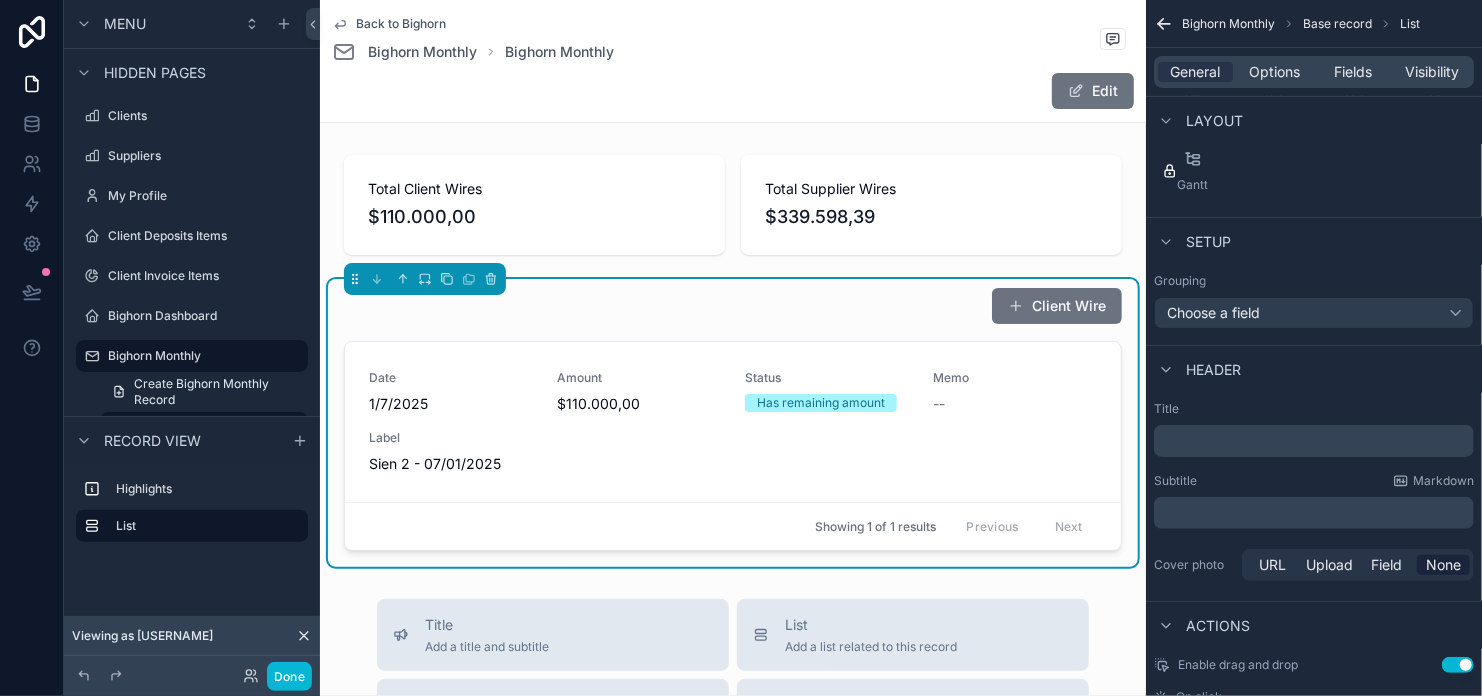 click on "﻿" at bounding box center [1316, 441] 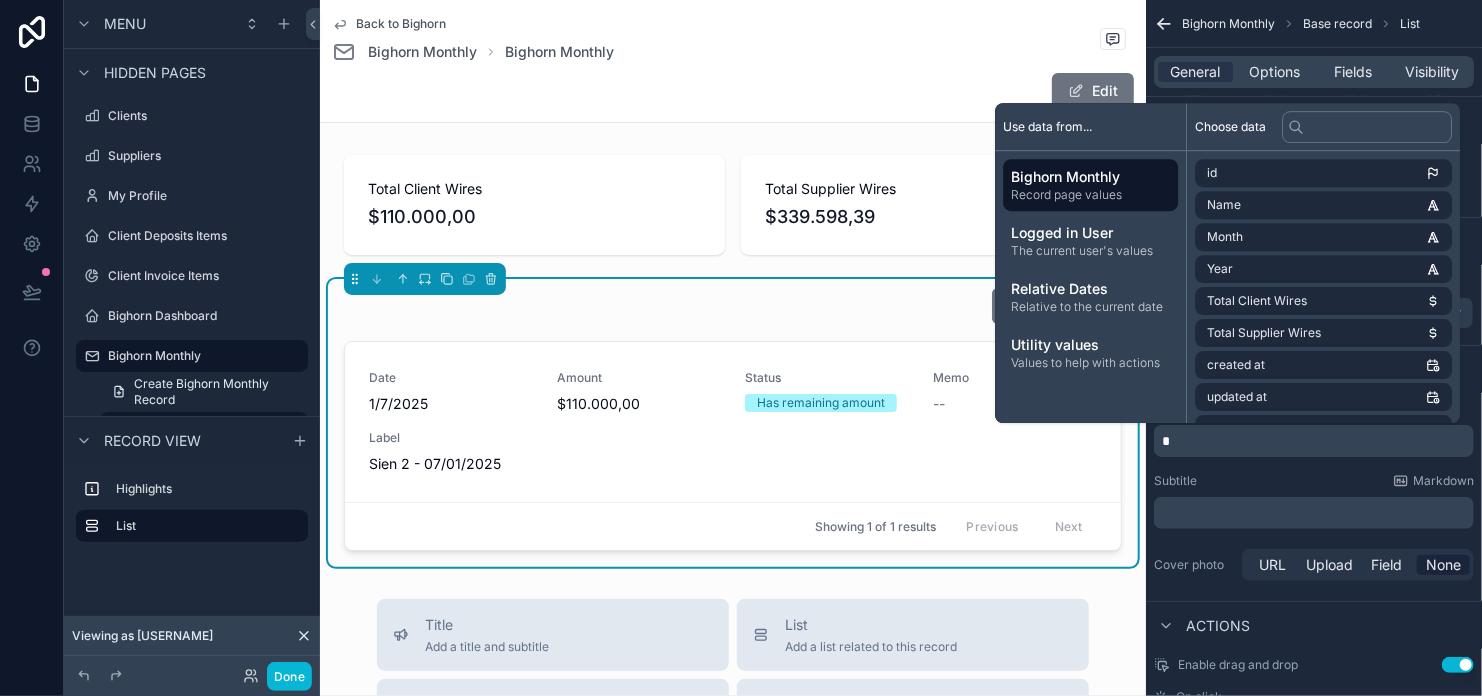 type 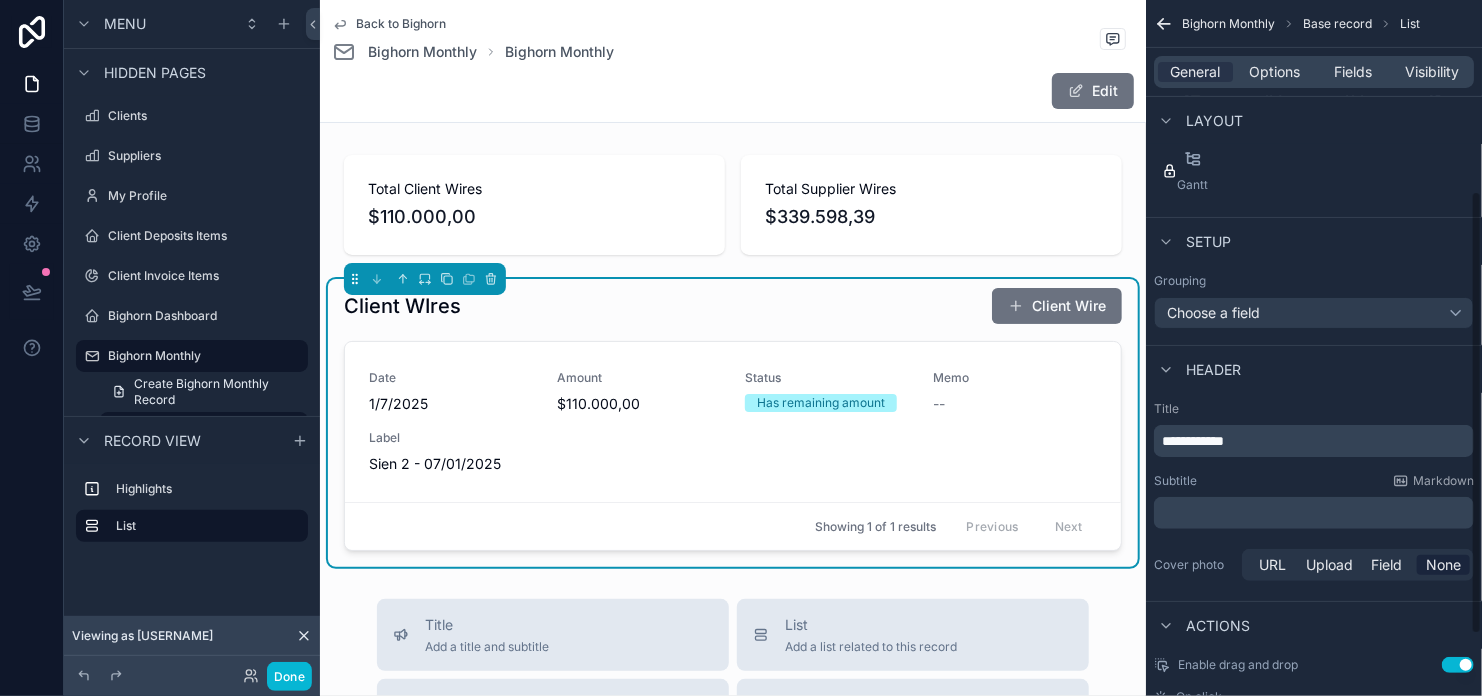 click on "**********" at bounding box center (1314, 493) 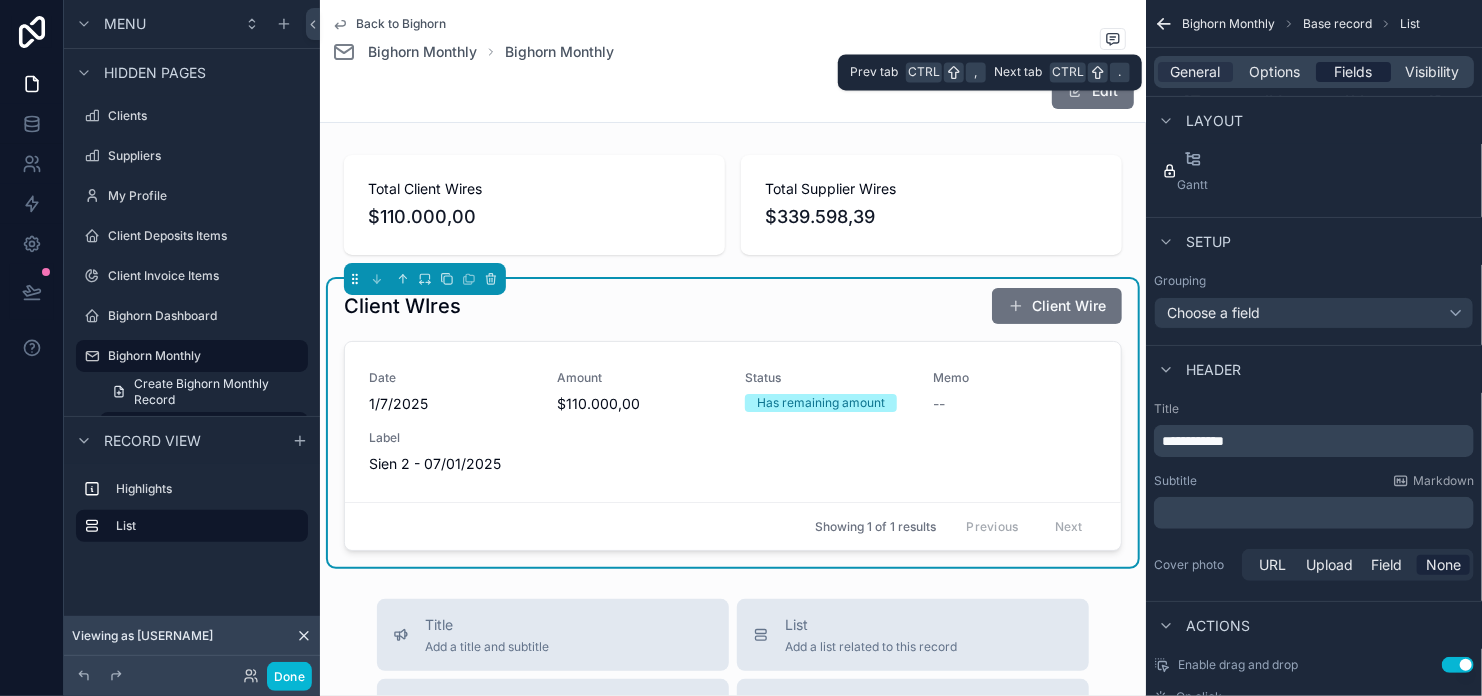 click on "Fields" at bounding box center [1354, 72] 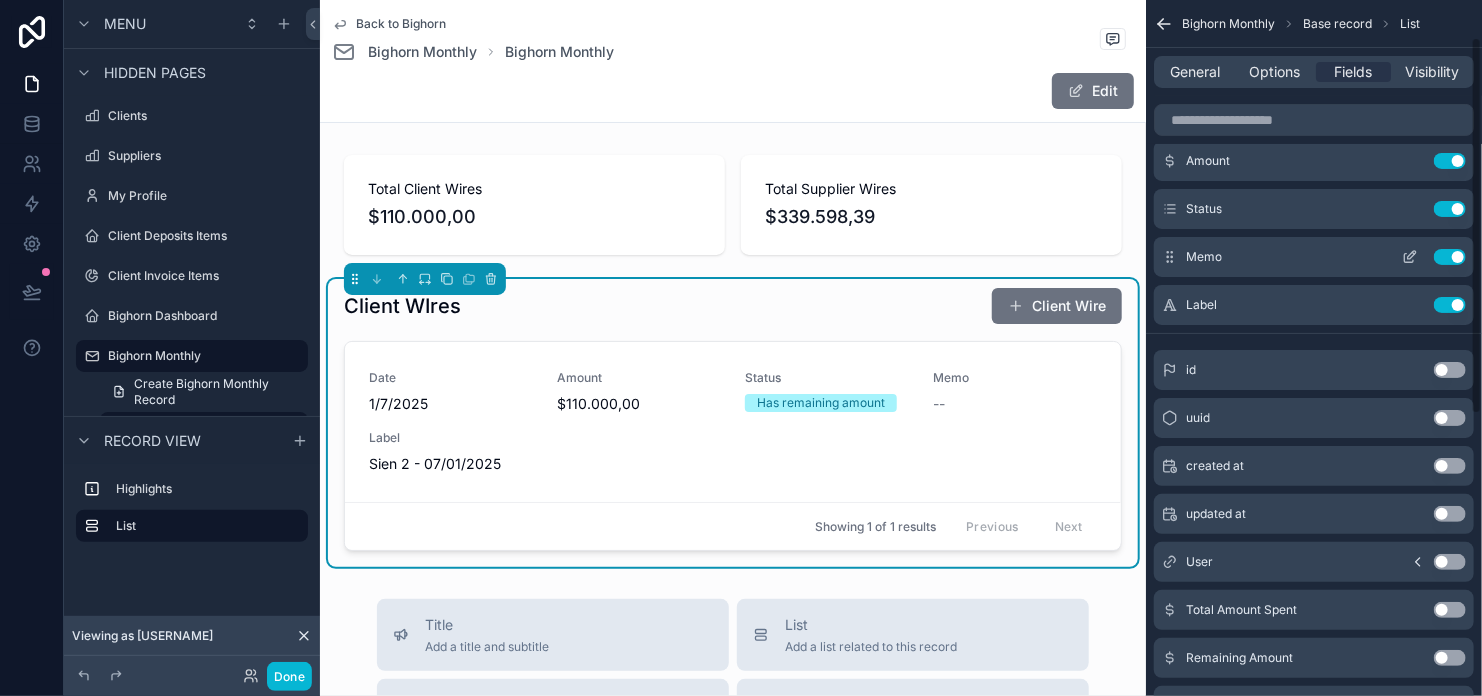 scroll, scrollTop: 0, scrollLeft: 0, axis: both 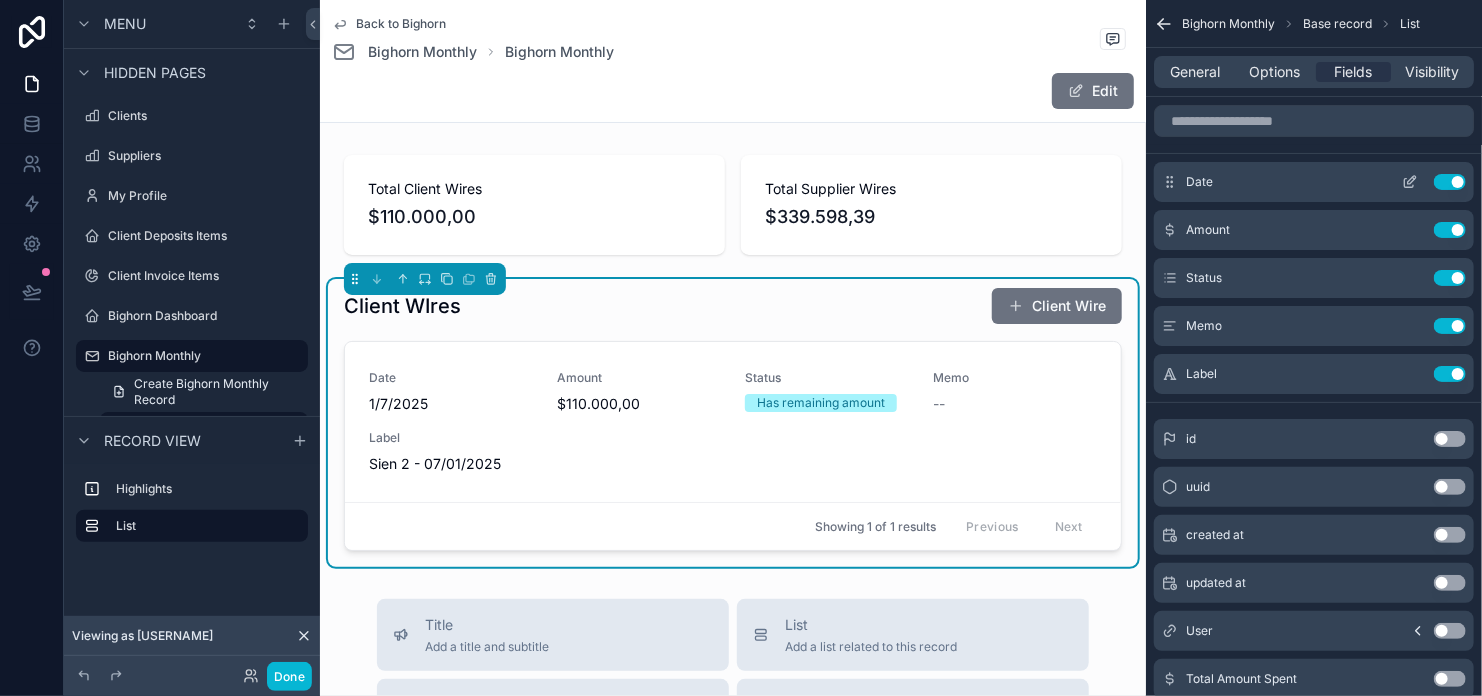 click on "Use setting" at bounding box center (1450, 182) 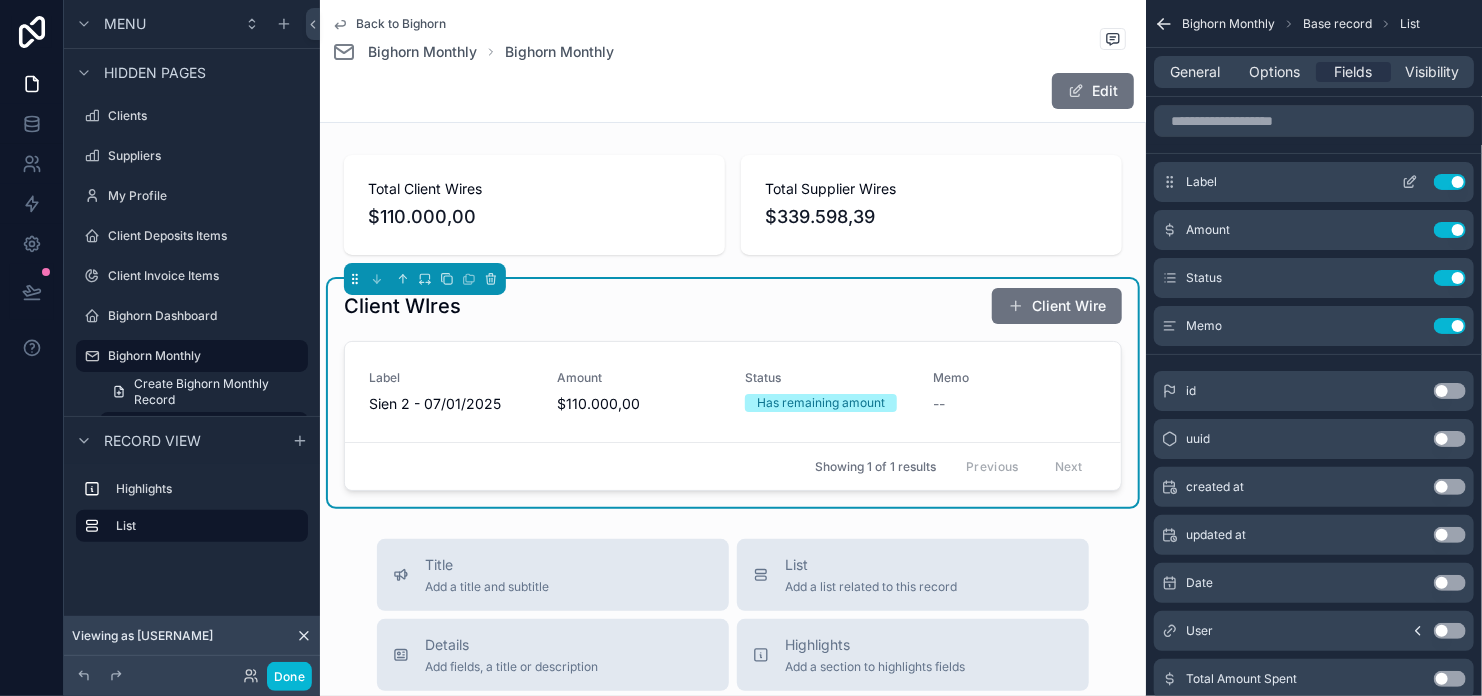click 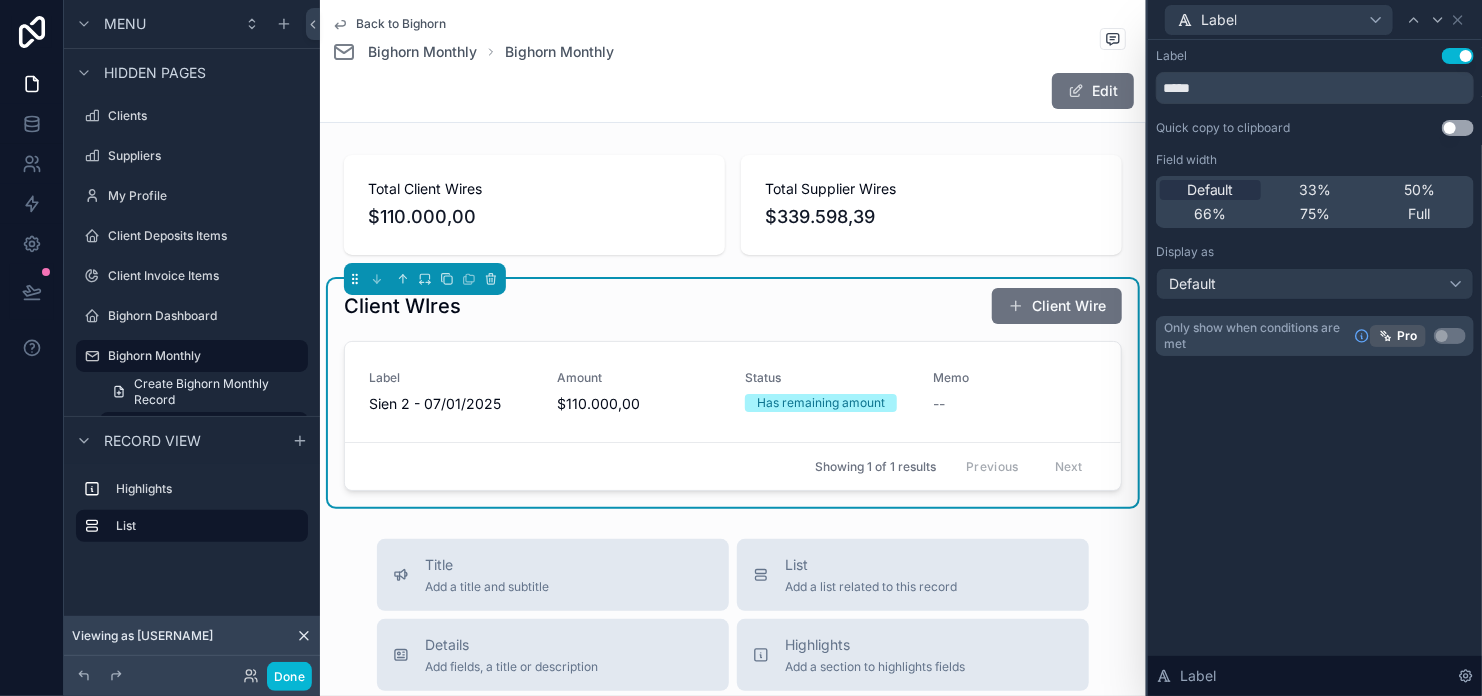 click on "Use setting" at bounding box center [1458, 56] 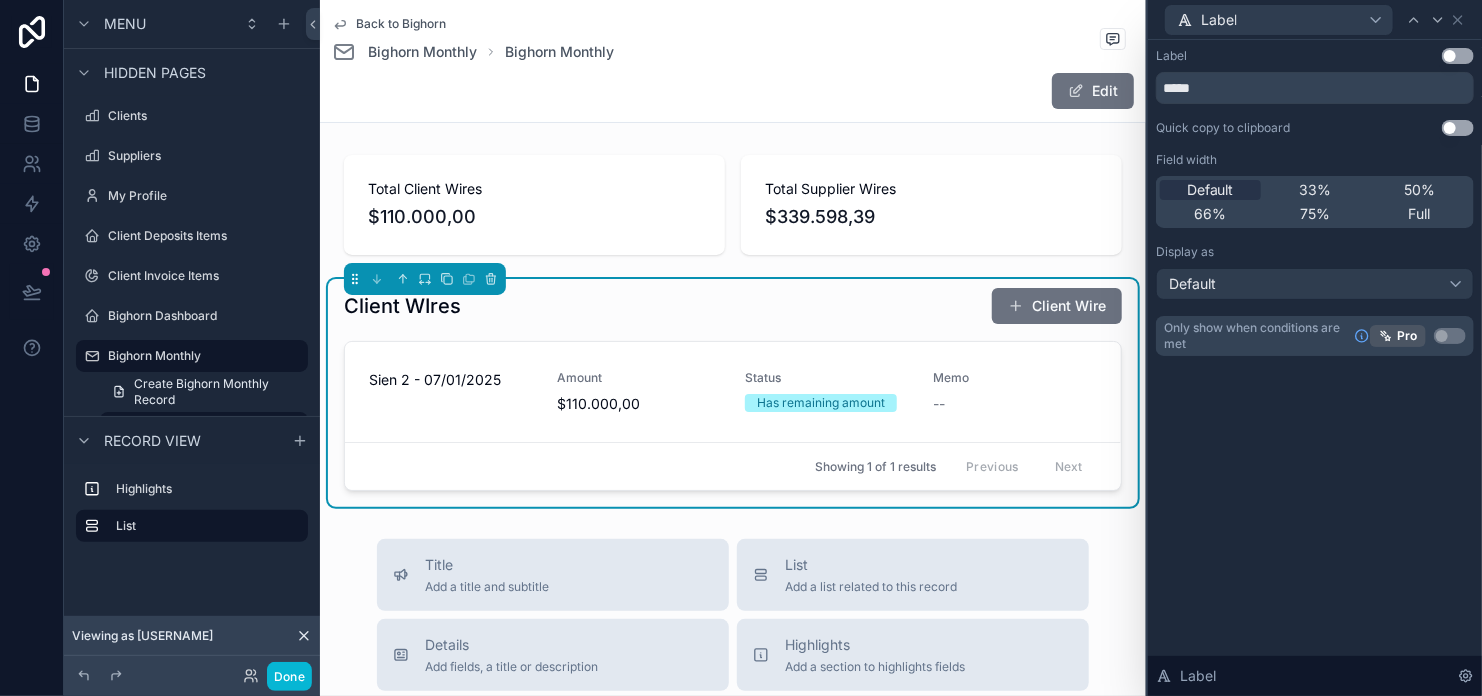 click on "Use setting" at bounding box center [1458, 56] 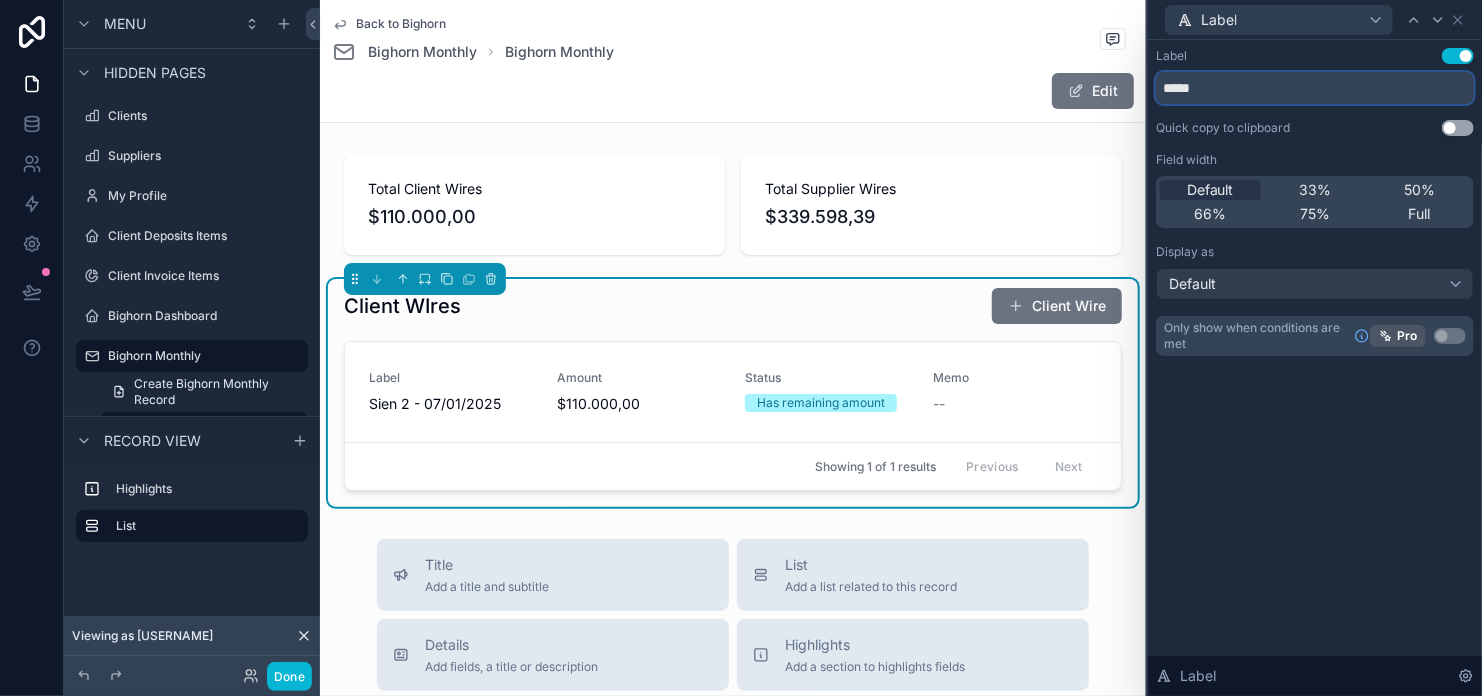 drag, startPoint x: 1287, startPoint y: 97, endPoint x: 1137, endPoint y: 97, distance: 150 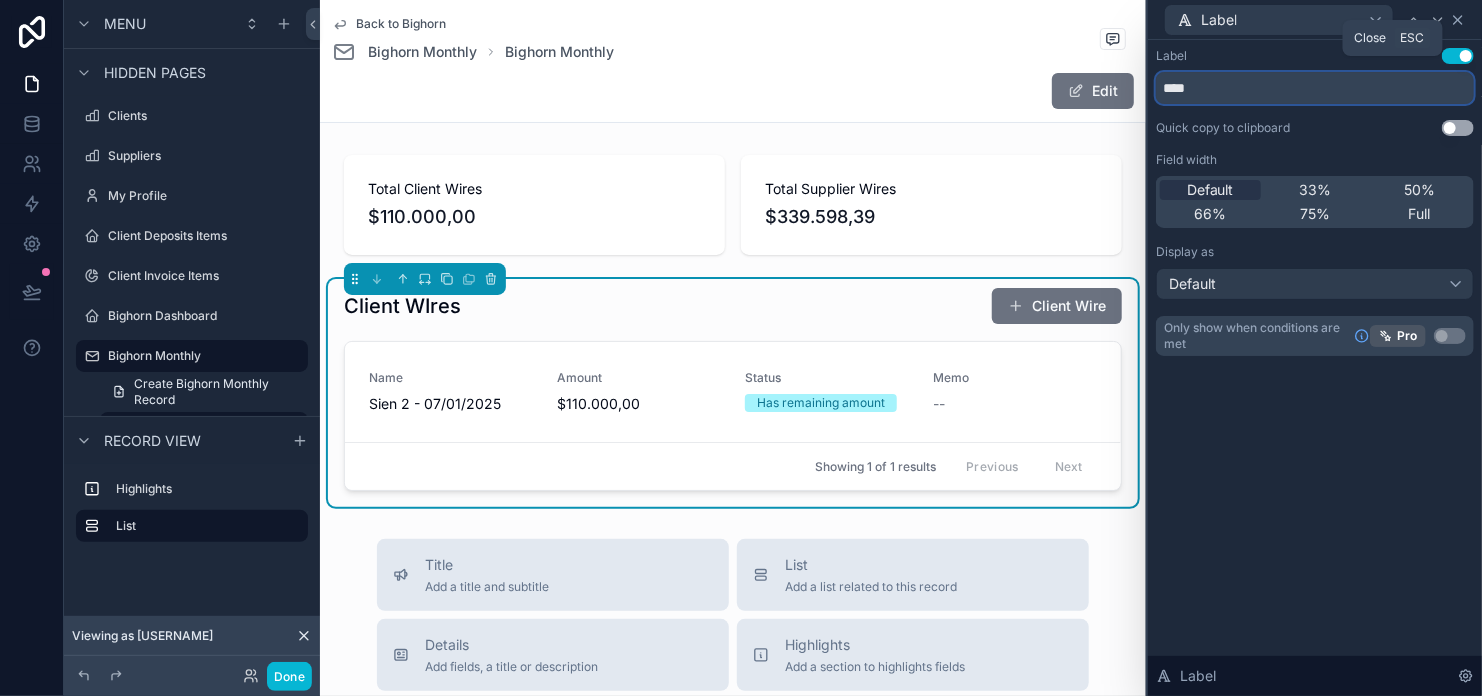 type on "****" 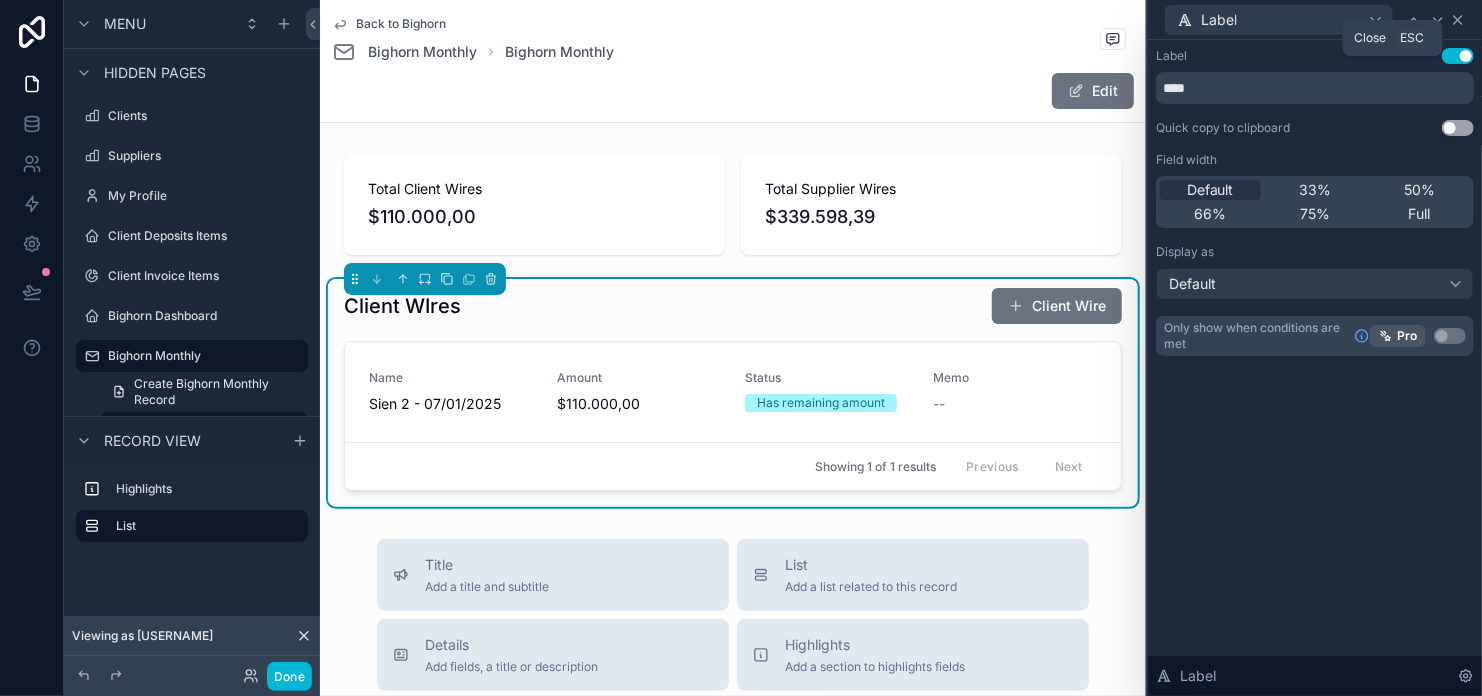 click 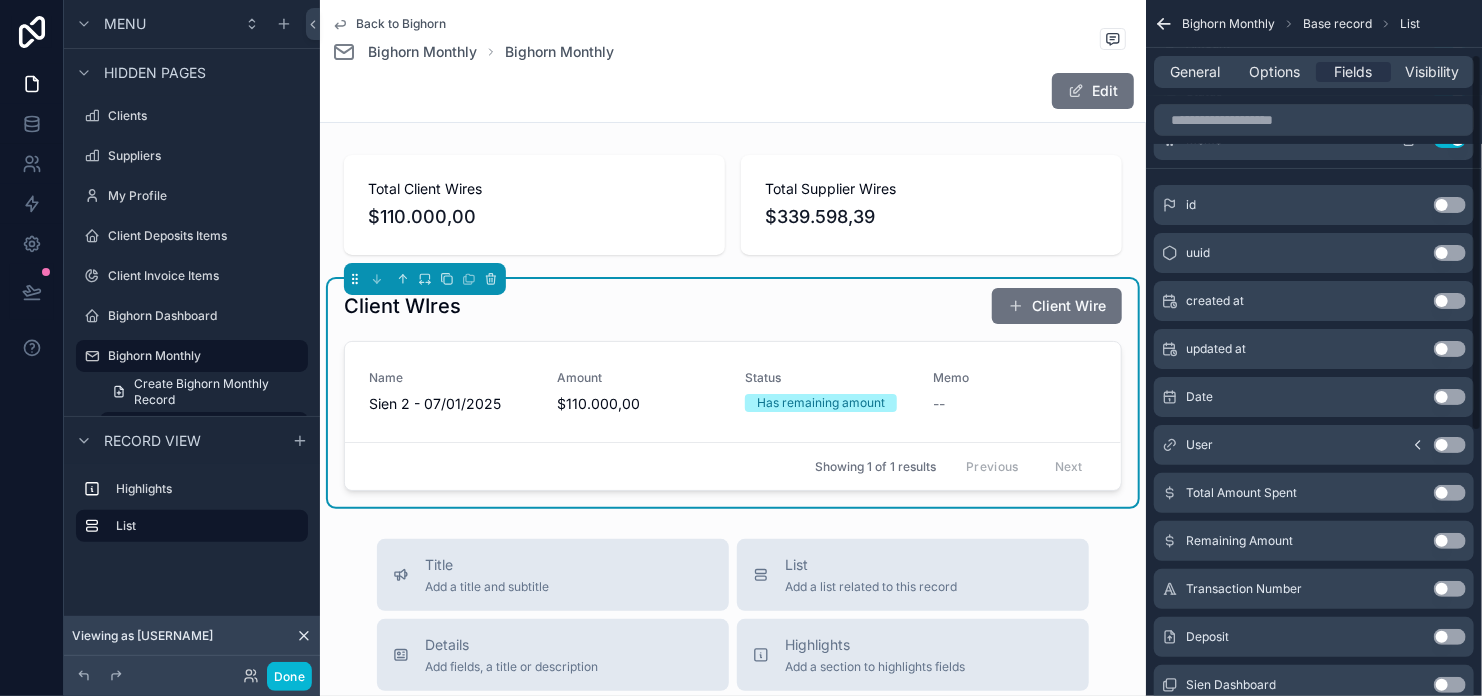 scroll, scrollTop: 100, scrollLeft: 0, axis: vertical 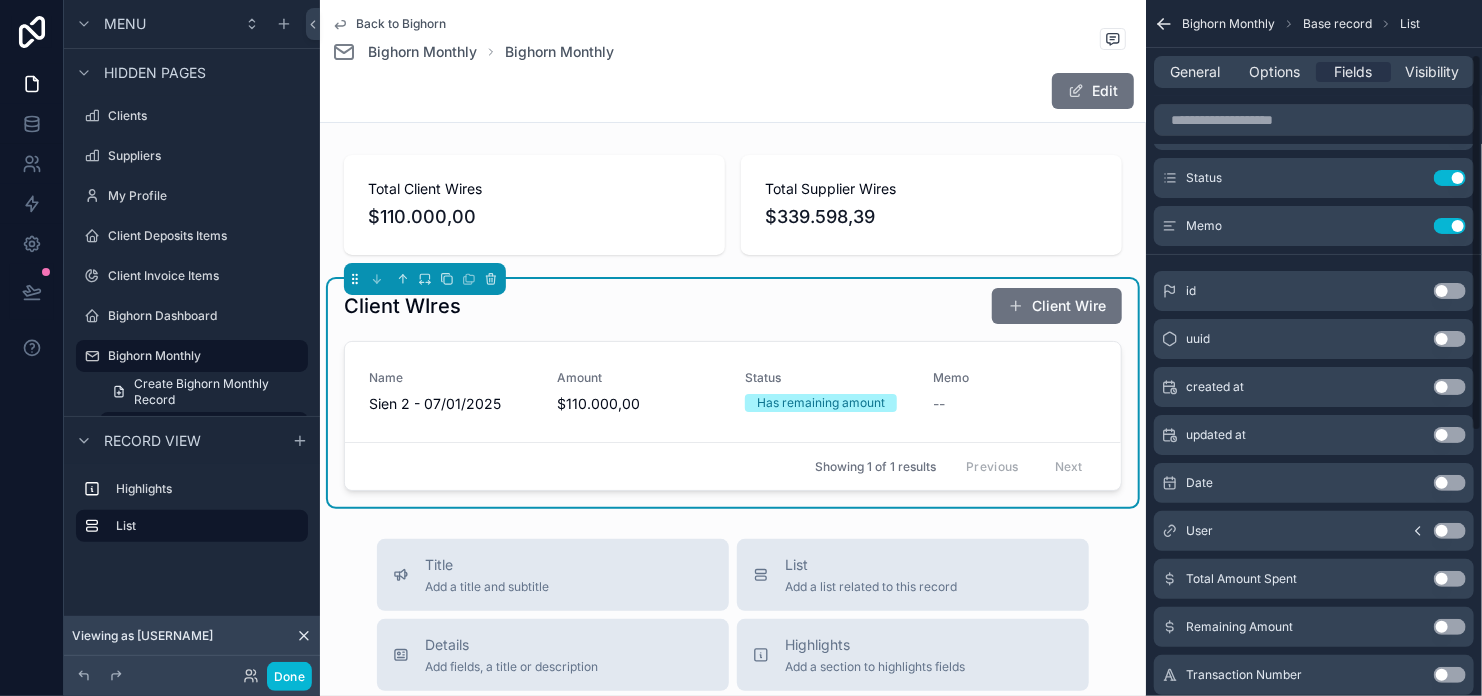 click on "Use setting" at bounding box center [1450, 226] 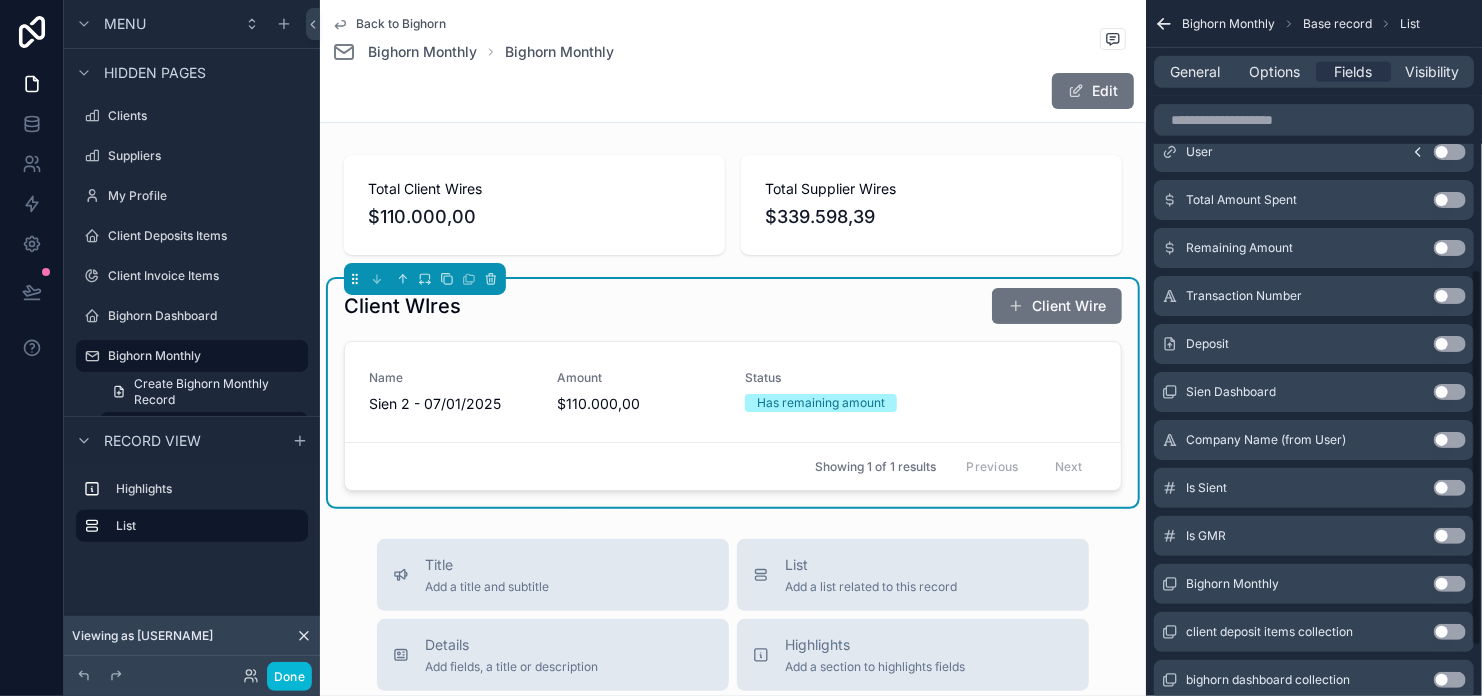 scroll, scrollTop: 500, scrollLeft: 0, axis: vertical 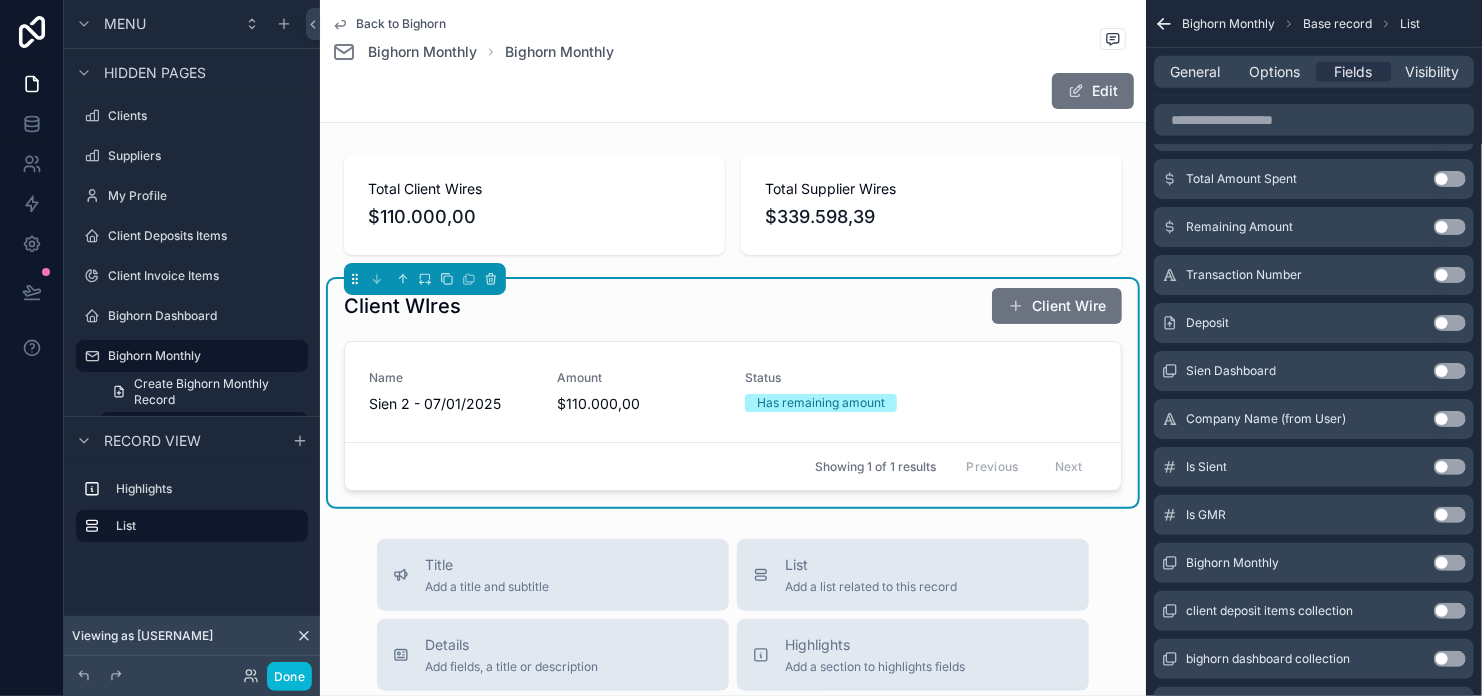 click on "Use setting" at bounding box center (1450, 227) 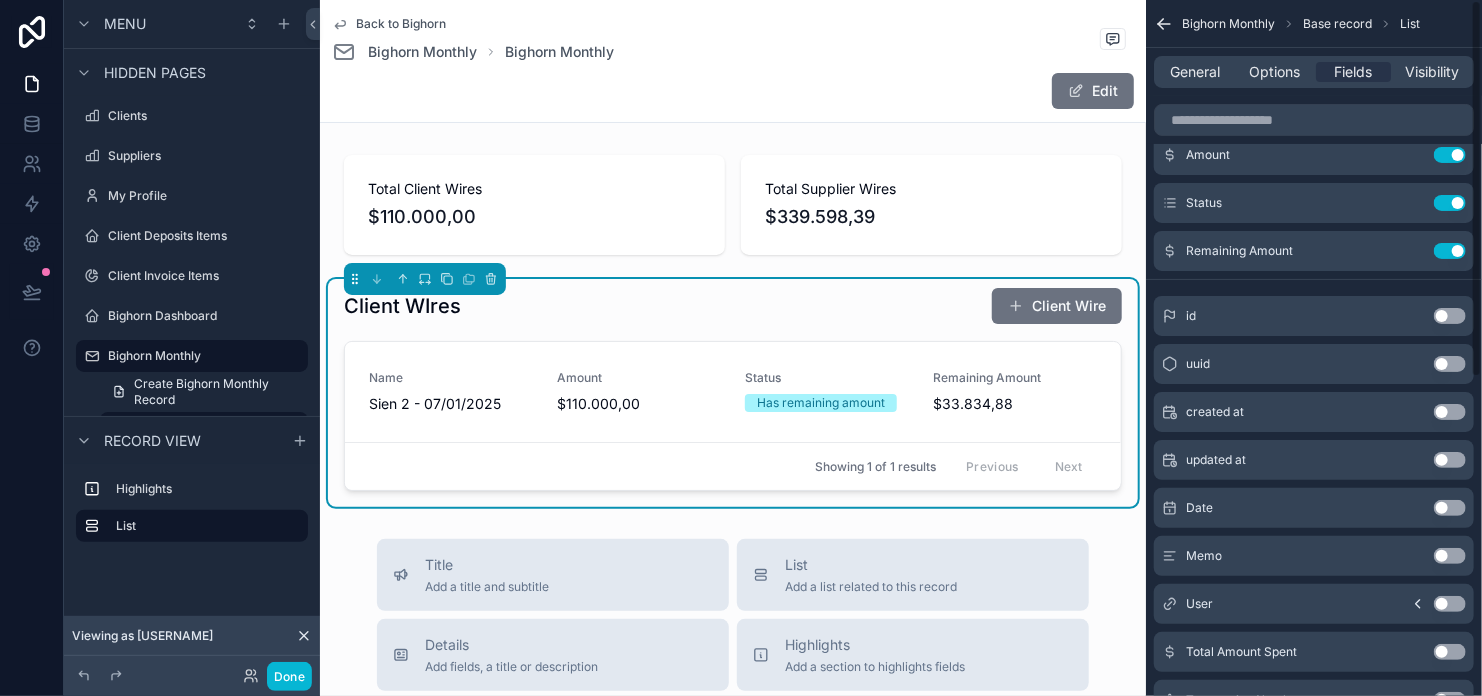 scroll, scrollTop: 0, scrollLeft: 0, axis: both 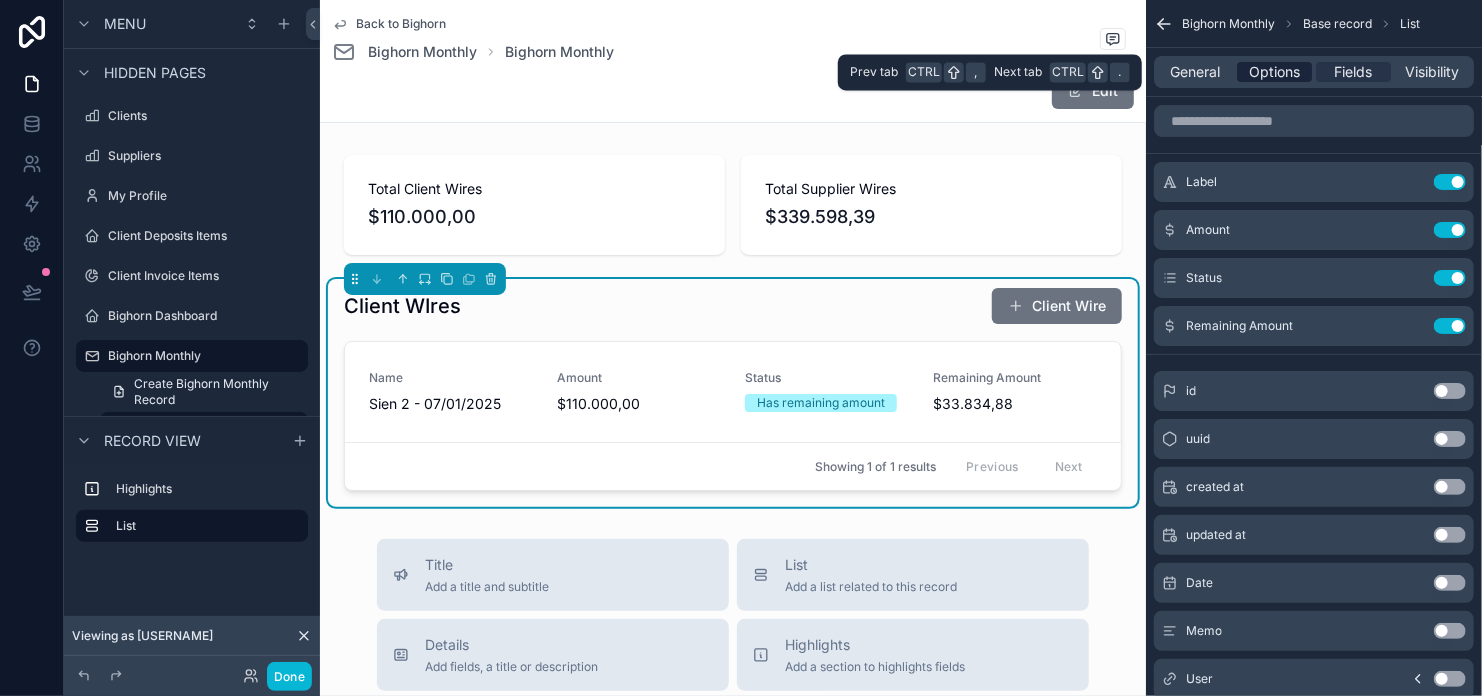 click on "Options" at bounding box center (1274, 72) 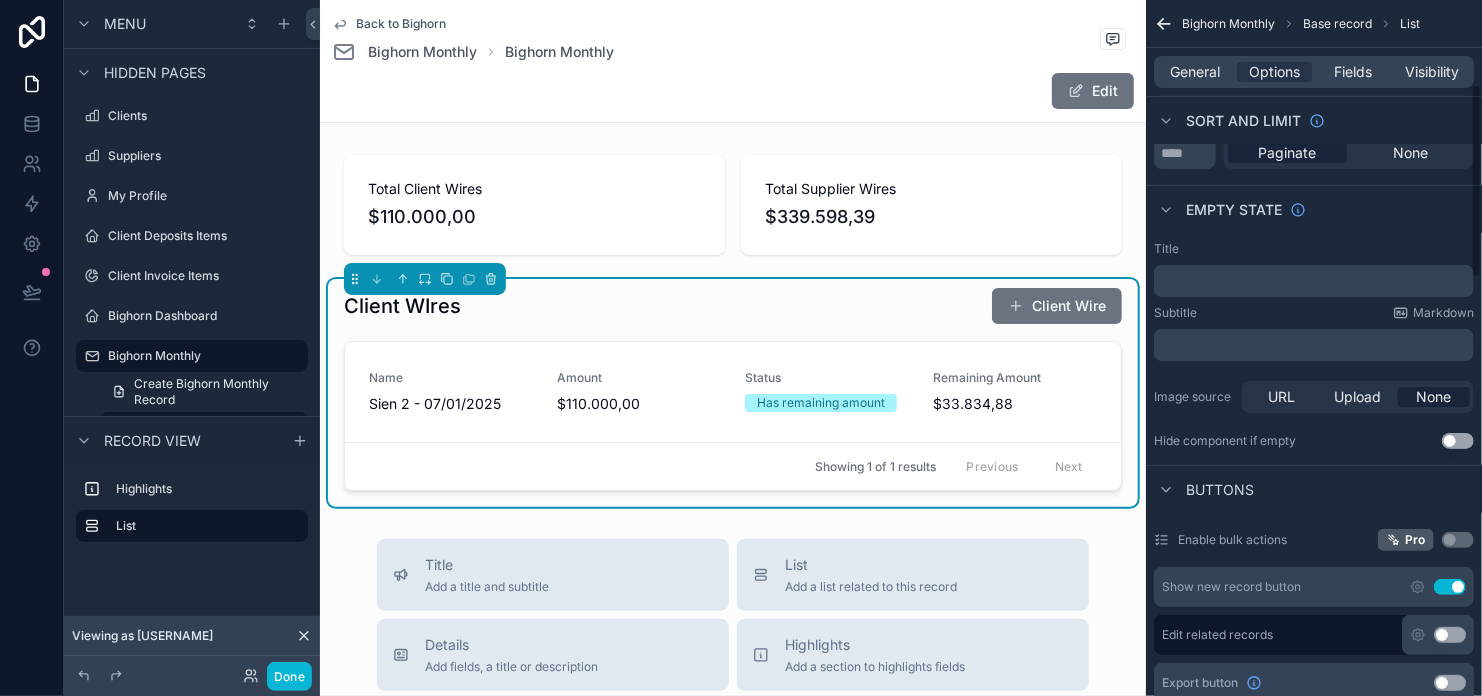 scroll, scrollTop: 300, scrollLeft: 0, axis: vertical 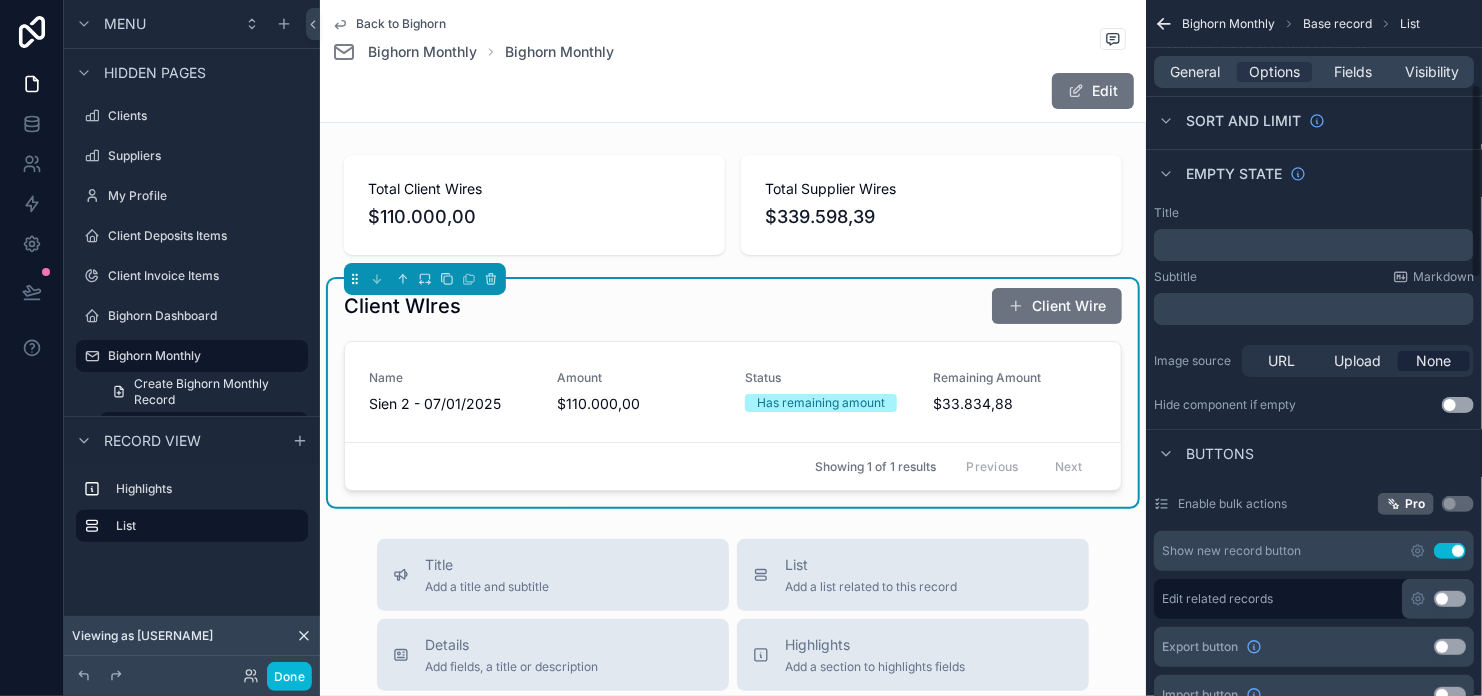 click on "Client WIres Client Wire" at bounding box center [733, 306] 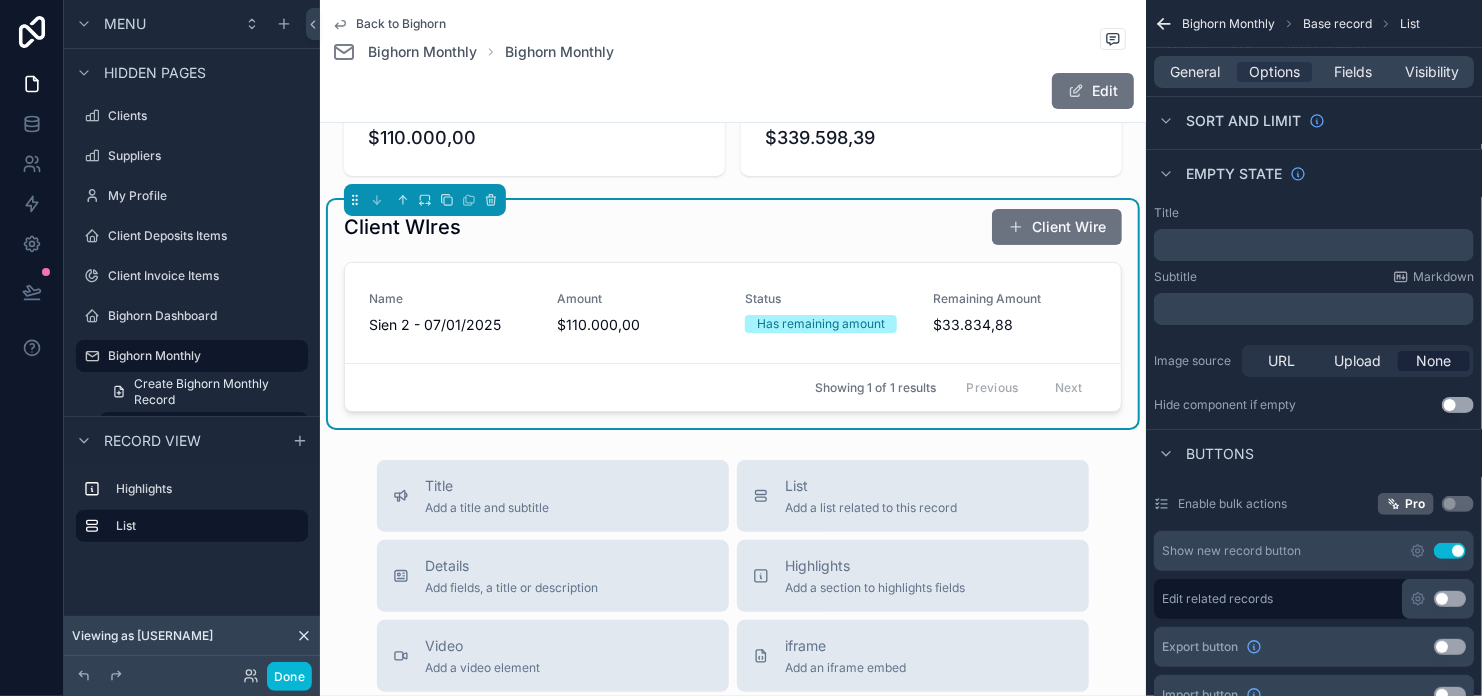 scroll, scrollTop: 200, scrollLeft: 0, axis: vertical 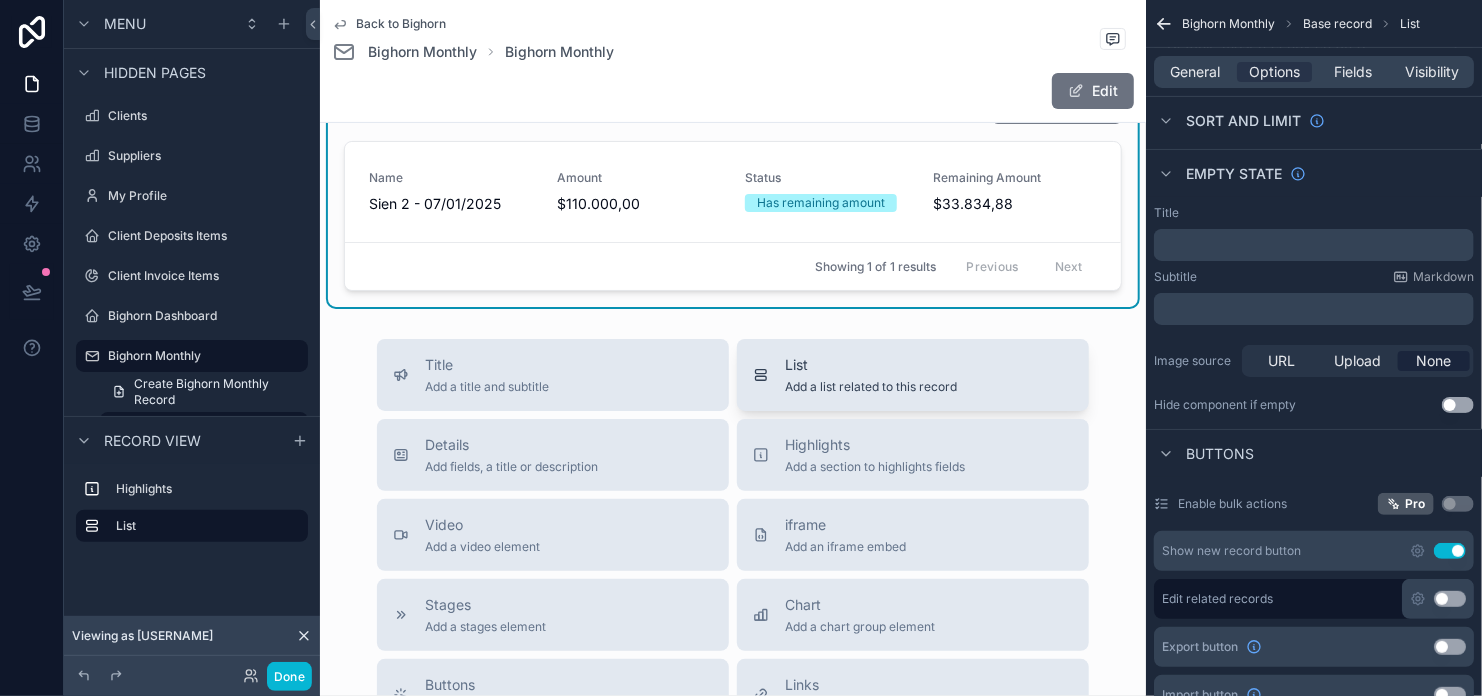 click on "Add a list related to this record" at bounding box center (871, 387) 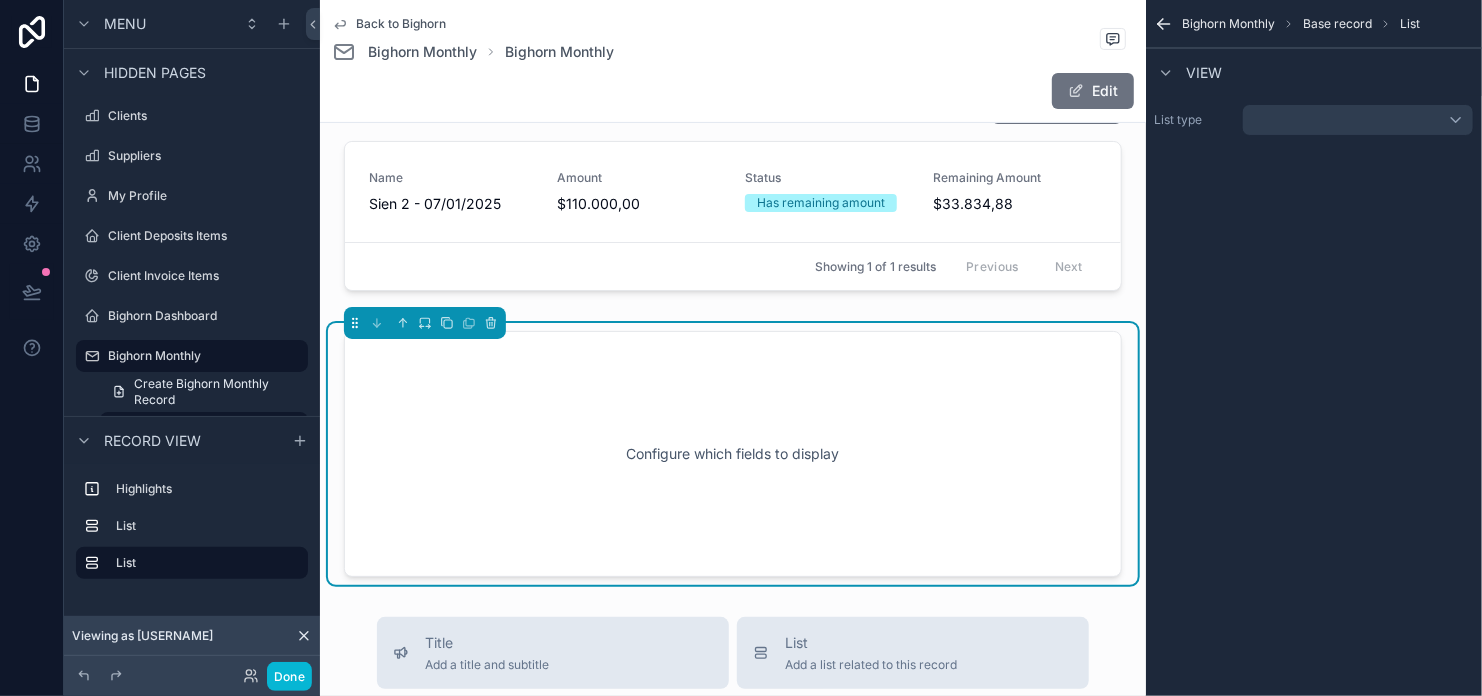 scroll, scrollTop: 0, scrollLeft: 0, axis: both 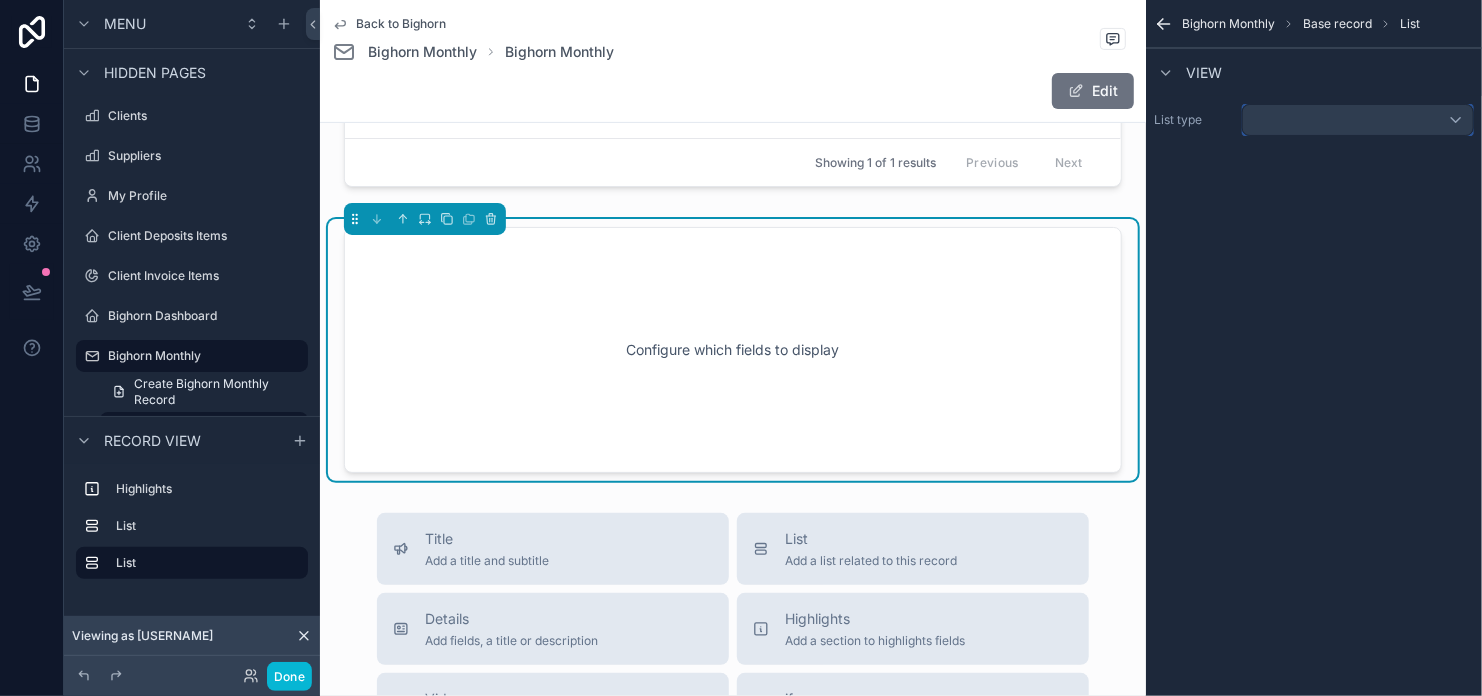 click at bounding box center (1257, 119) 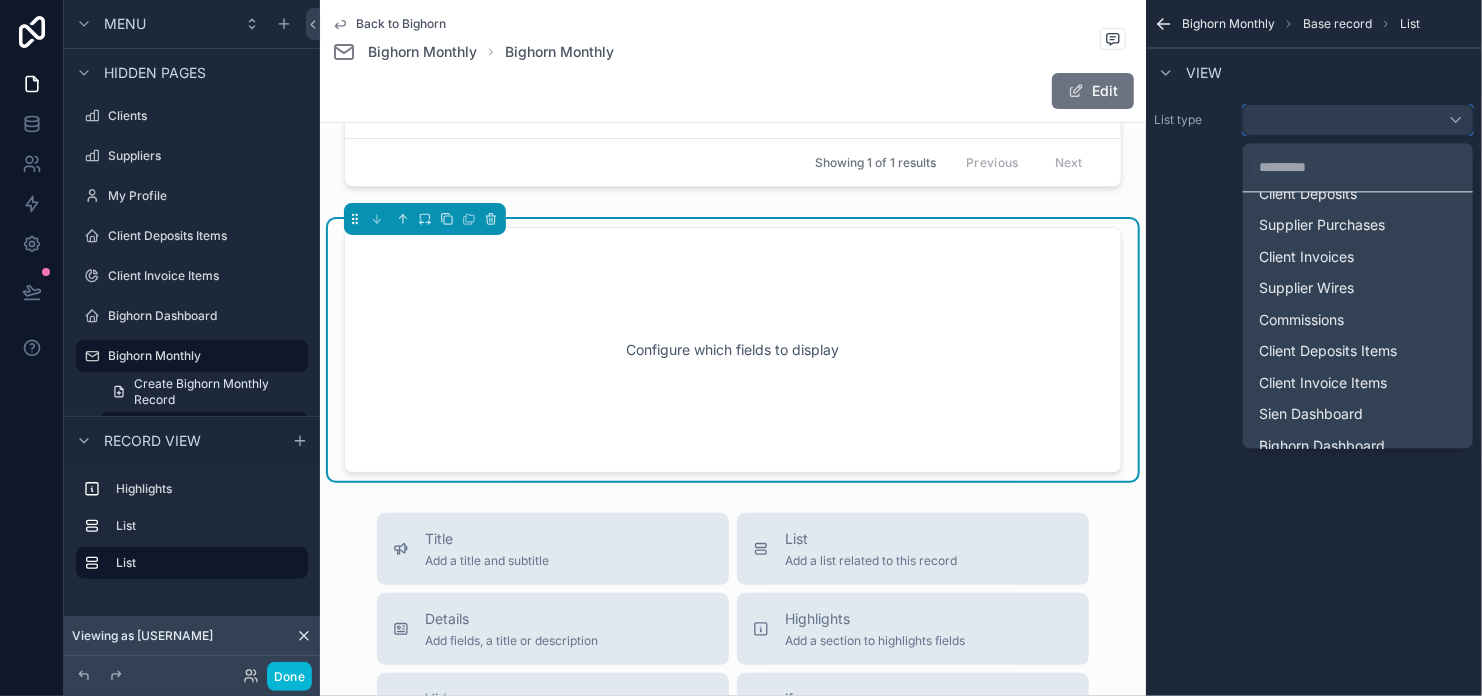 scroll, scrollTop: 200, scrollLeft: 0, axis: vertical 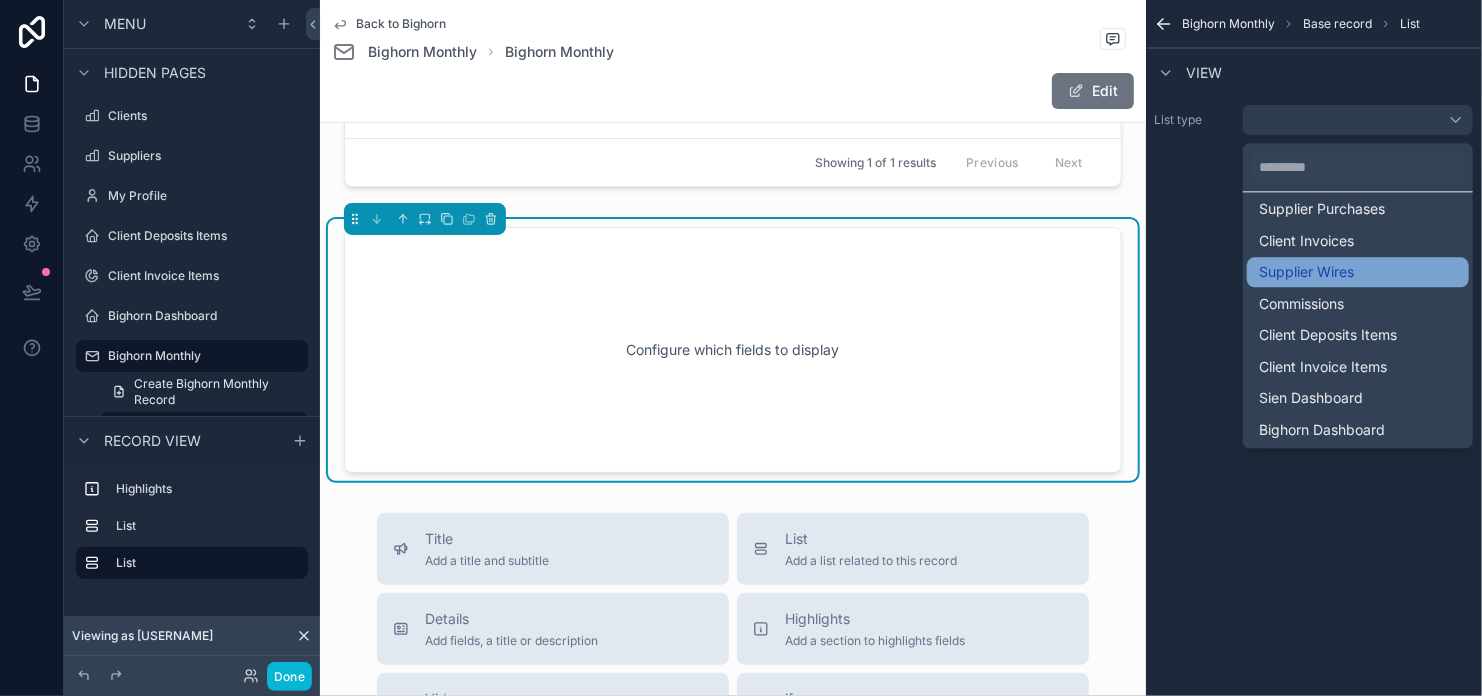 click on "Supplier Wires" at bounding box center [1306, 272] 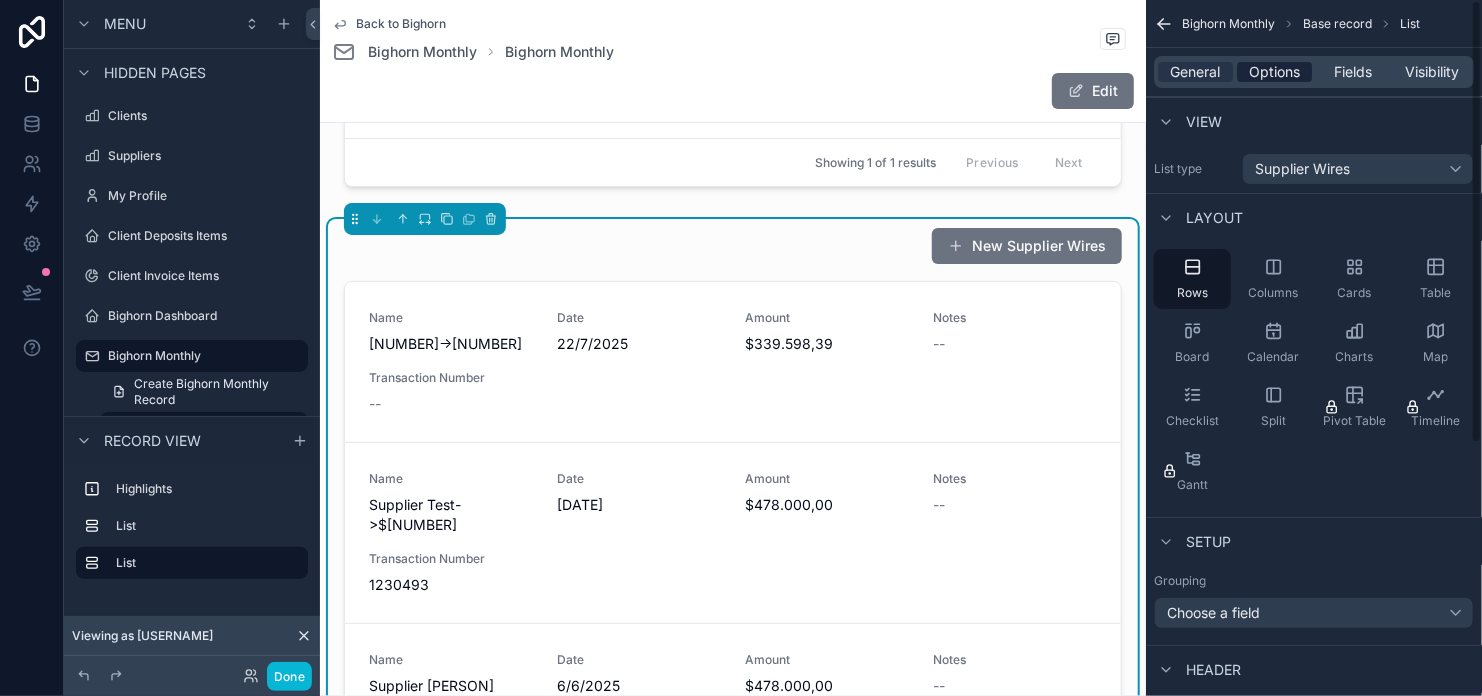 click on "Options" at bounding box center [1274, 72] 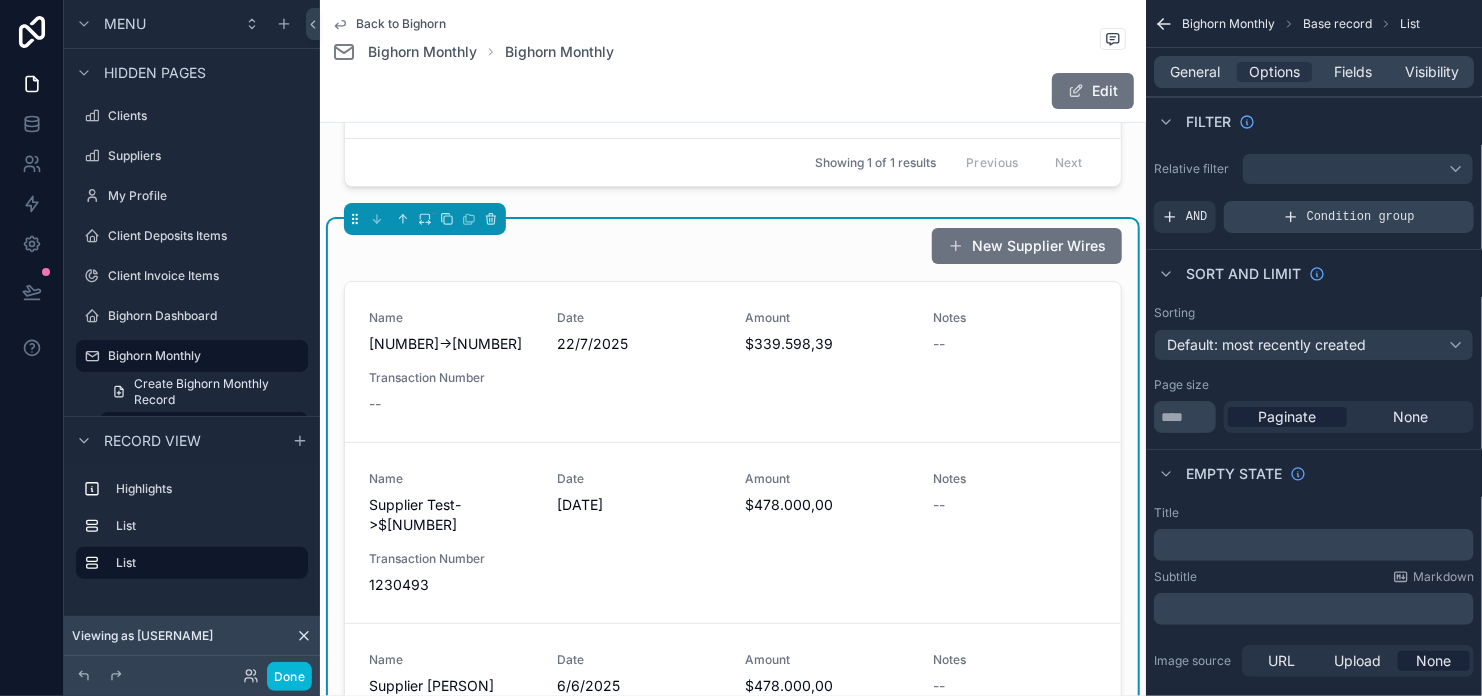 click on "Condition group" at bounding box center [1361, 217] 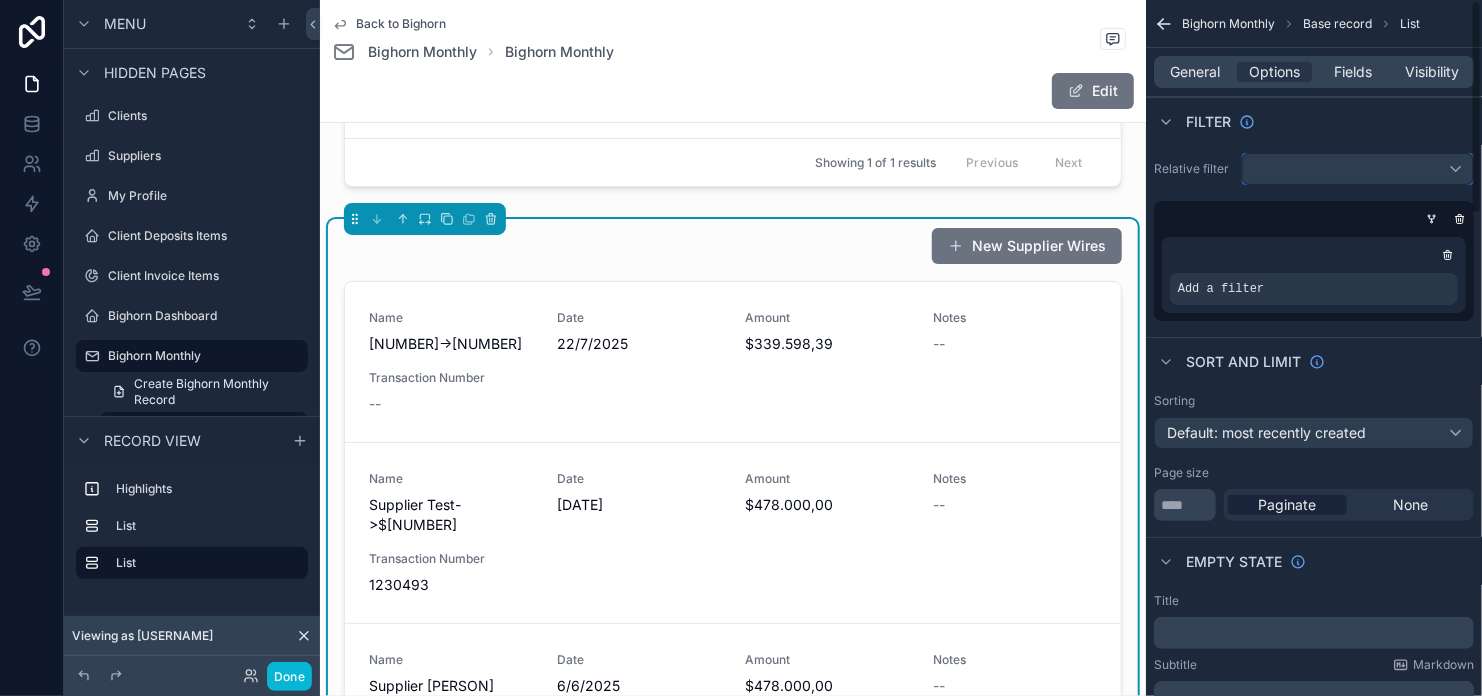 click at bounding box center (1358, 169) 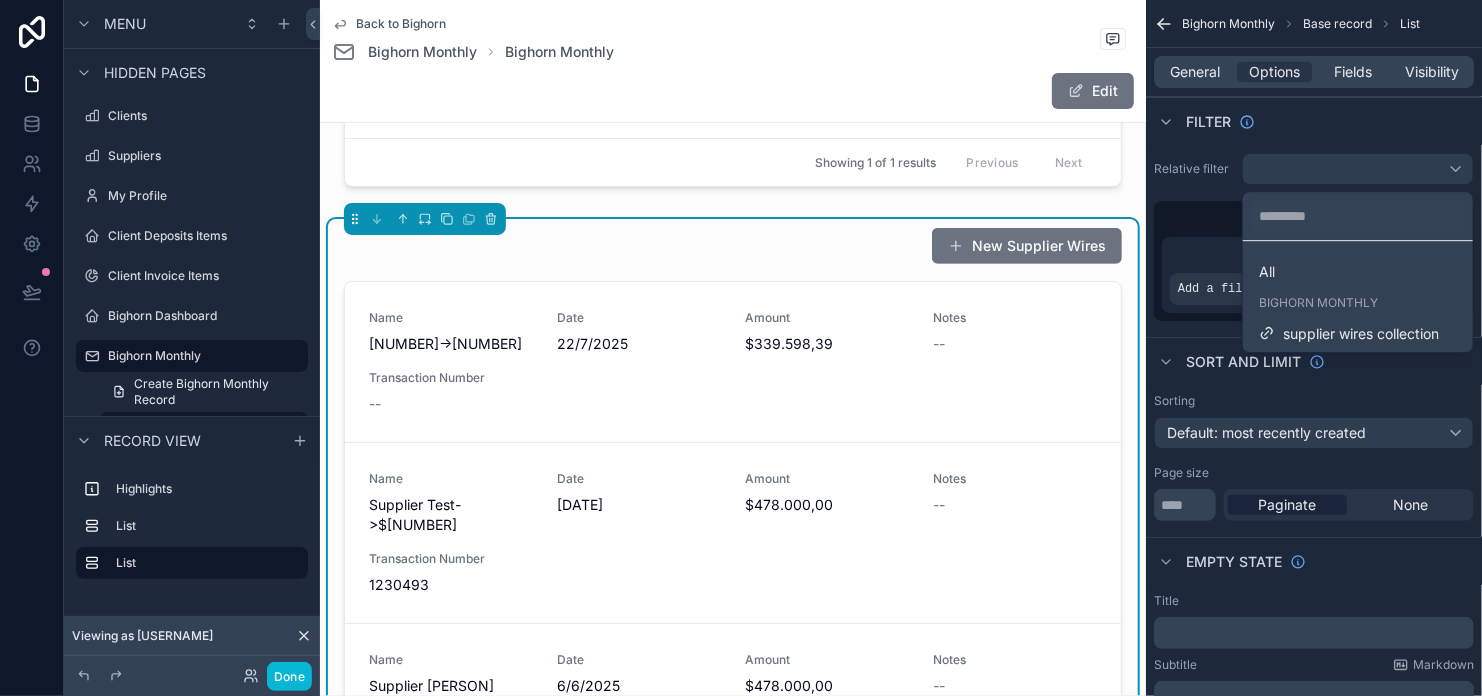 drag, startPoint x: 1299, startPoint y: 343, endPoint x: 1339, endPoint y: 305, distance: 55.17246 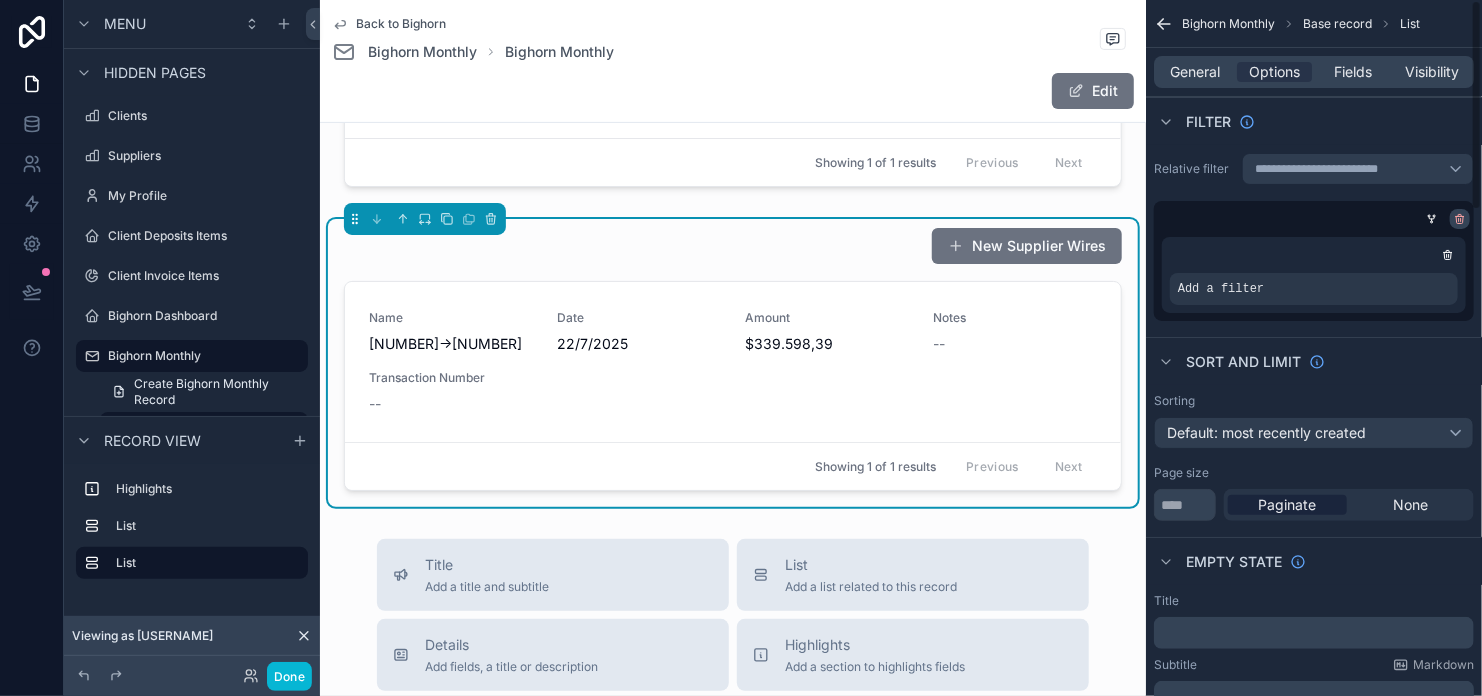 click 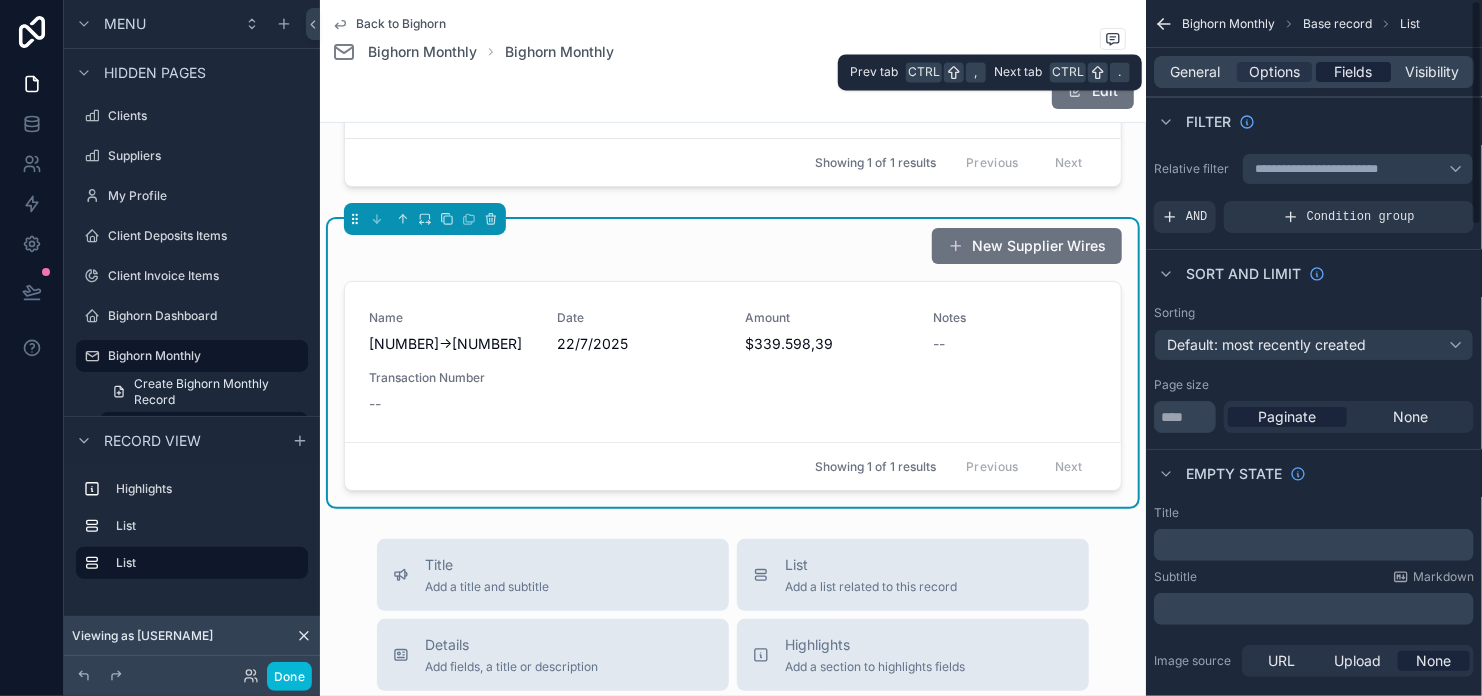 click on "Fields" at bounding box center (1354, 72) 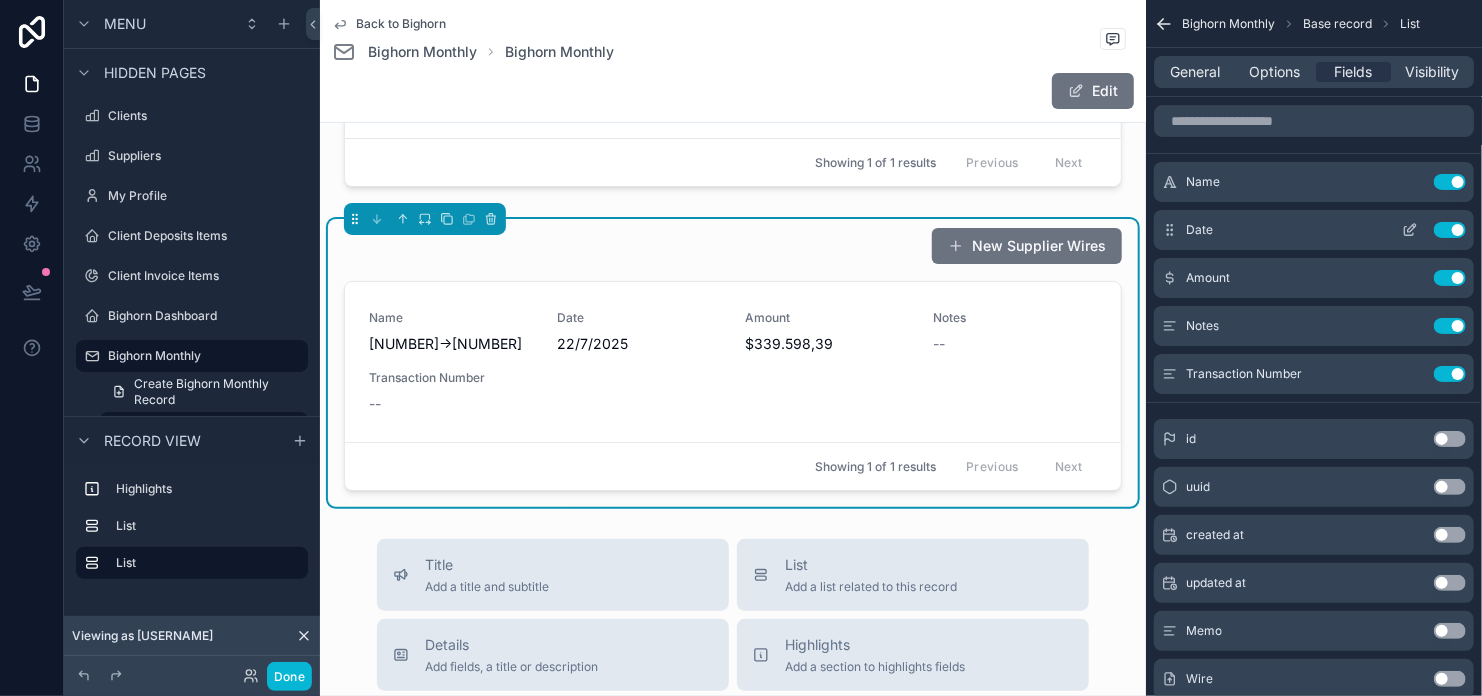 click on "Use setting" at bounding box center [1450, 230] 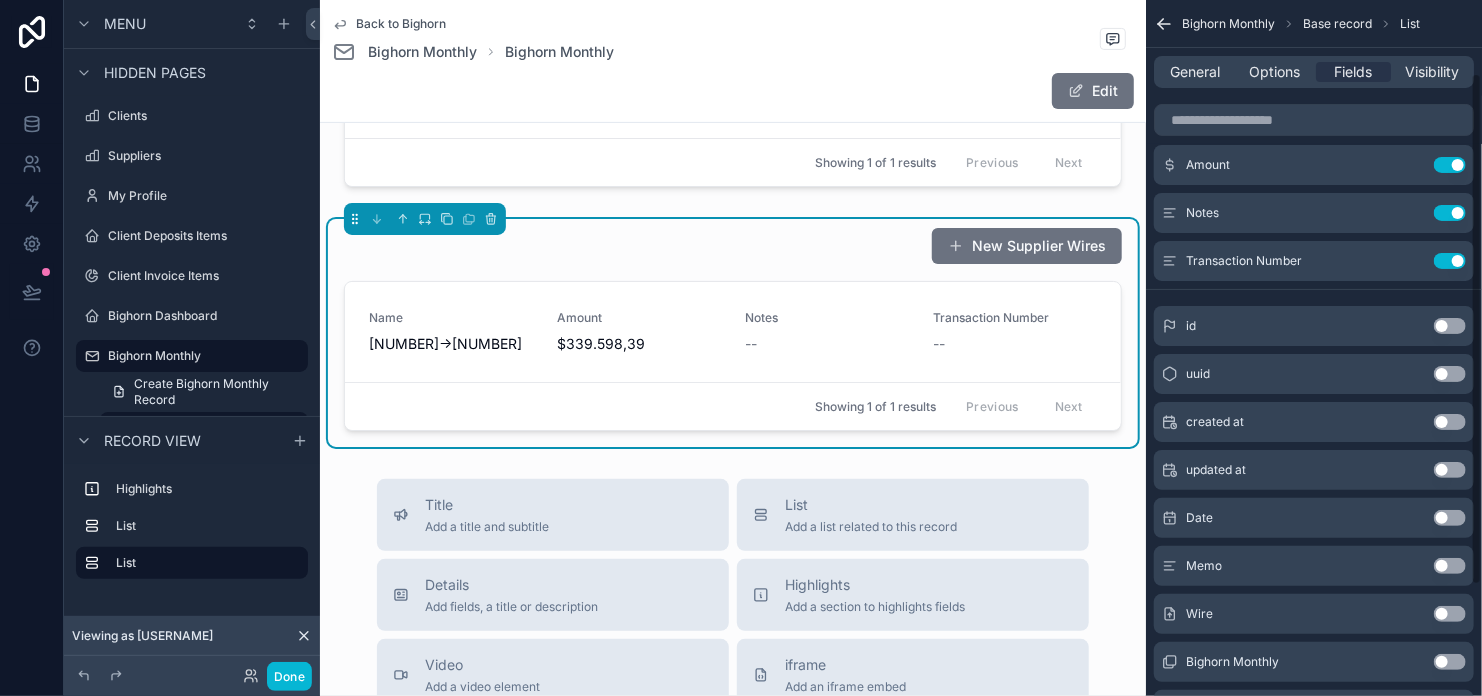scroll, scrollTop: 100, scrollLeft: 0, axis: vertical 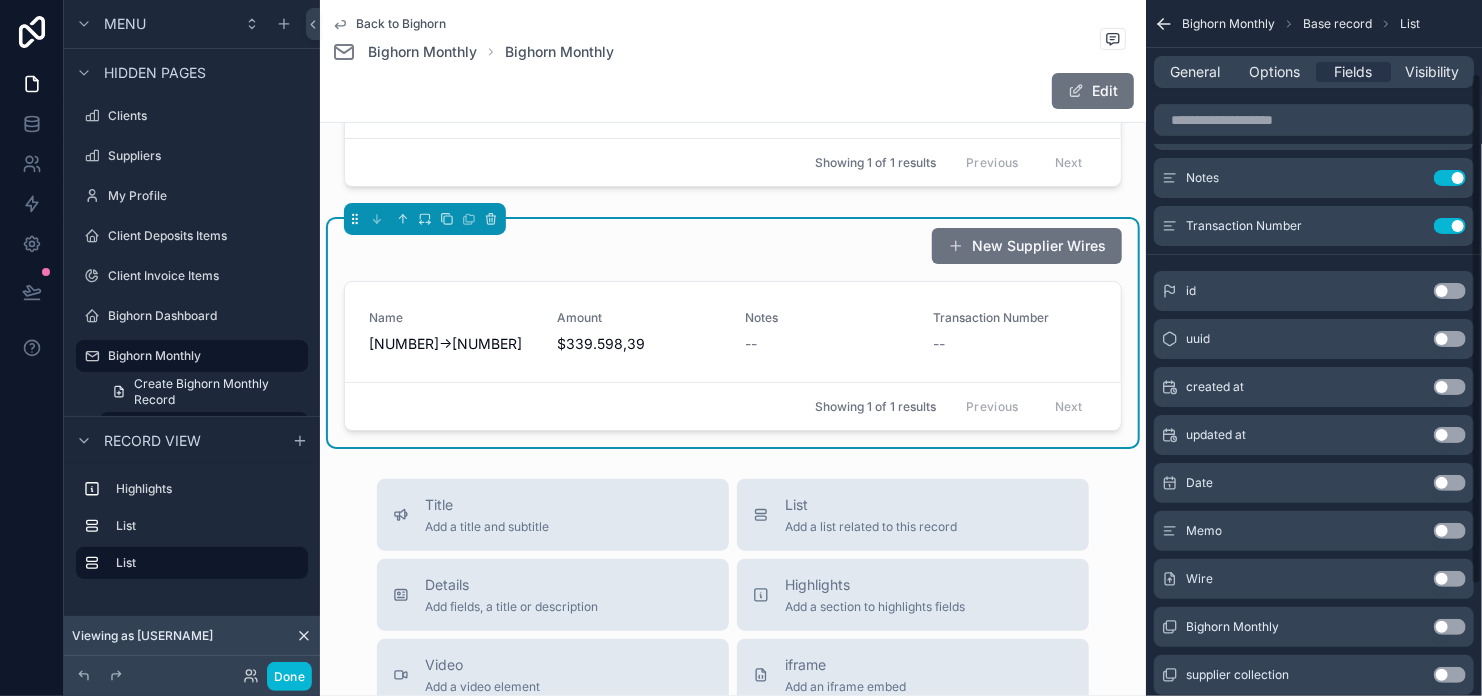 click on "Use setting" at bounding box center (1450, 483) 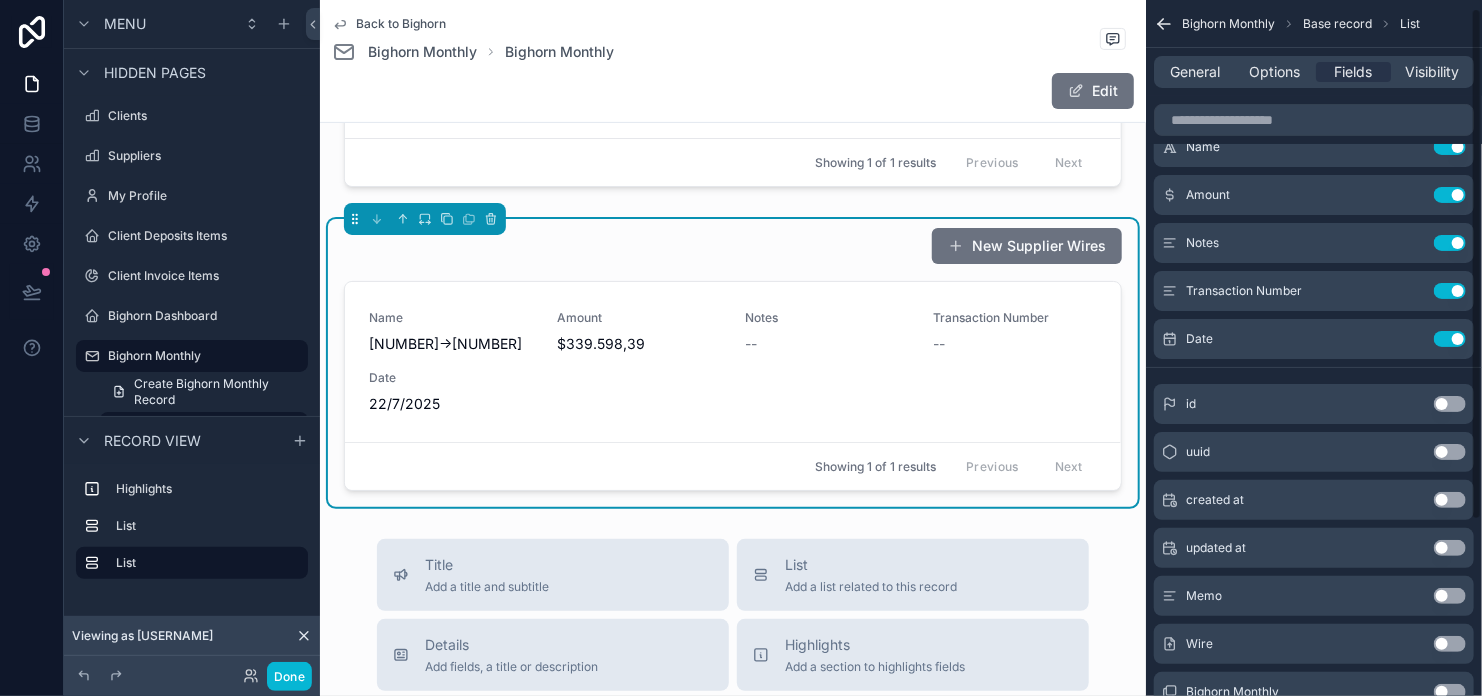 scroll, scrollTop: 0, scrollLeft: 0, axis: both 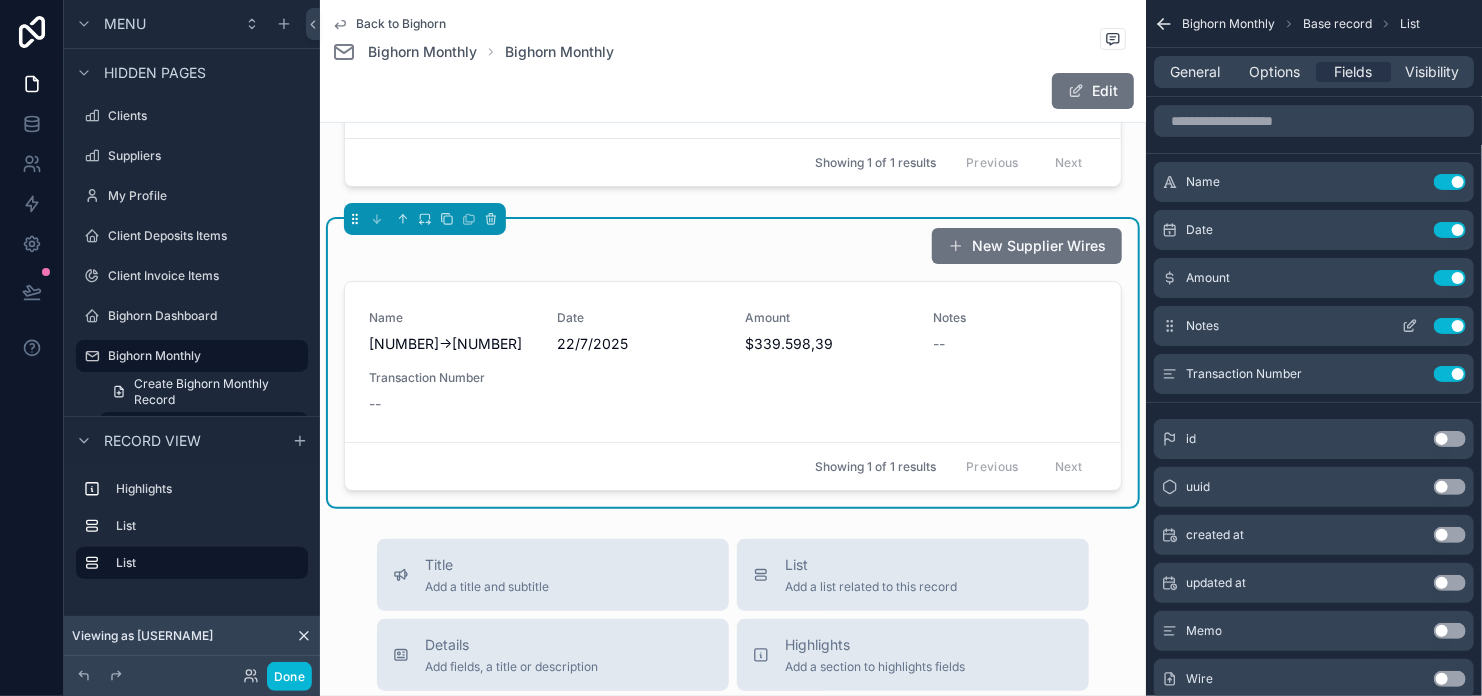 click on "Use setting" at bounding box center (1450, 326) 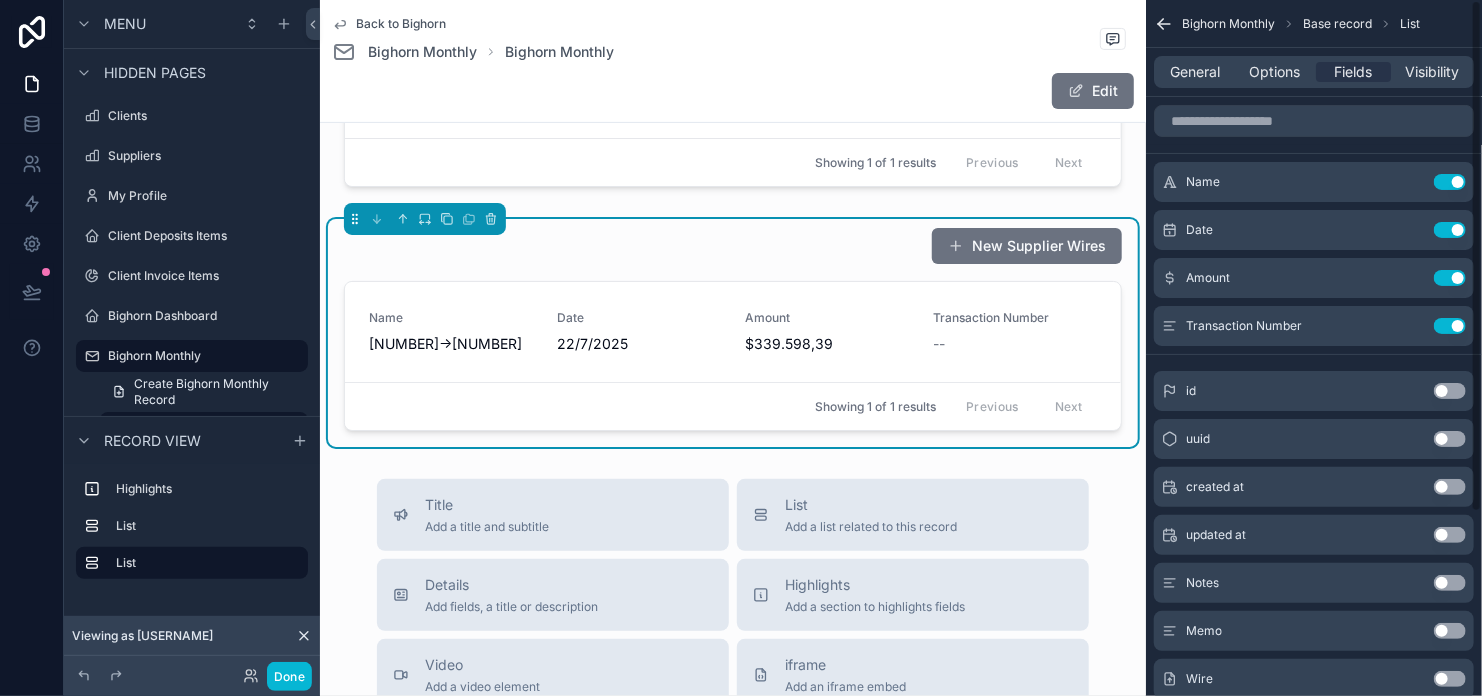 click on "Use setting" at bounding box center [1450, 326] 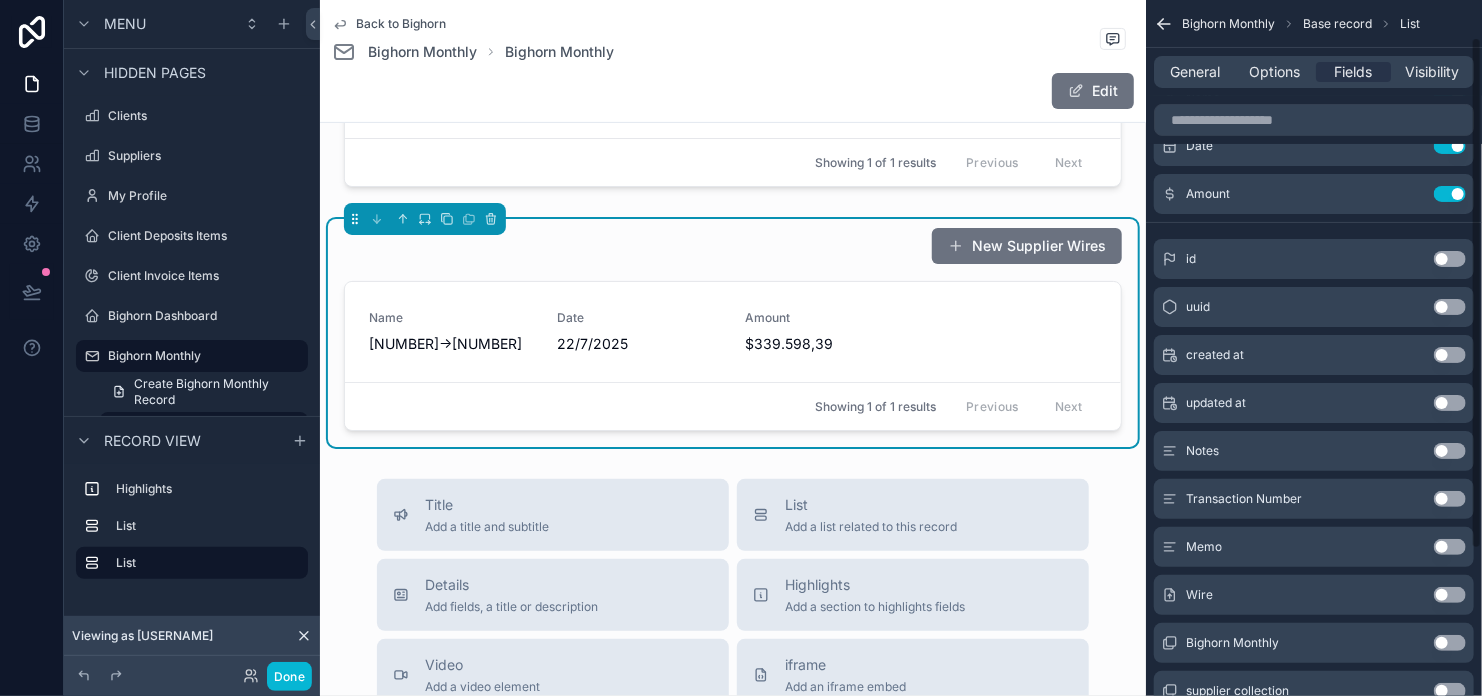 scroll, scrollTop: 50, scrollLeft: 0, axis: vertical 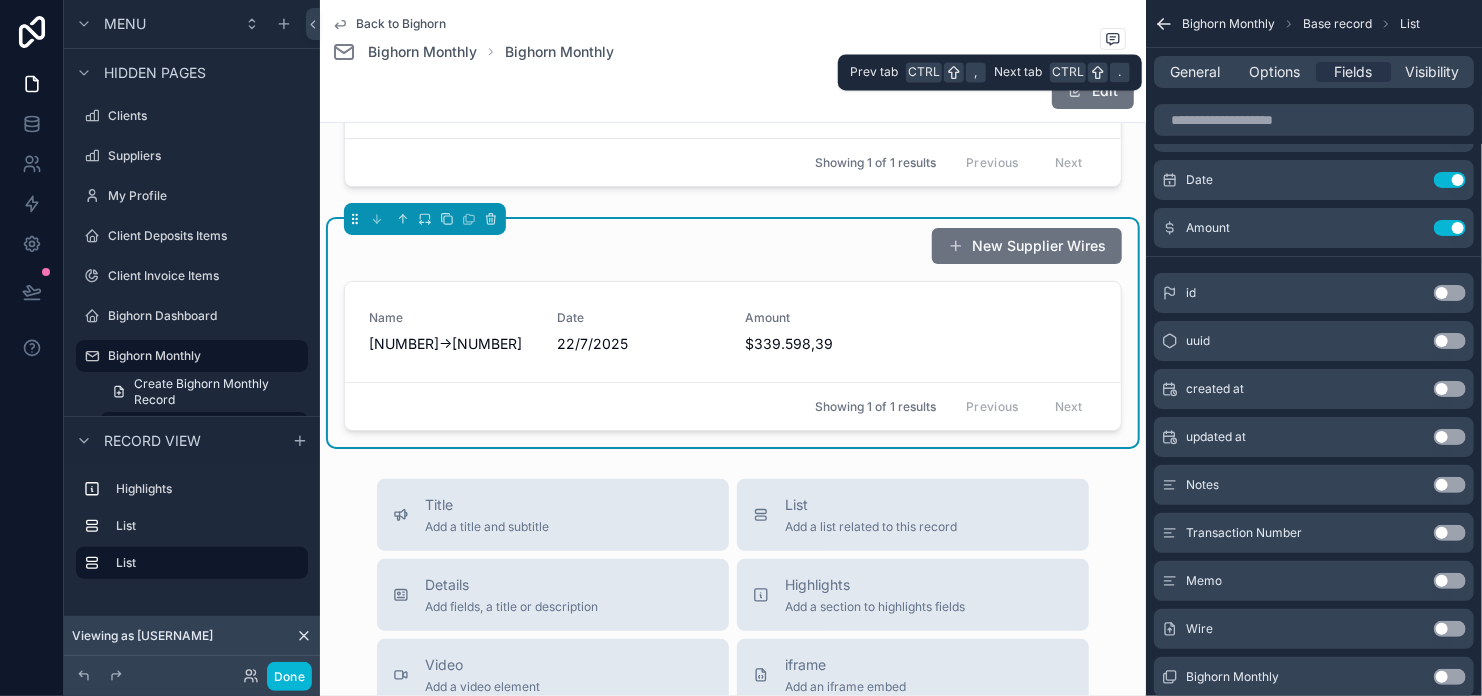 click on "General Options Fields Visibility" at bounding box center (1314, 72) 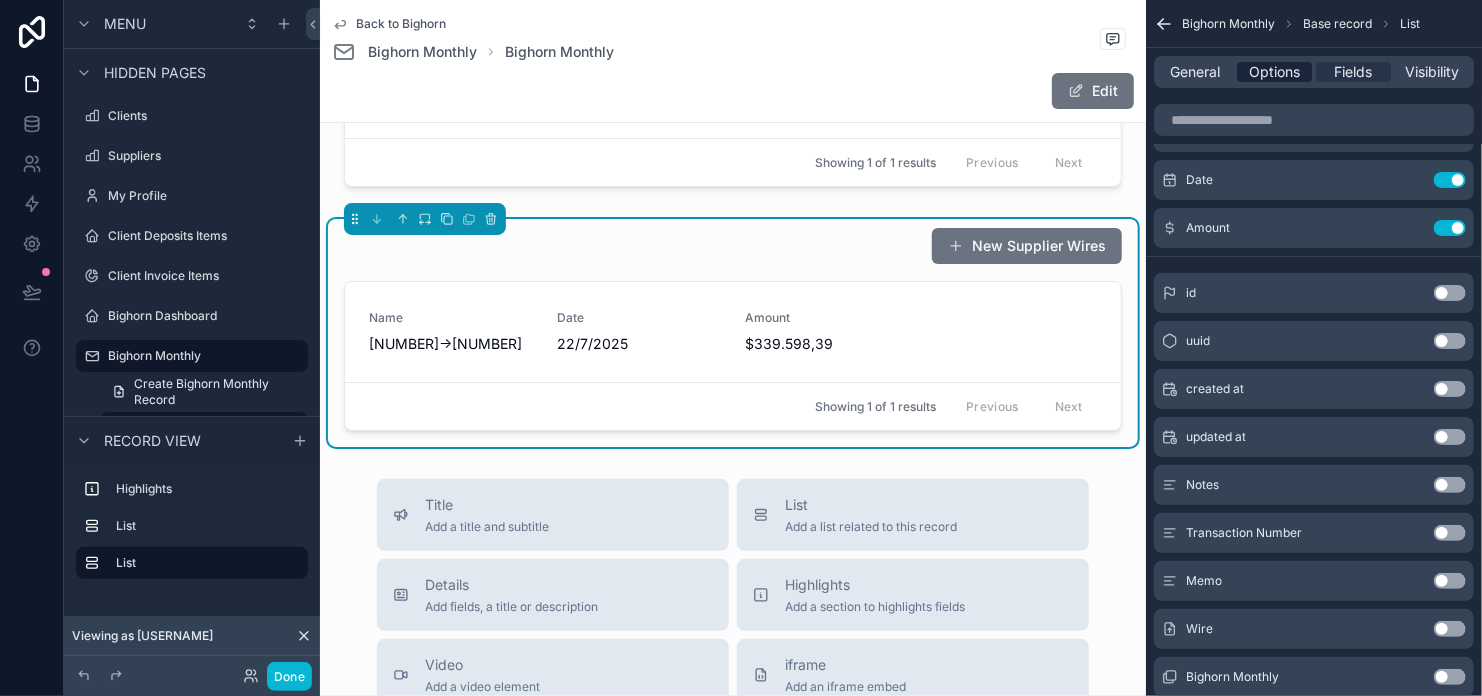 click on "Options" at bounding box center [1274, 72] 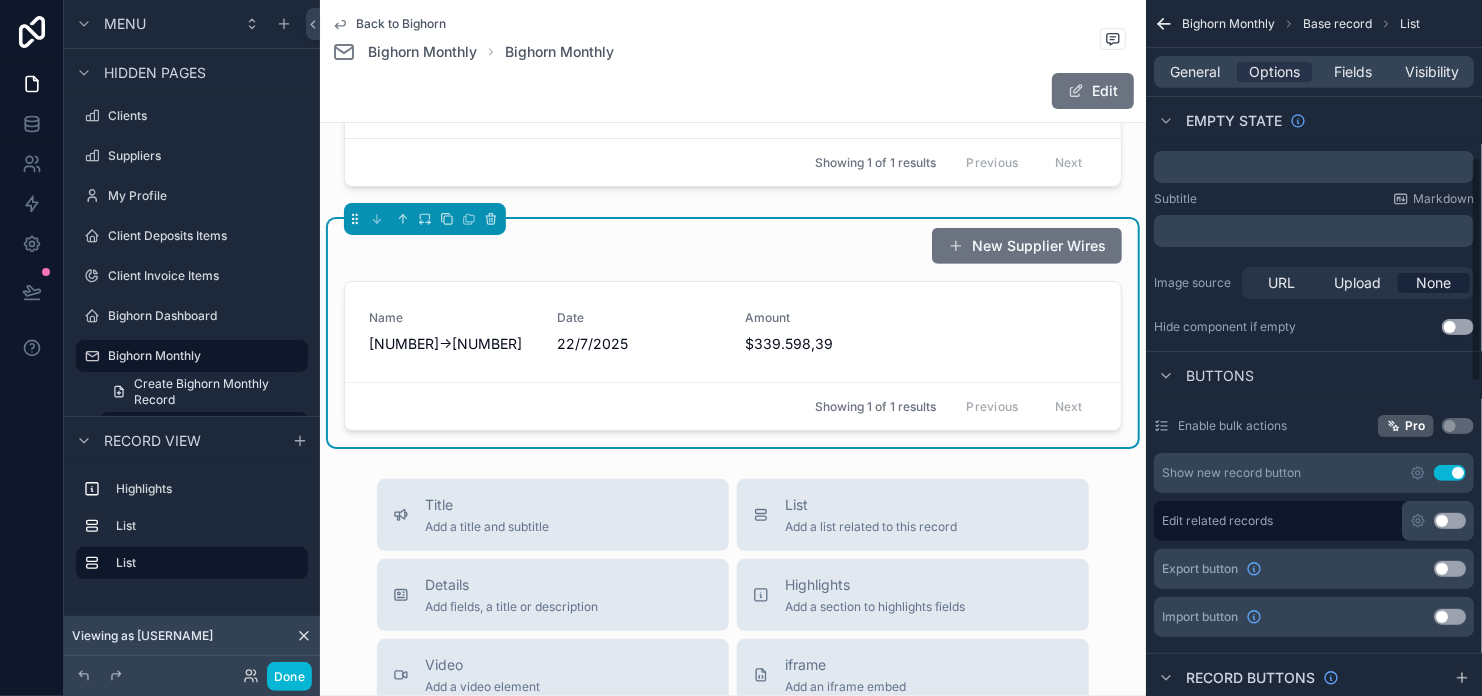 scroll, scrollTop: 550, scrollLeft: 0, axis: vertical 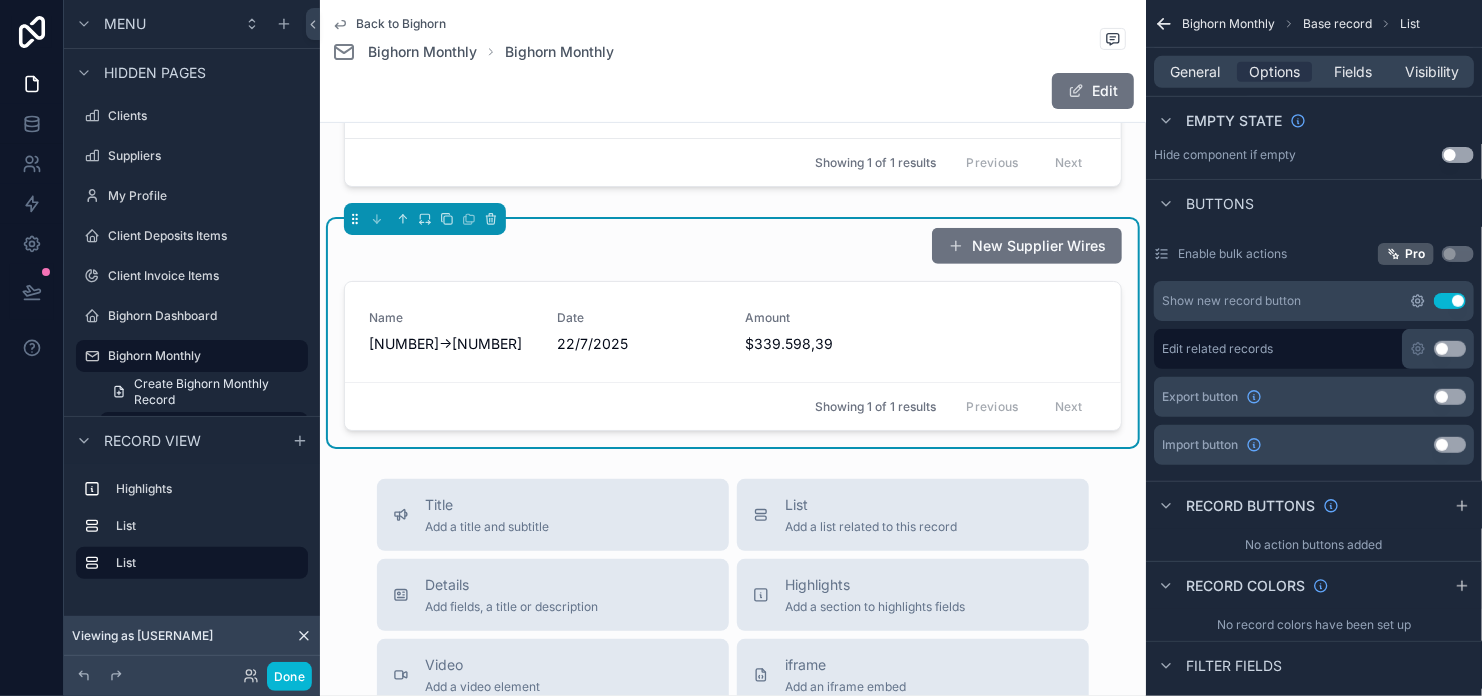 click 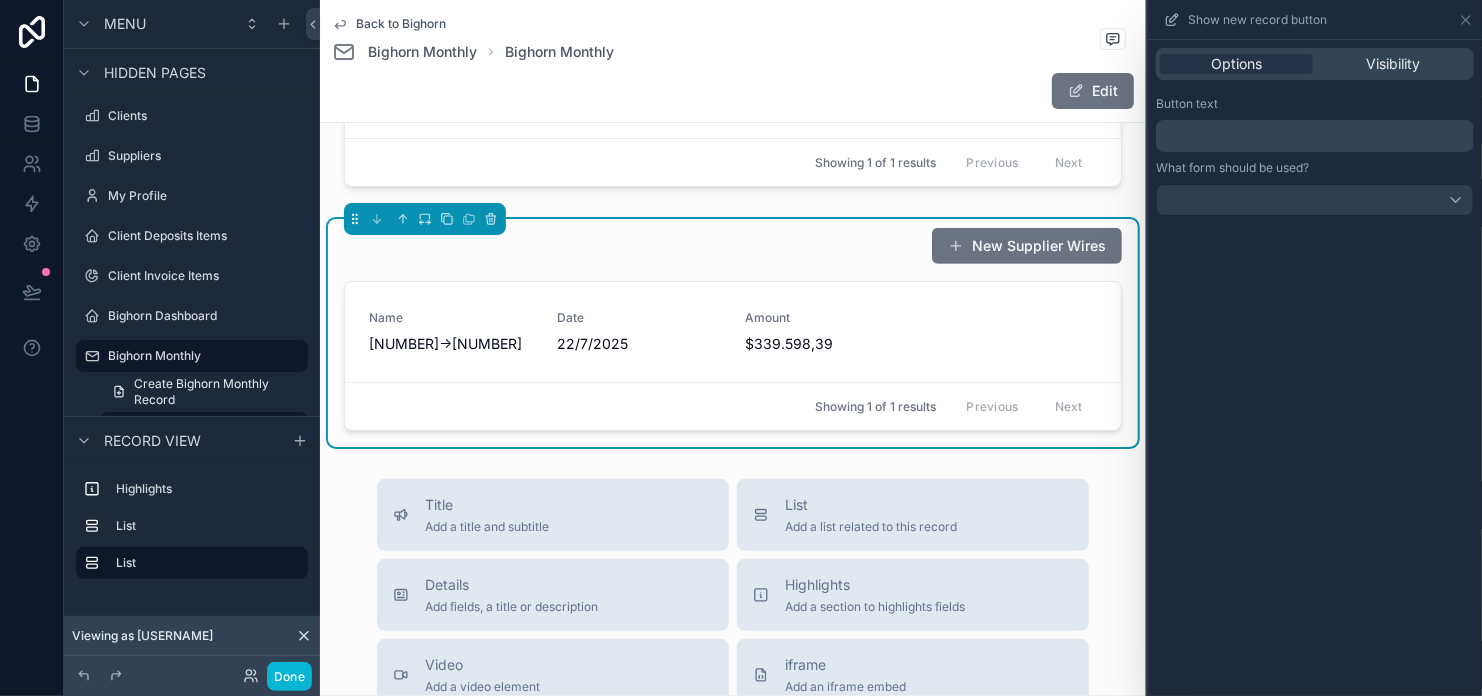 click on "﻿" at bounding box center [1317, 136] 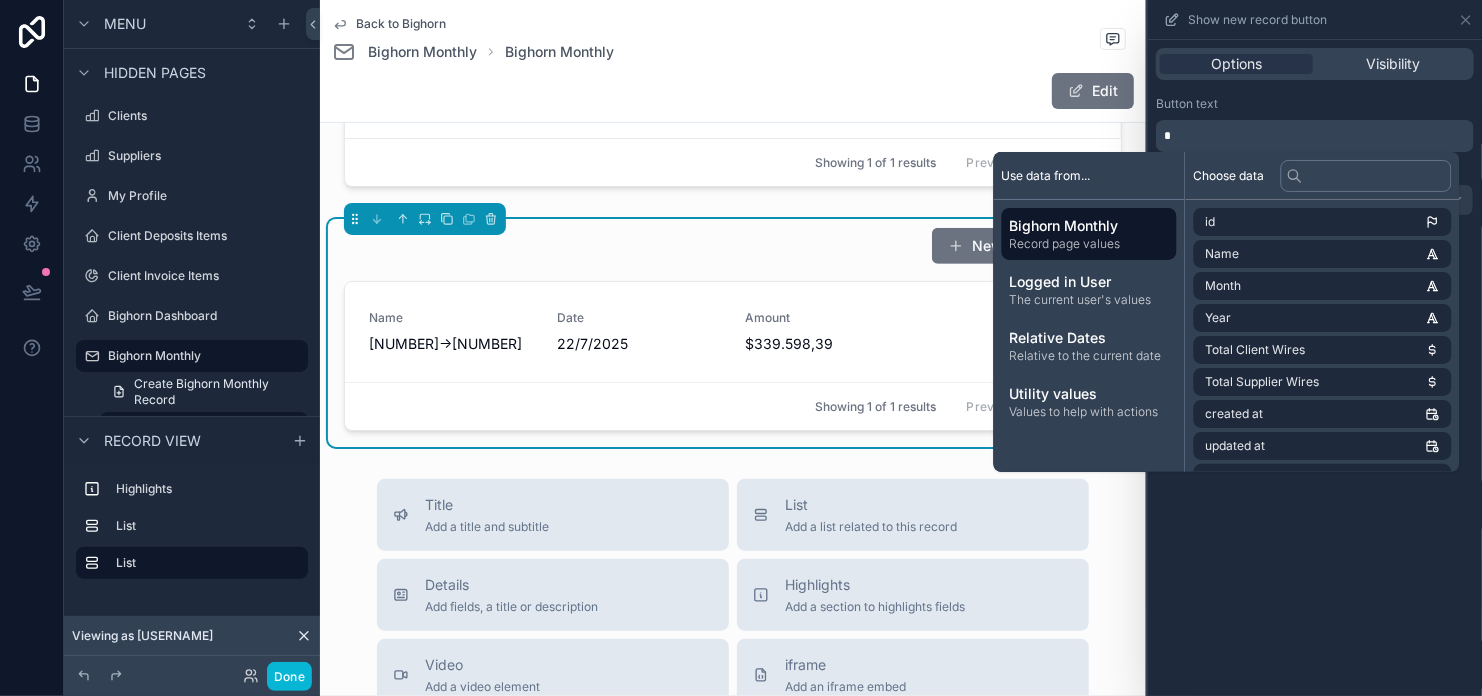 type 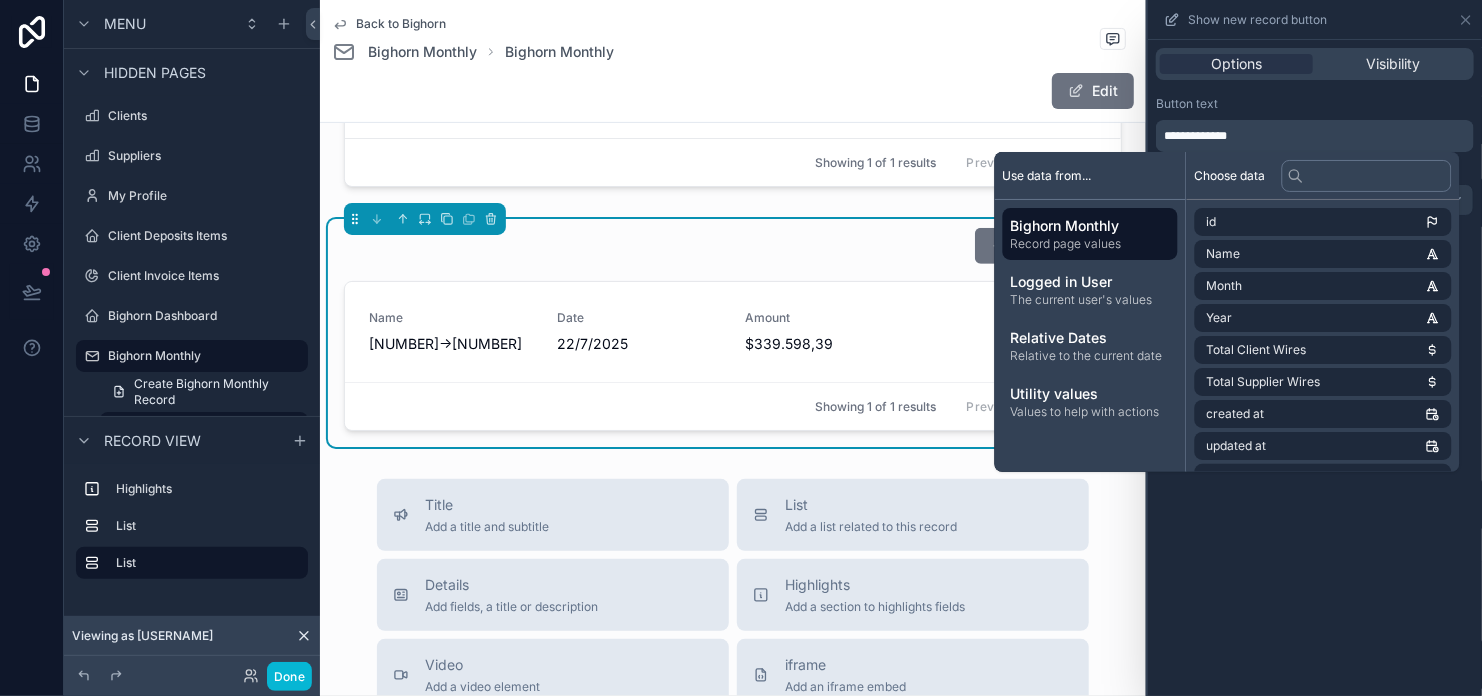 click on "Button text" at bounding box center (1315, 104) 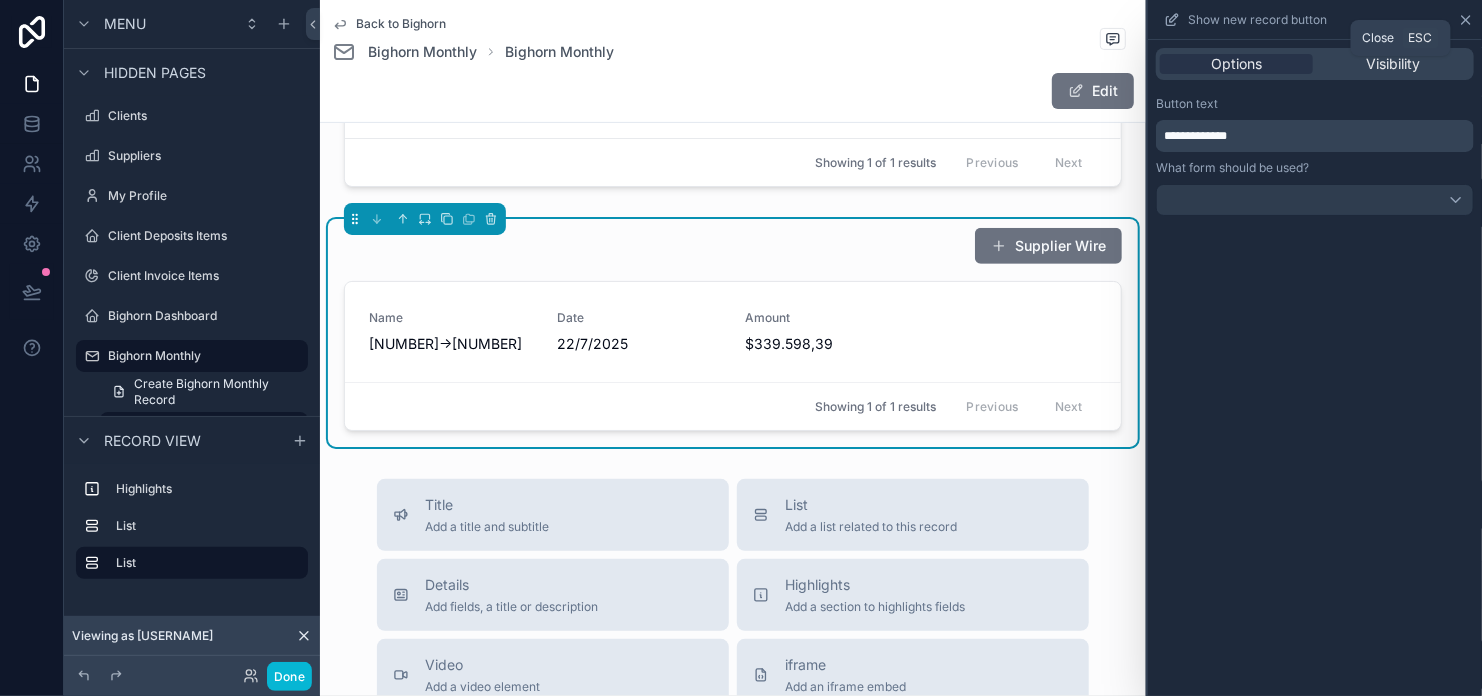 click 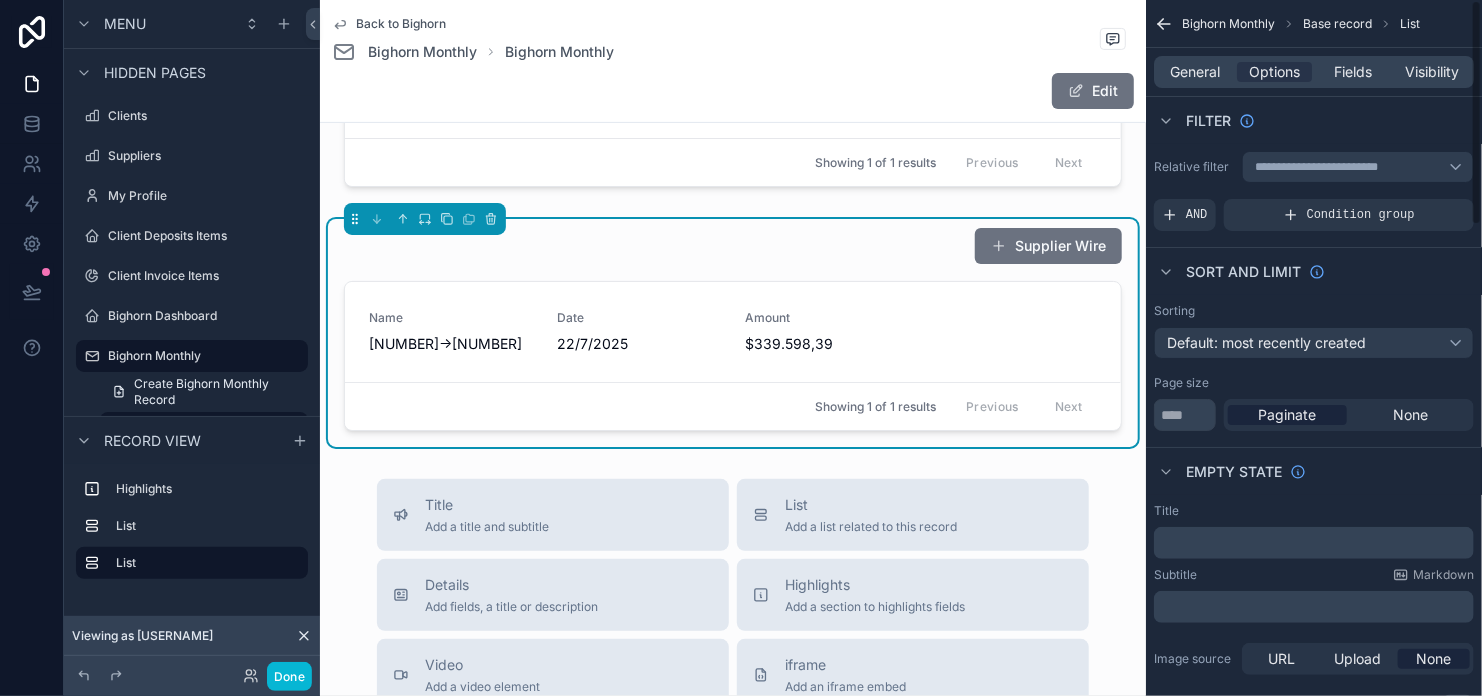 scroll, scrollTop: 0, scrollLeft: 0, axis: both 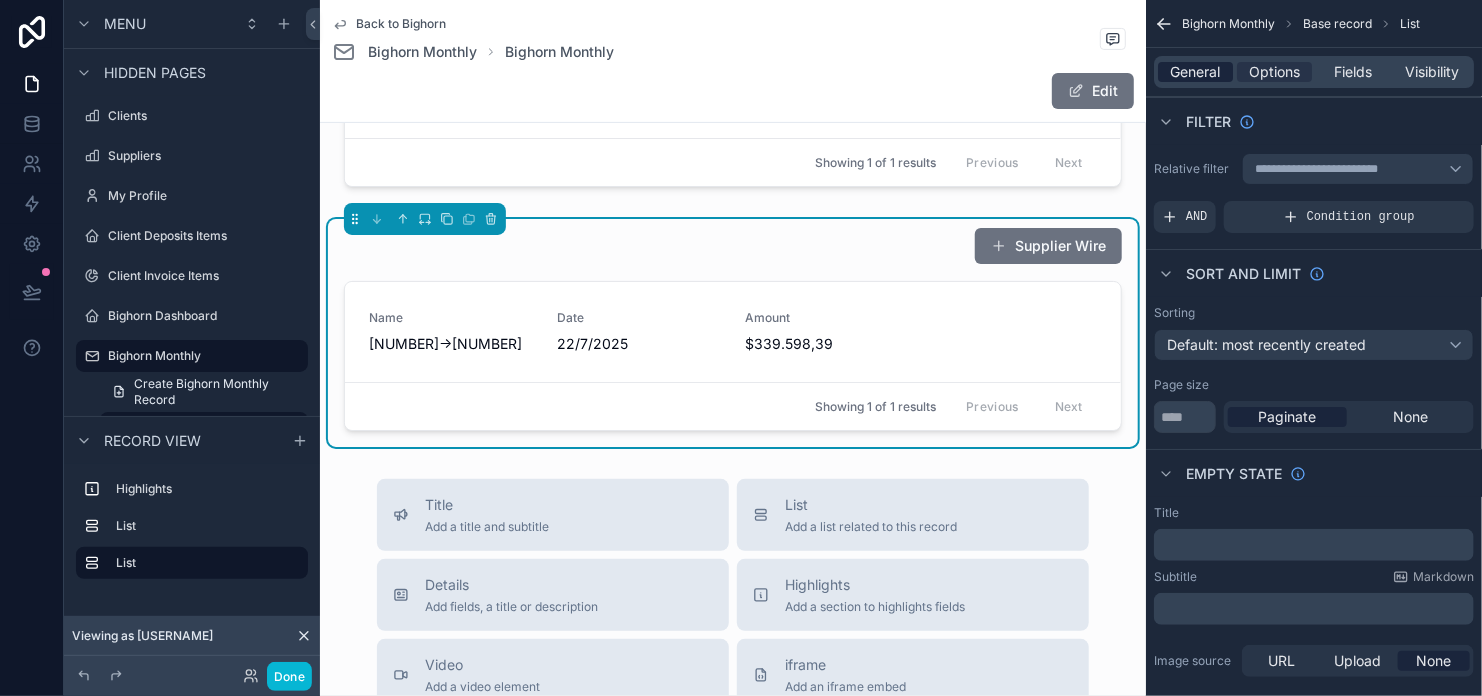 click on "General" at bounding box center (1196, 72) 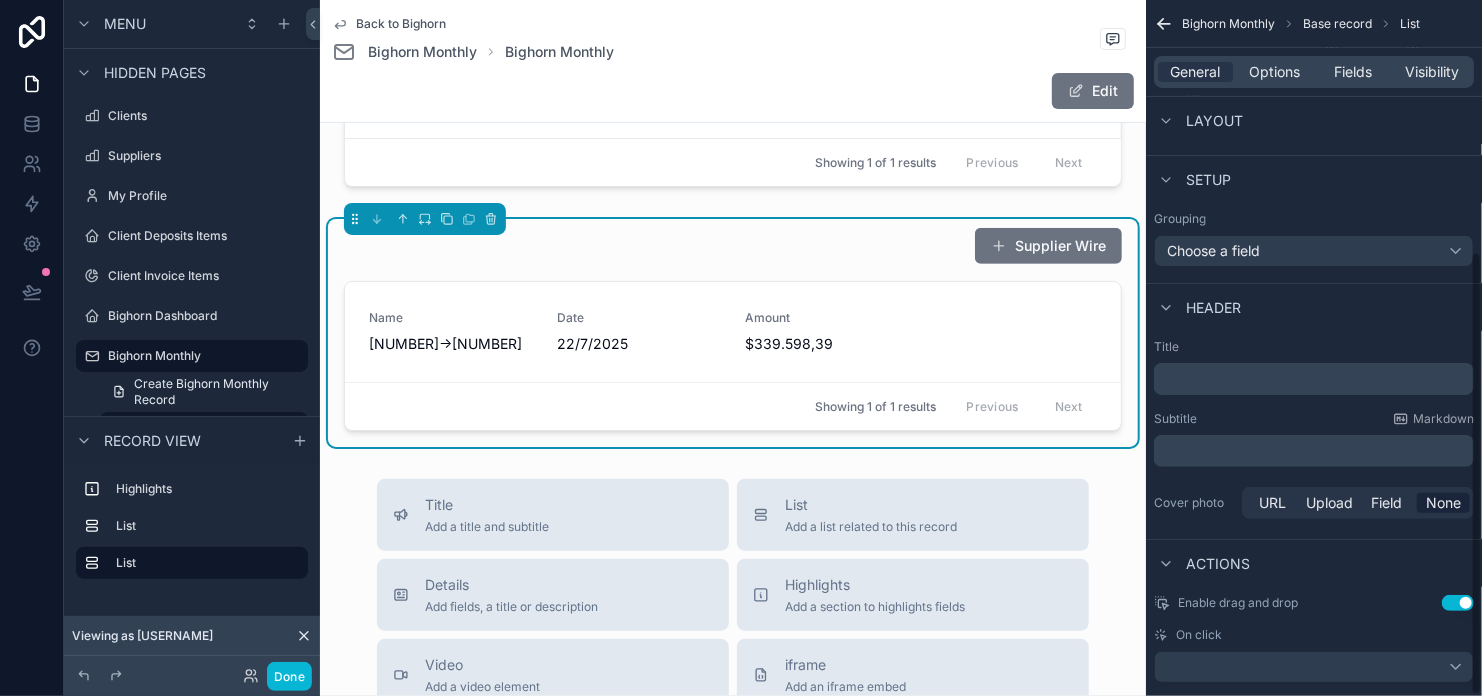 scroll, scrollTop: 396, scrollLeft: 0, axis: vertical 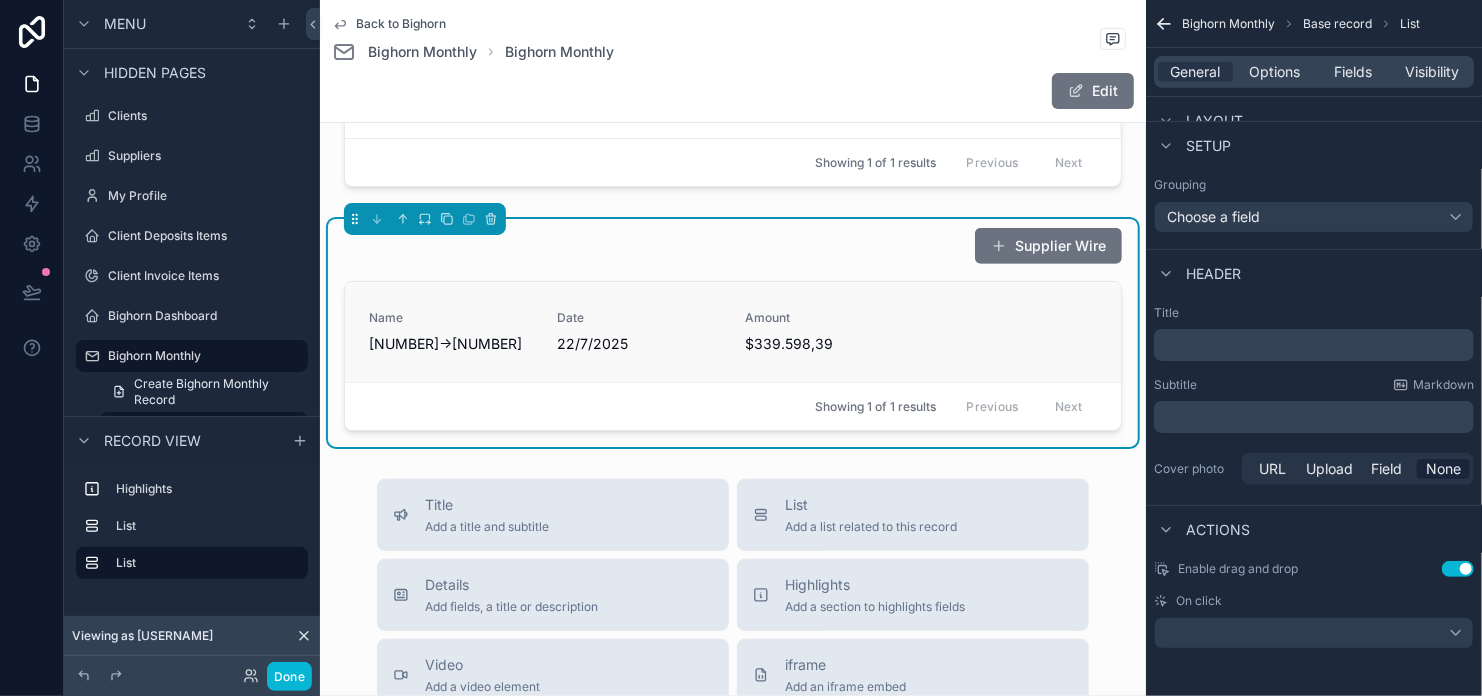 click on "$339.598,39" at bounding box center [827, 344] 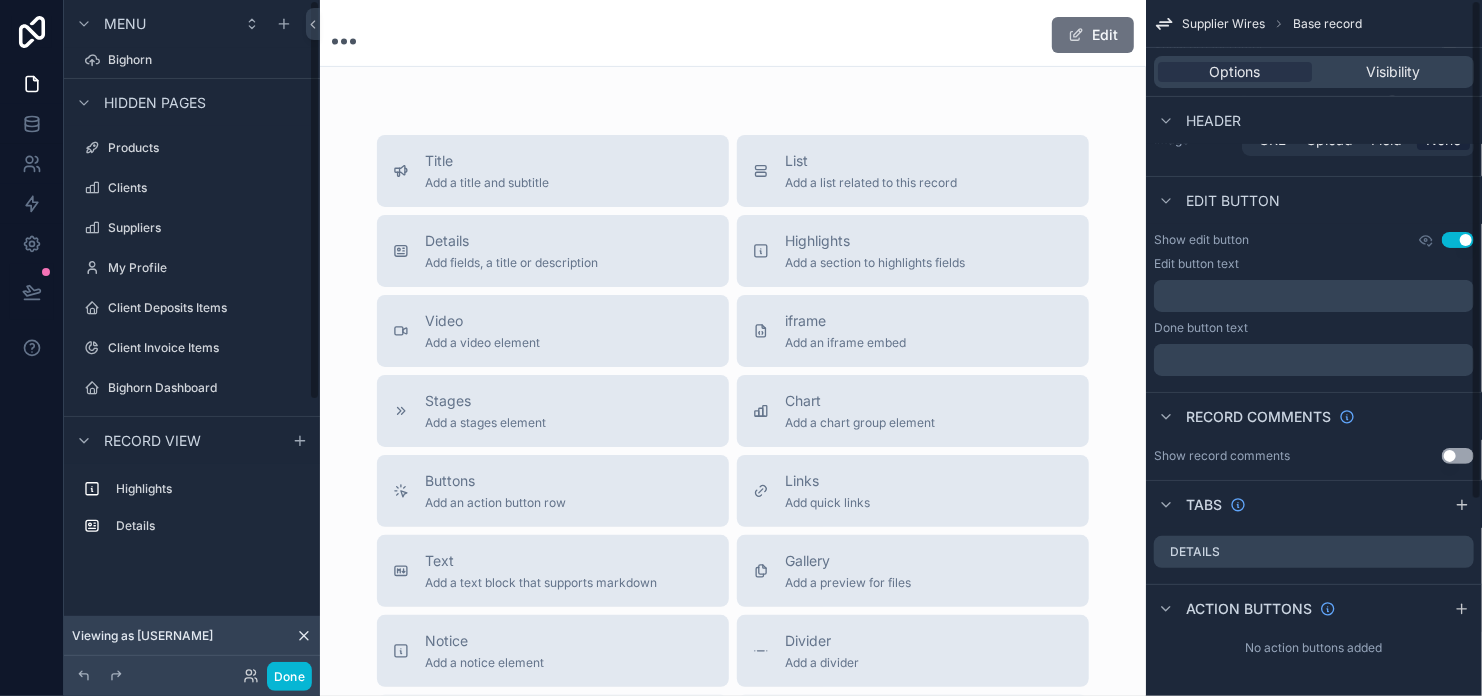 scroll, scrollTop: 0, scrollLeft: 0, axis: both 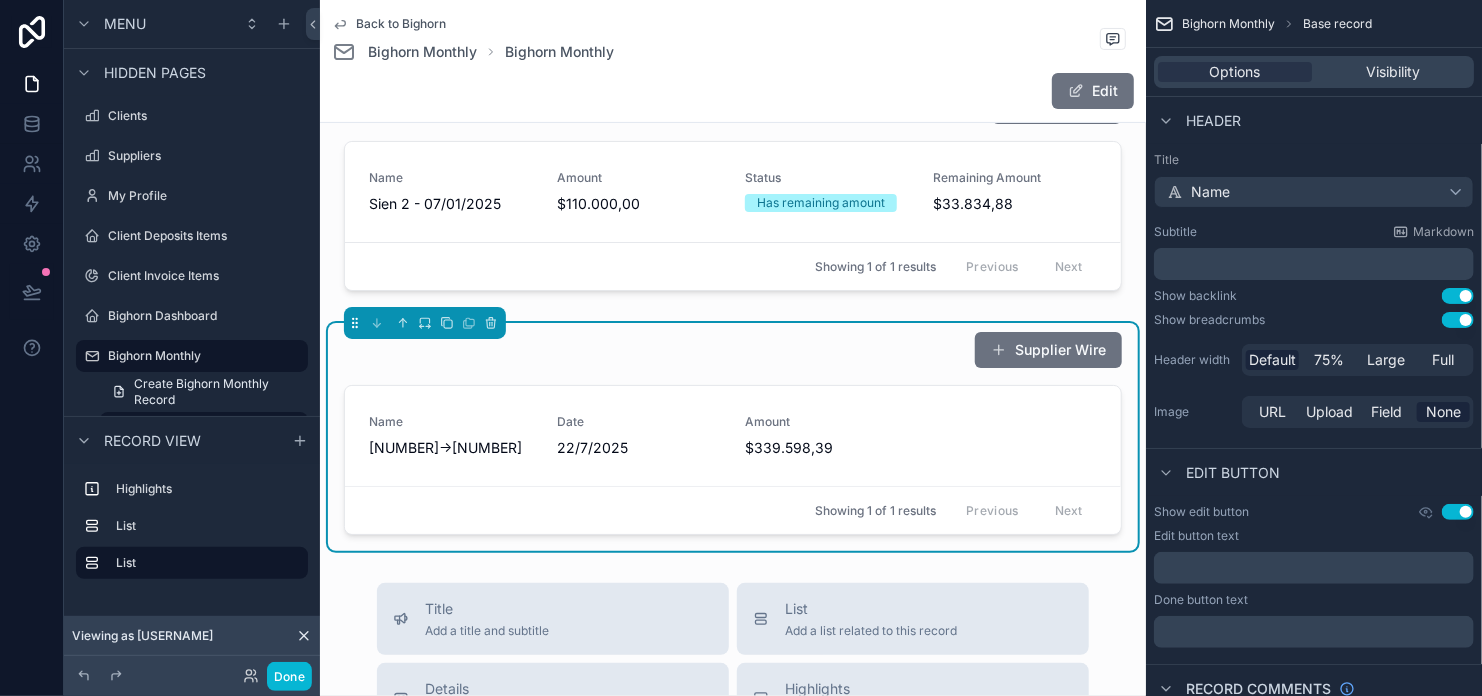 click on "Supplier Wire" at bounding box center [733, 350] 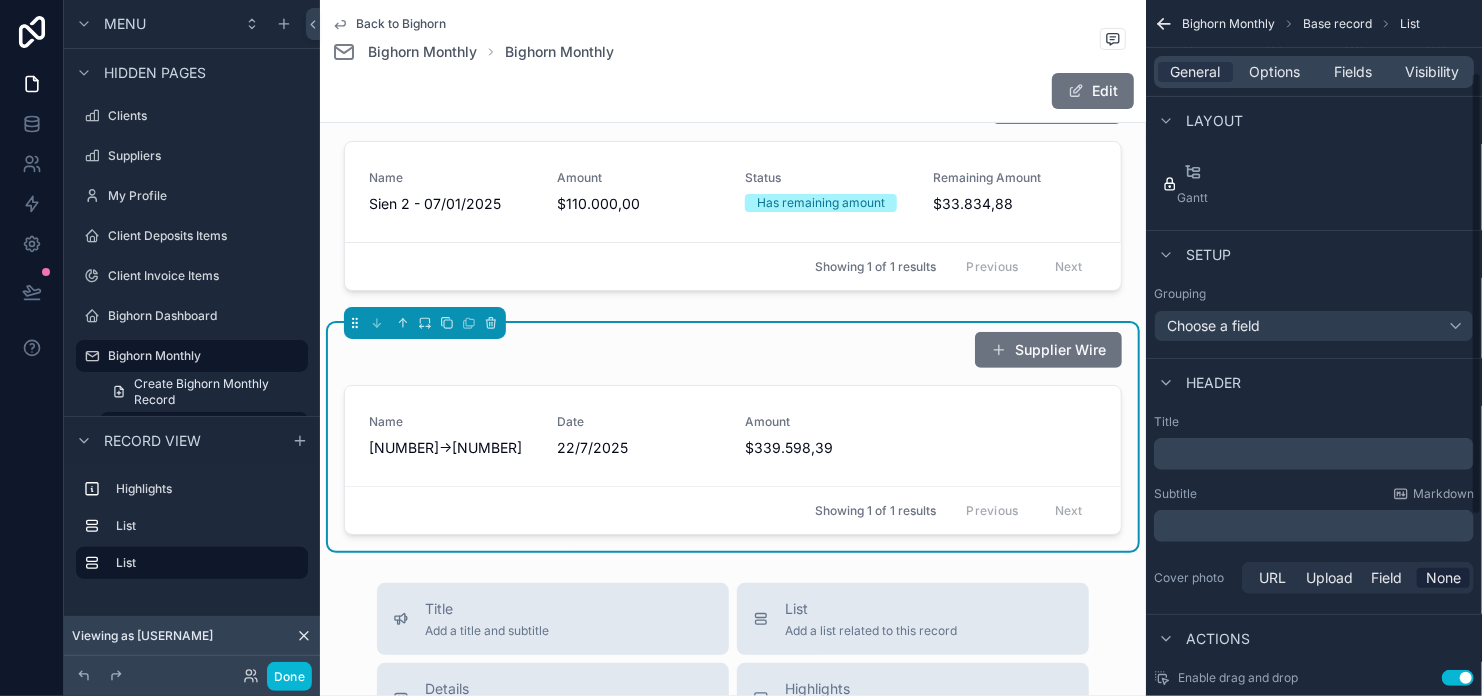 scroll, scrollTop: 300, scrollLeft: 0, axis: vertical 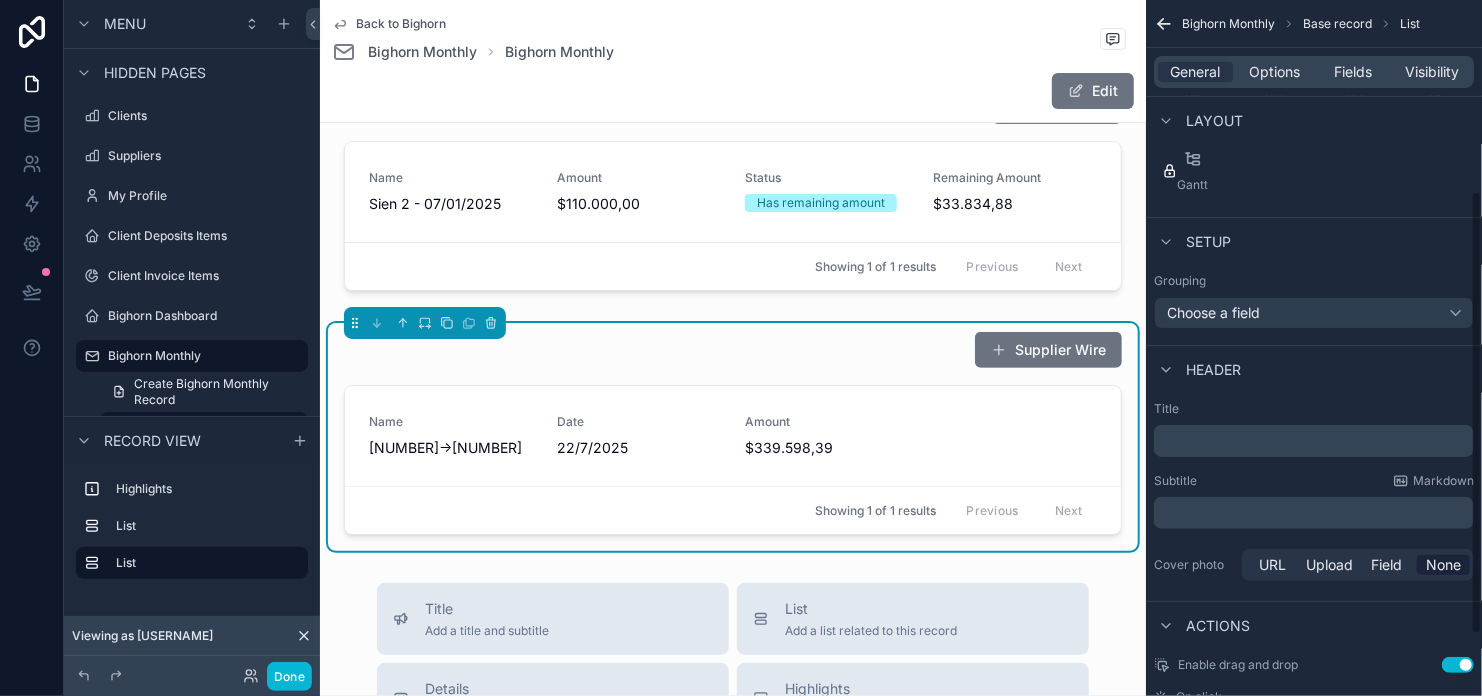 click on "﻿" at bounding box center (1316, 441) 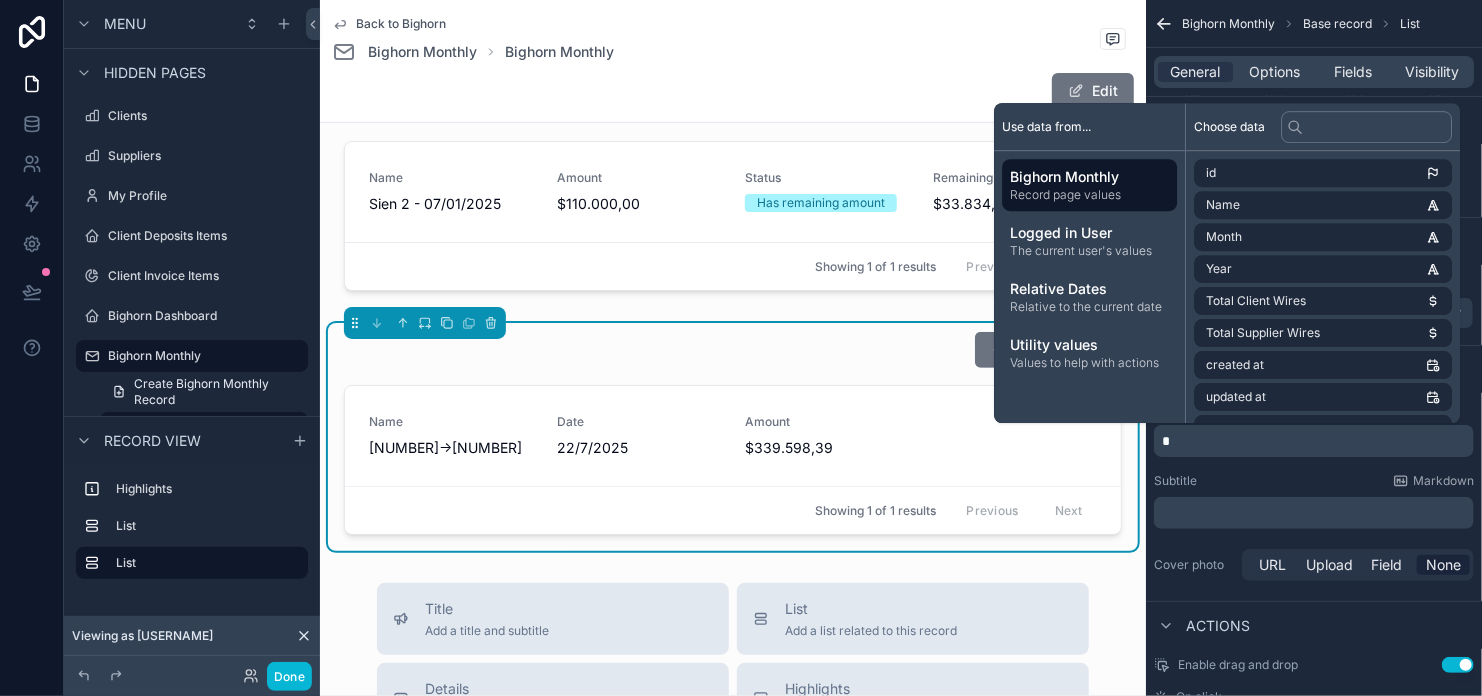 type 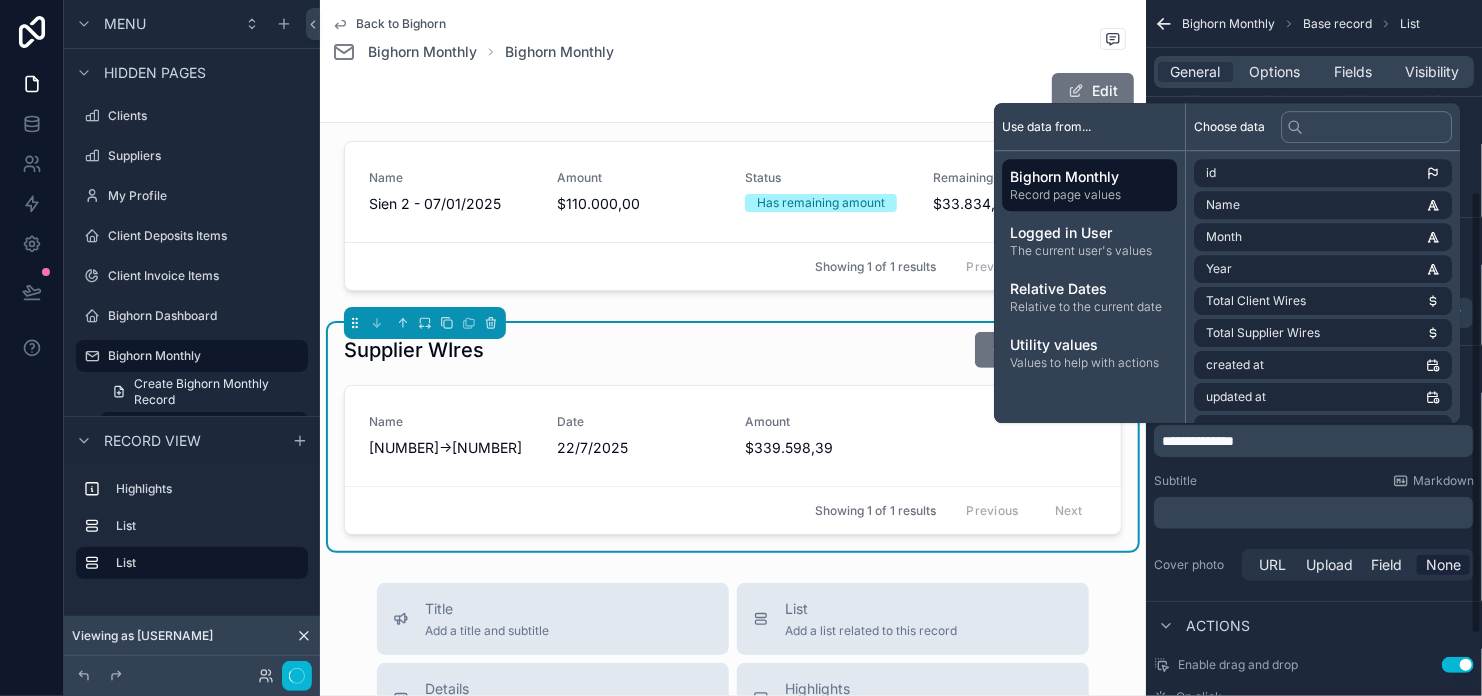 click on "Subtitle Markdown" at bounding box center (1314, 481) 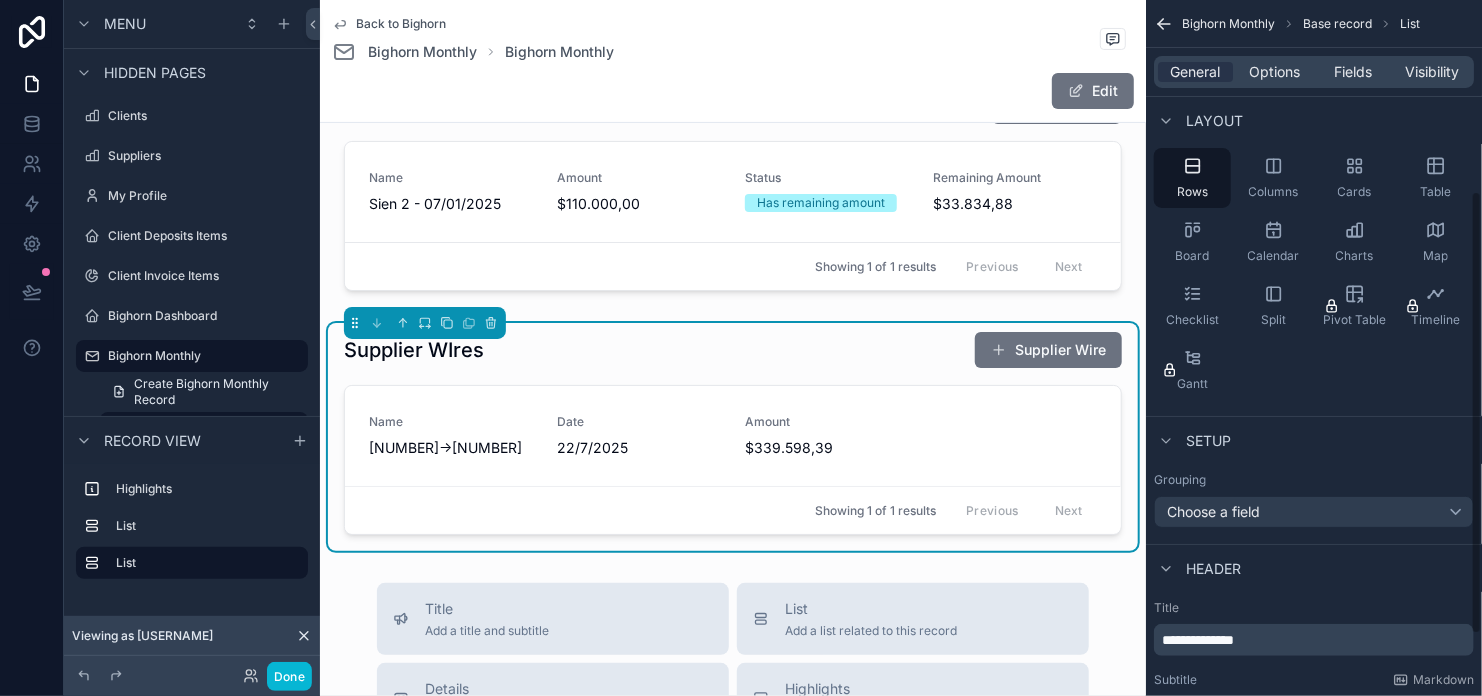 scroll, scrollTop: 0, scrollLeft: 0, axis: both 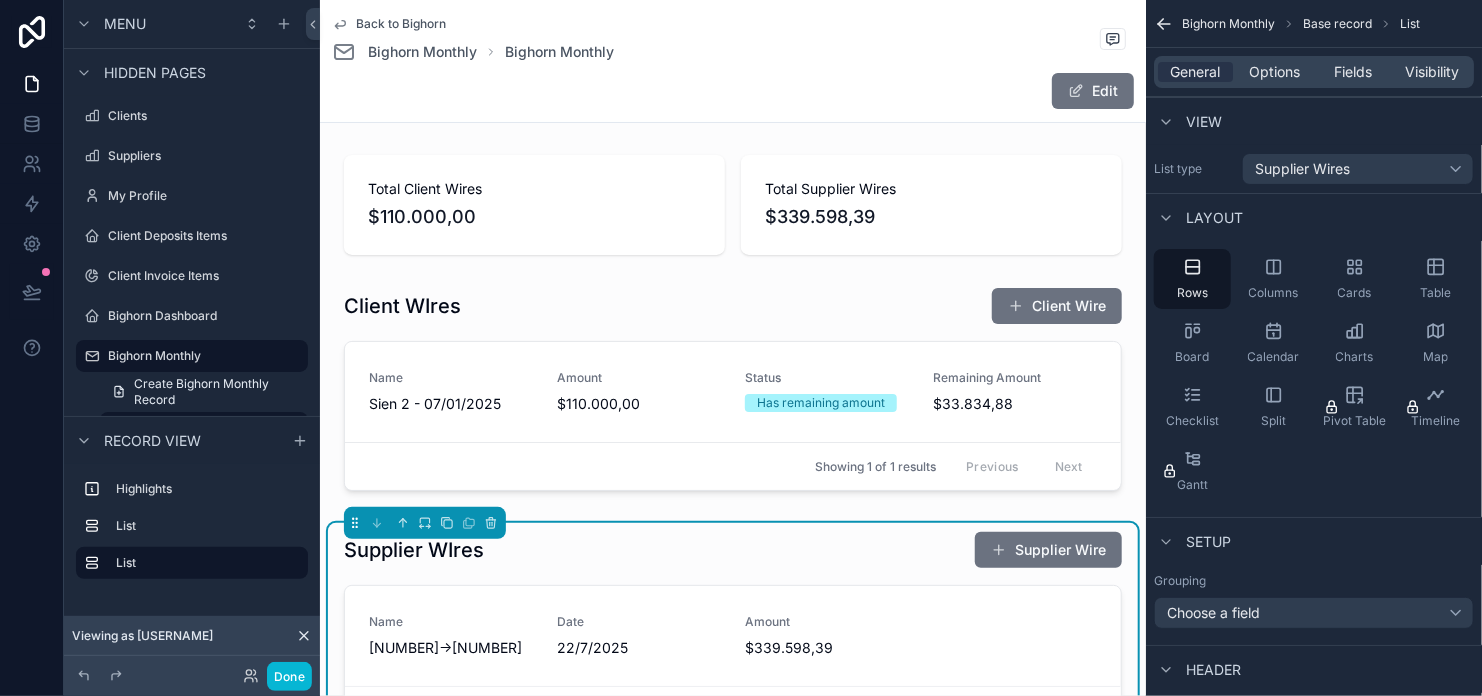 click on "Back to Bighorn Bighorn Monthly Bighorn Monthly" at bounding box center (733, 40) 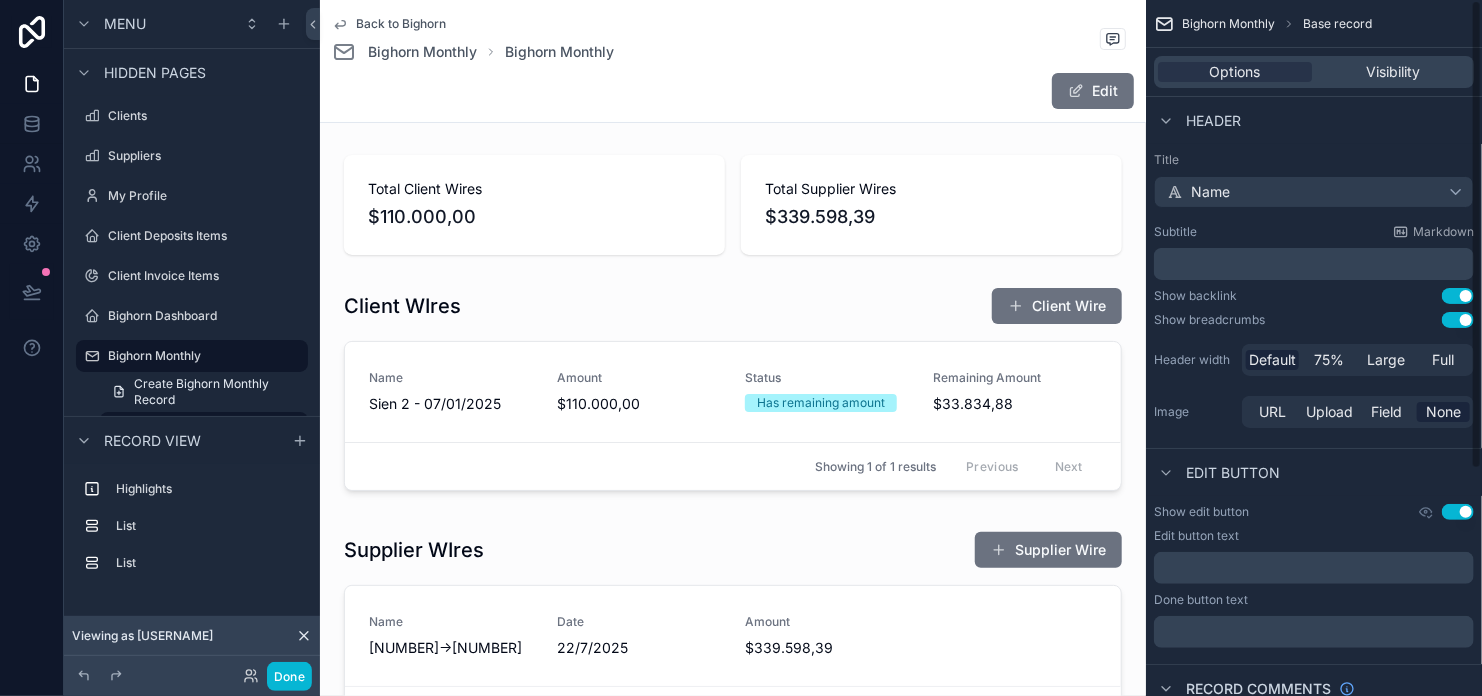 click on "Use setting" at bounding box center [1458, 296] 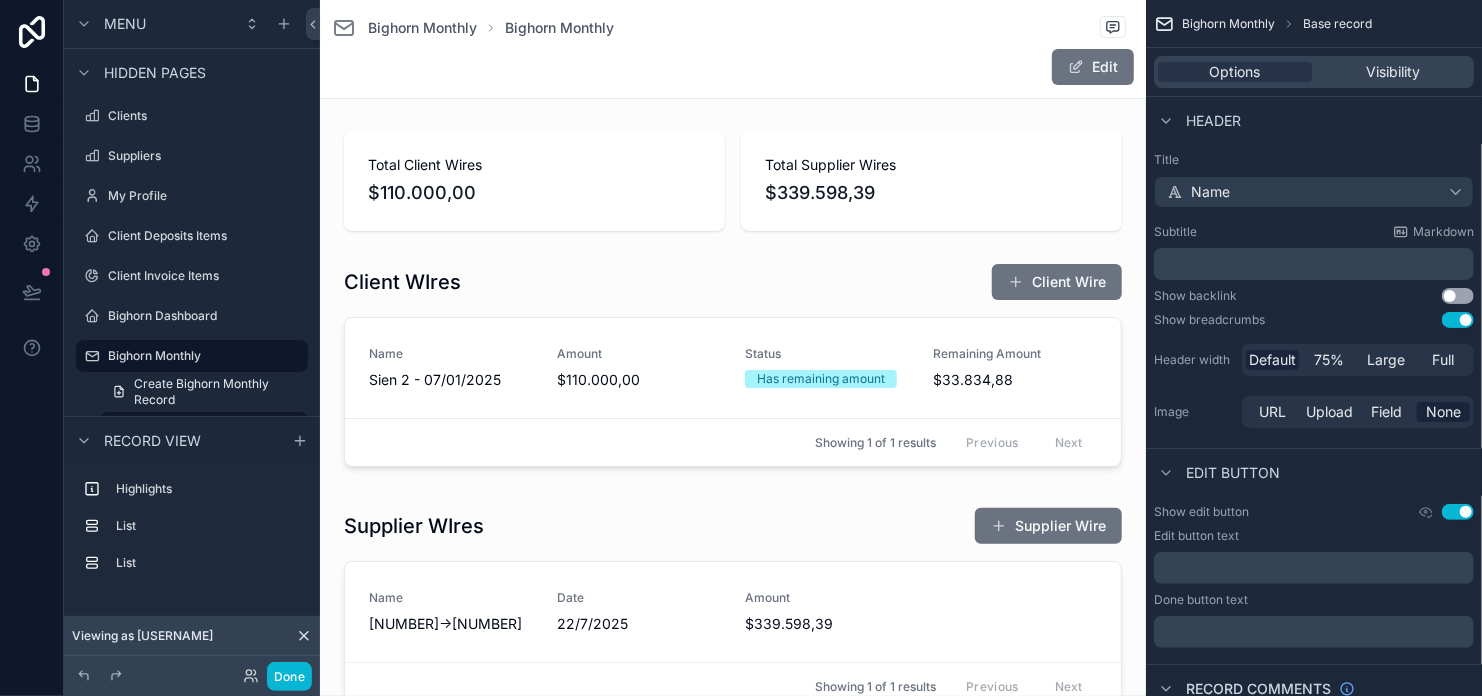 click on "Use setting" at bounding box center (1458, 320) 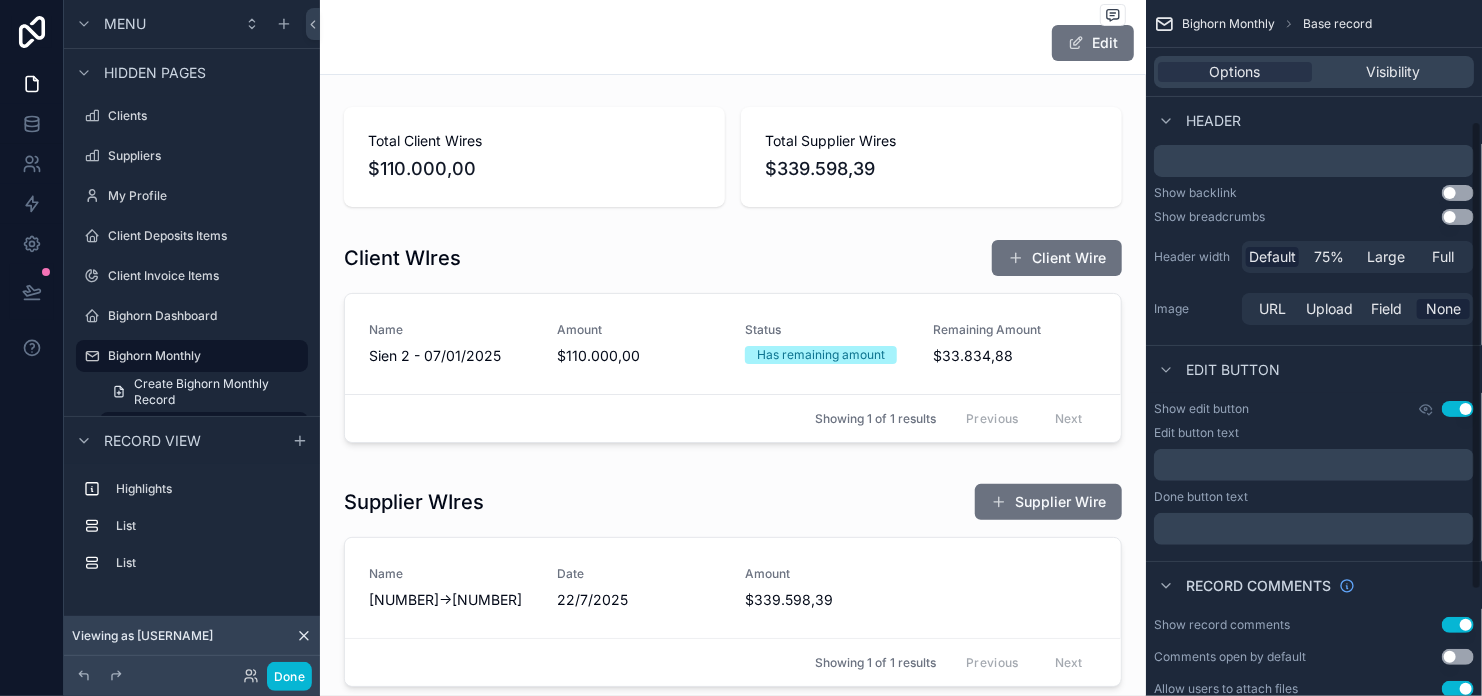 scroll, scrollTop: 200, scrollLeft: 0, axis: vertical 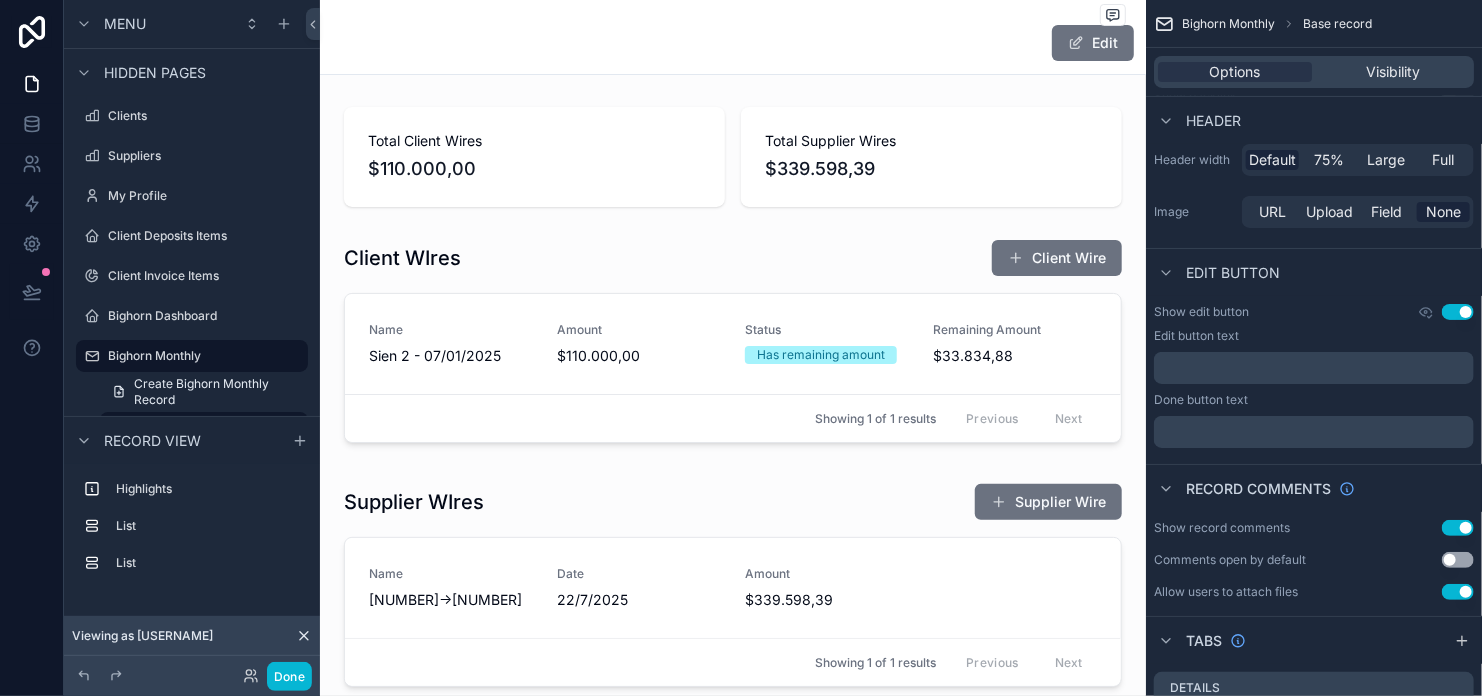 drag, startPoint x: 1455, startPoint y: 312, endPoint x: 1435, endPoint y: 325, distance: 23.853722 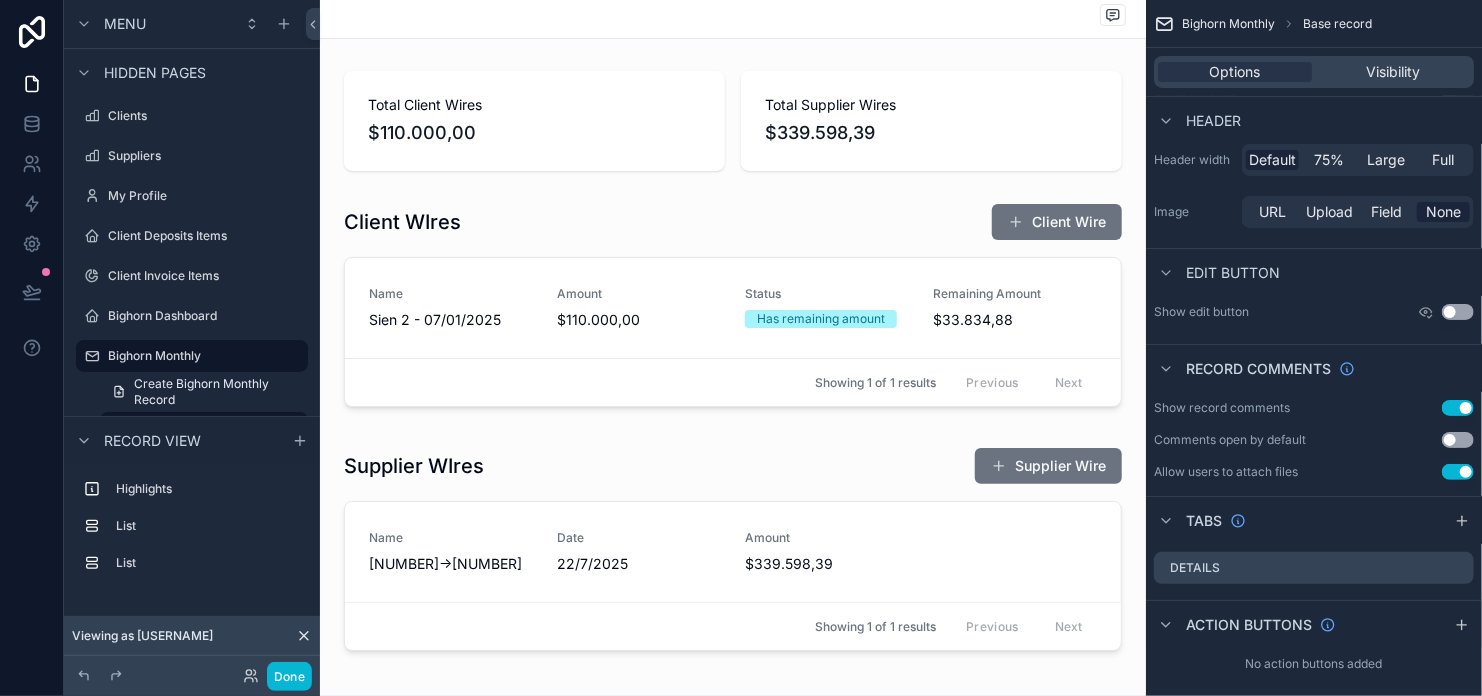 click on "Use setting" at bounding box center [1458, 408] 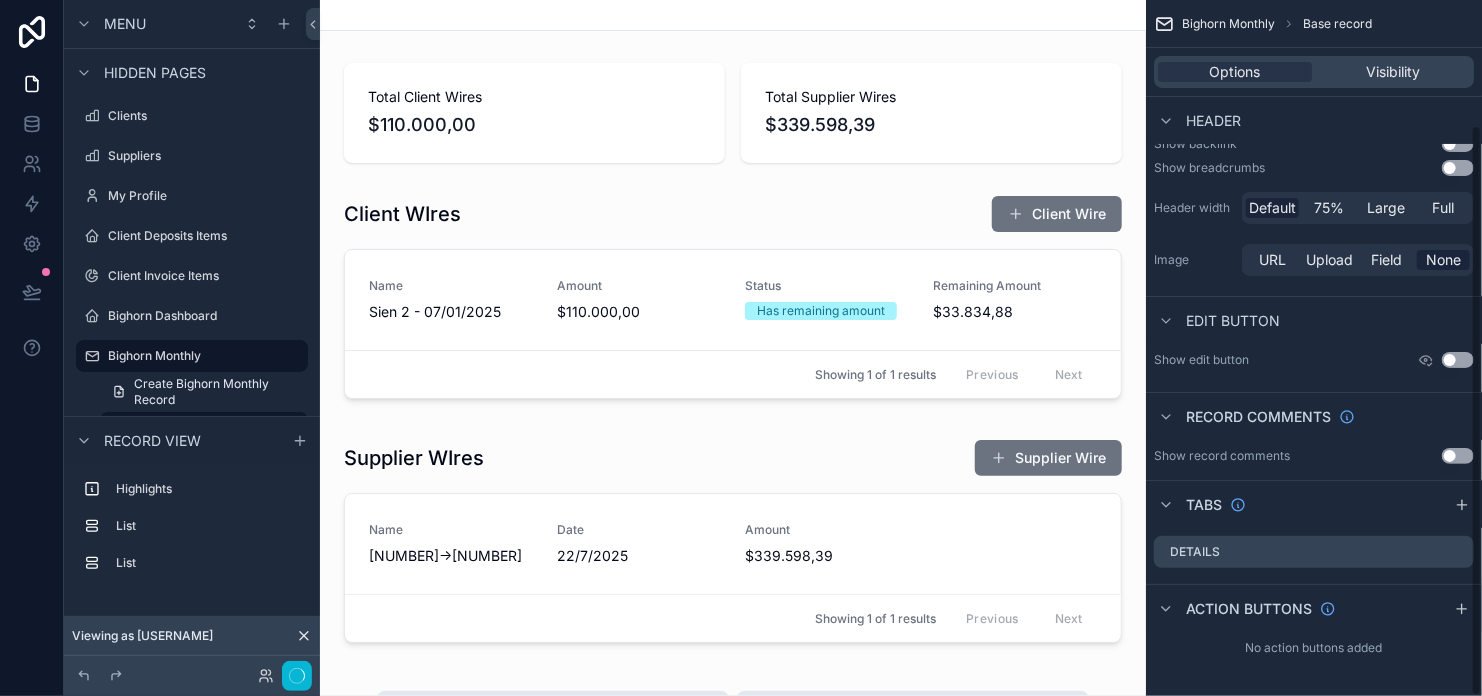 scroll, scrollTop: 152, scrollLeft: 0, axis: vertical 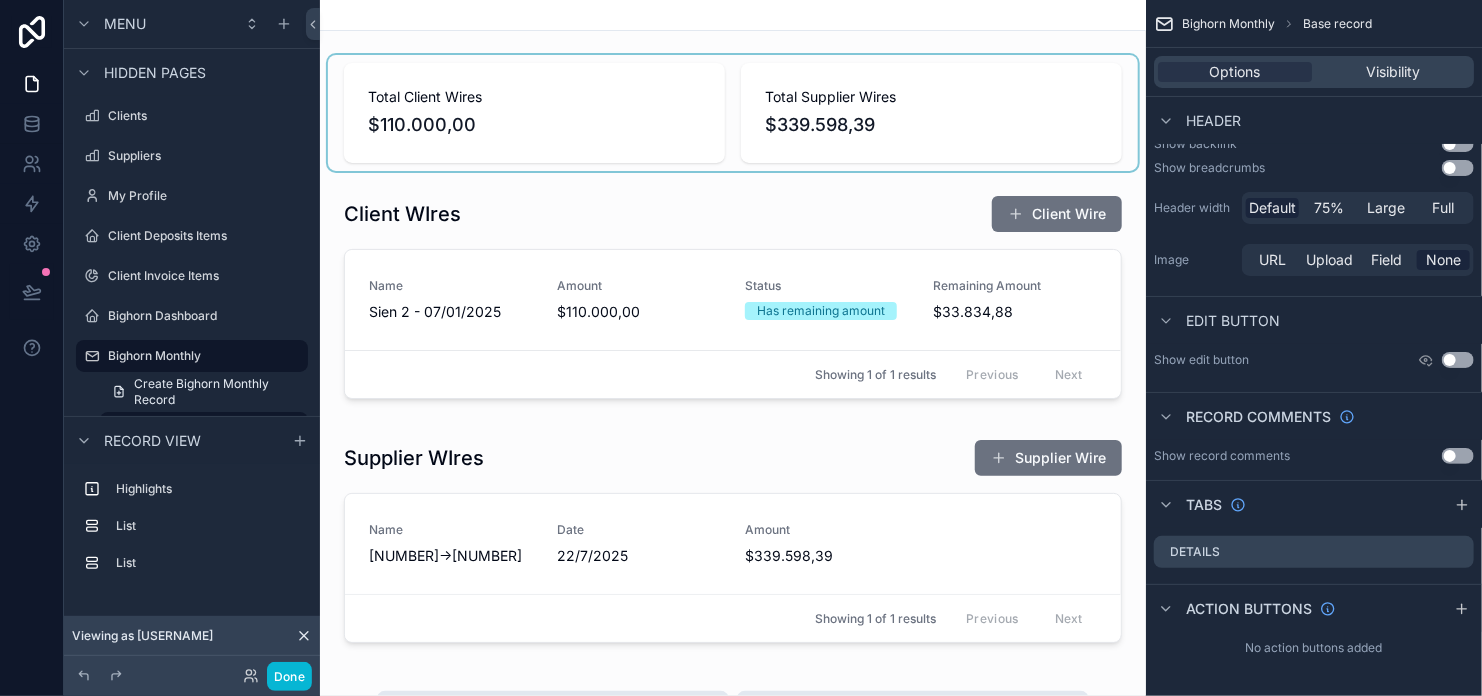 click at bounding box center [733, 113] 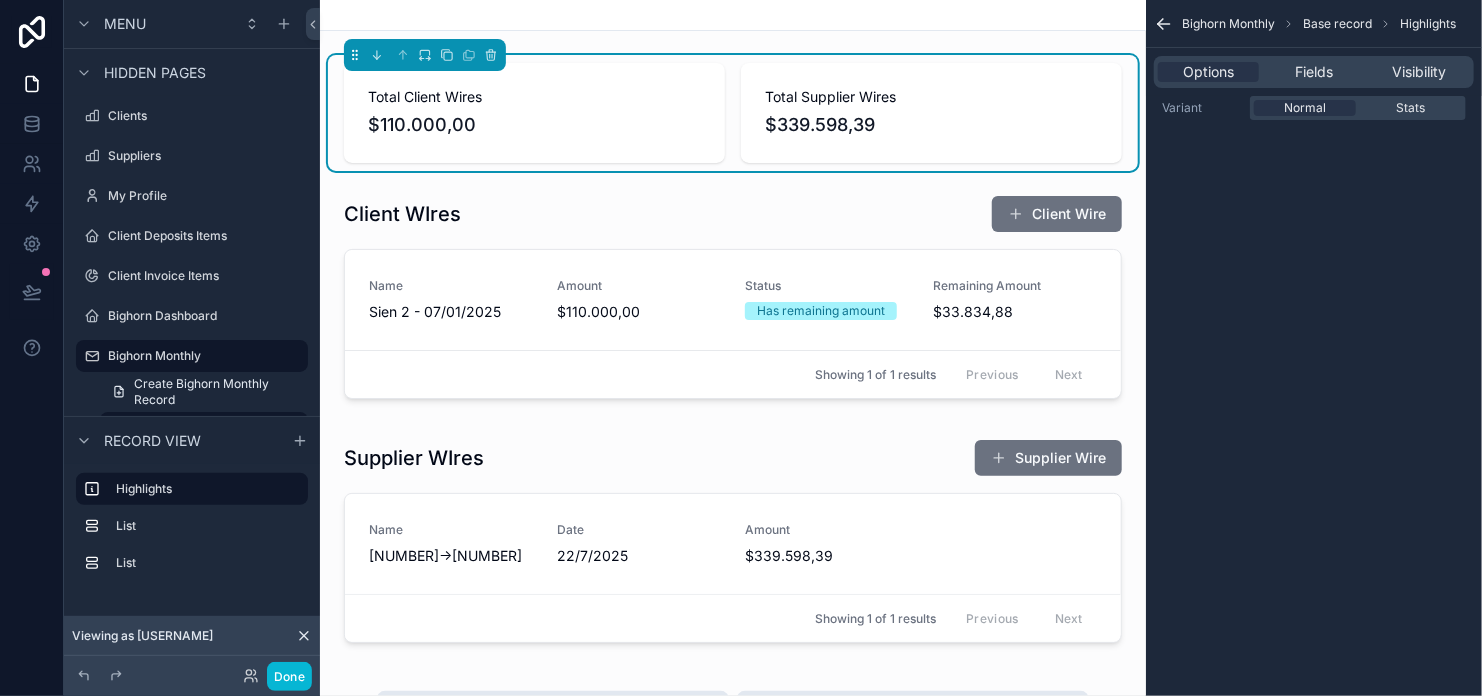 scroll, scrollTop: 0, scrollLeft: 0, axis: both 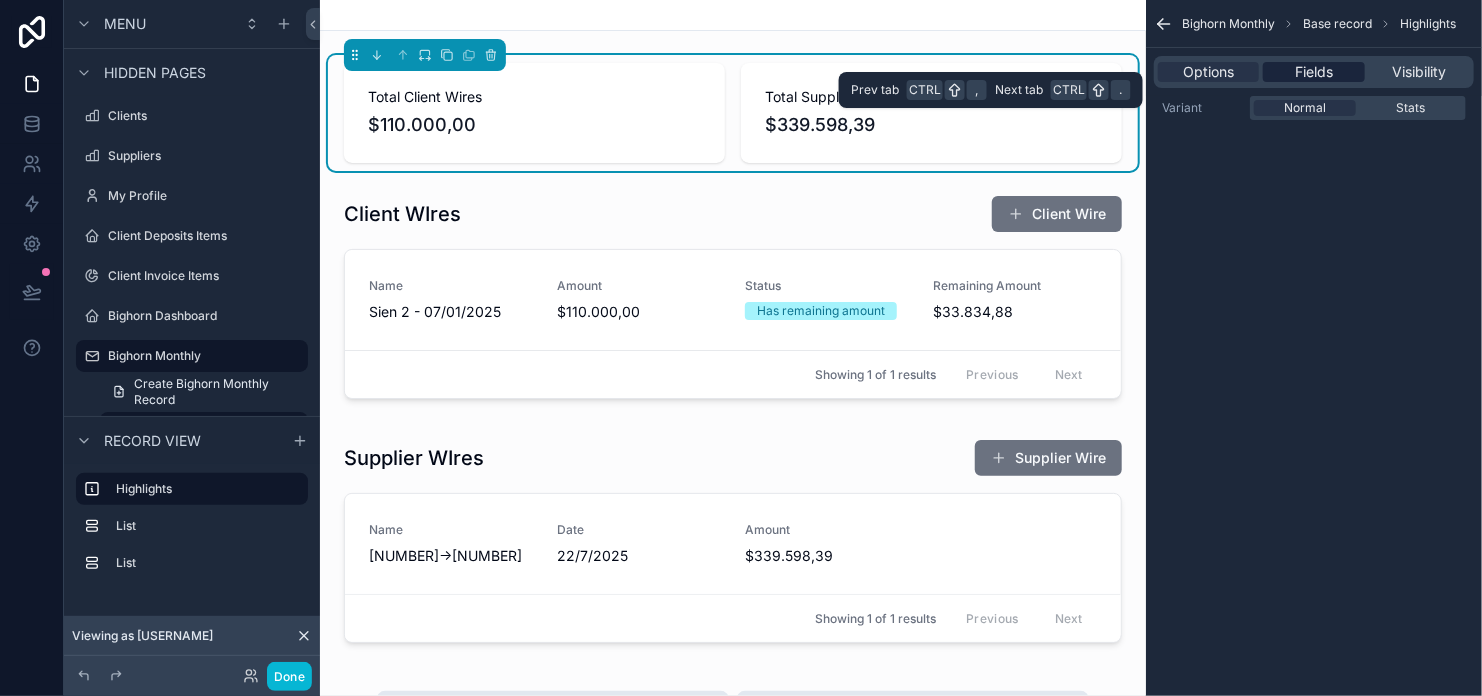click on "Fields" at bounding box center (1313, 72) 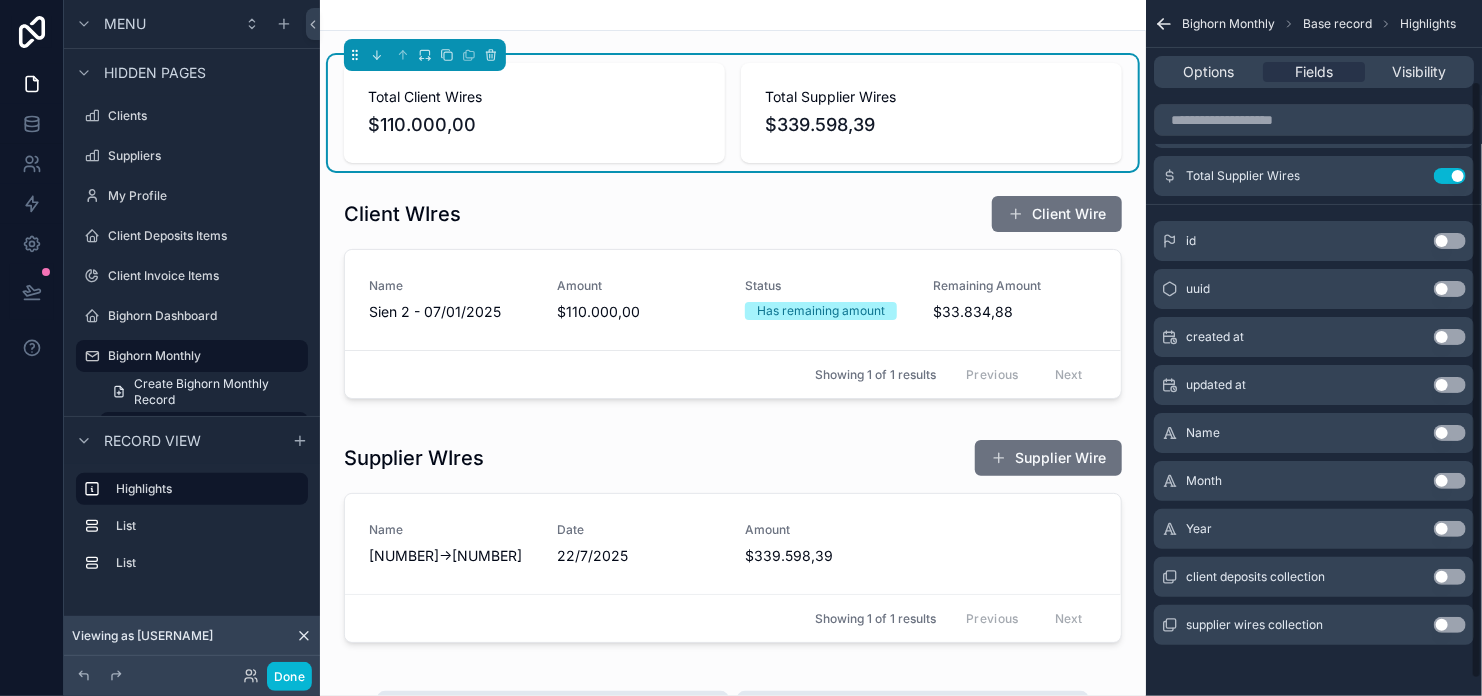 scroll, scrollTop: 114, scrollLeft: 0, axis: vertical 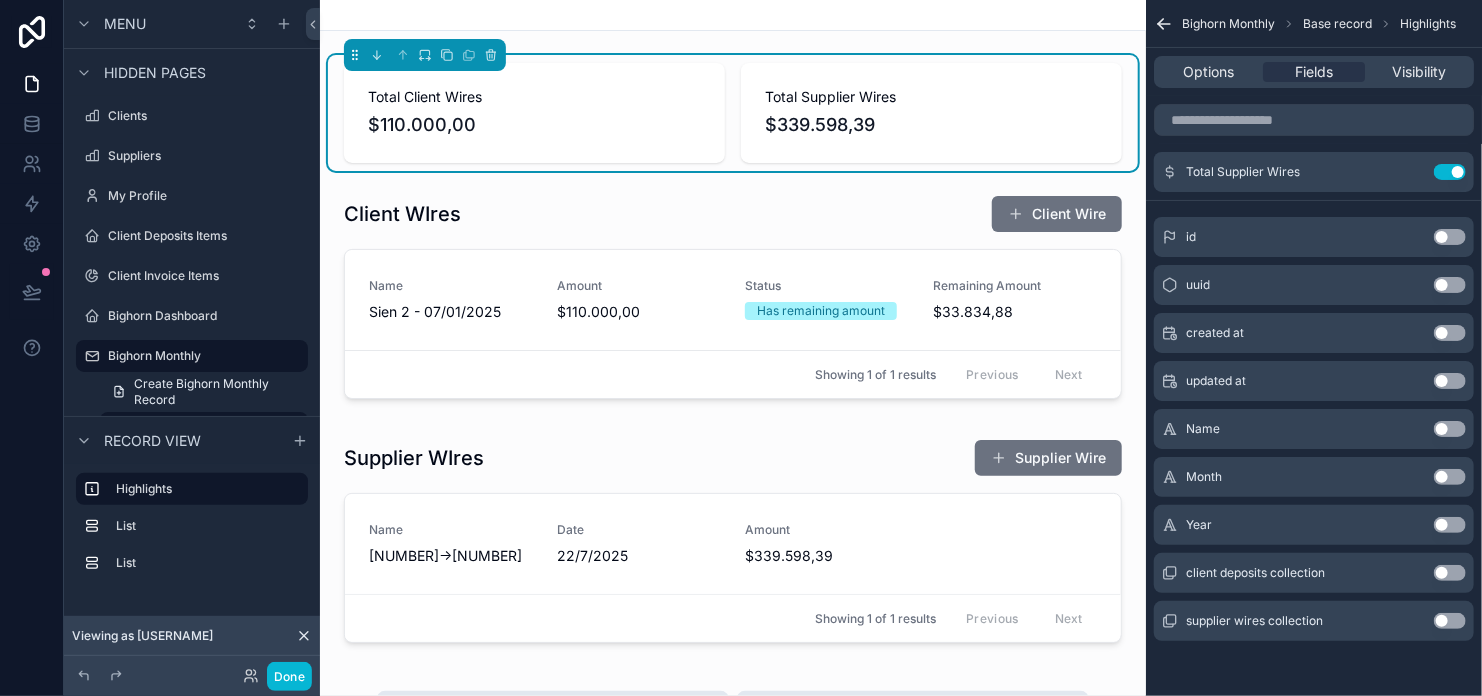 click on "Use setting" at bounding box center [1450, 477] 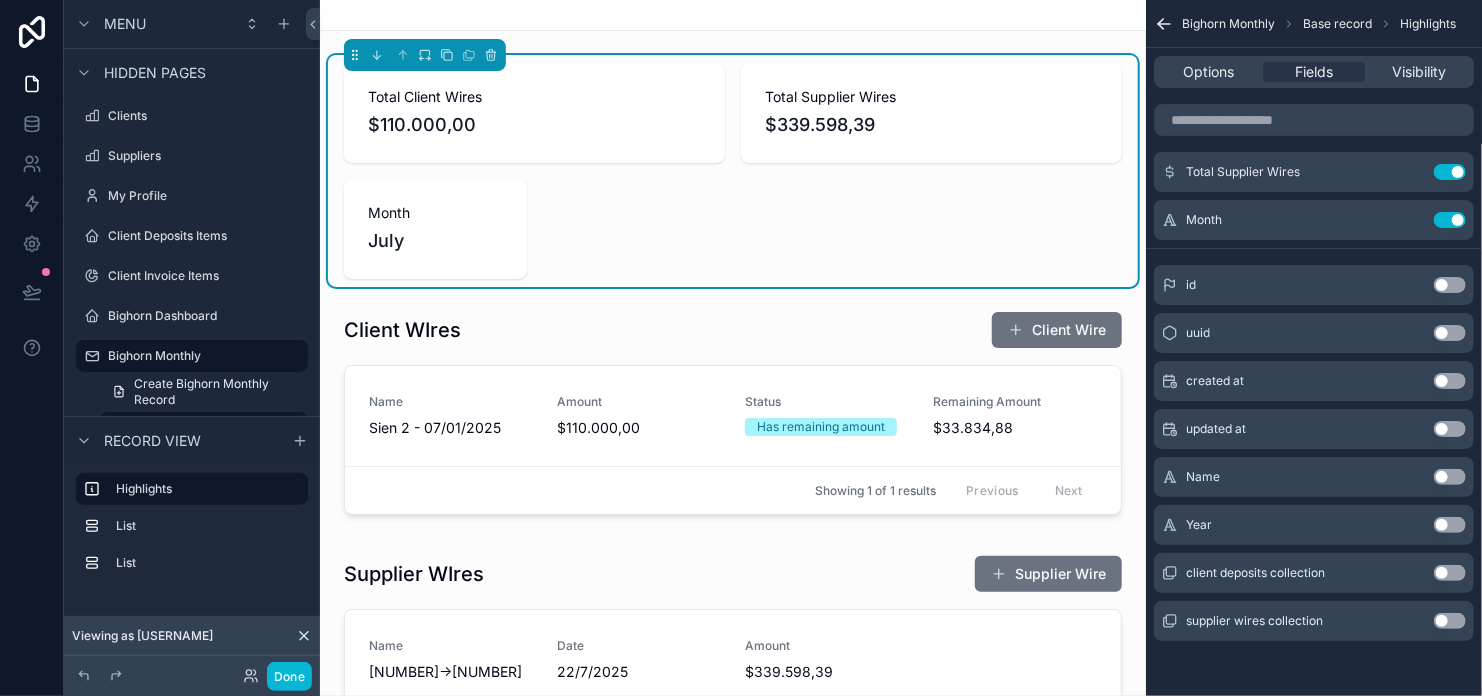 click on "id Use setting uuid Use setting created at Use setting updated at Use setting Name Use setting Year Use setting client deposits collection Use setting supplier wires collection Use setting" at bounding box center [1314, 449] 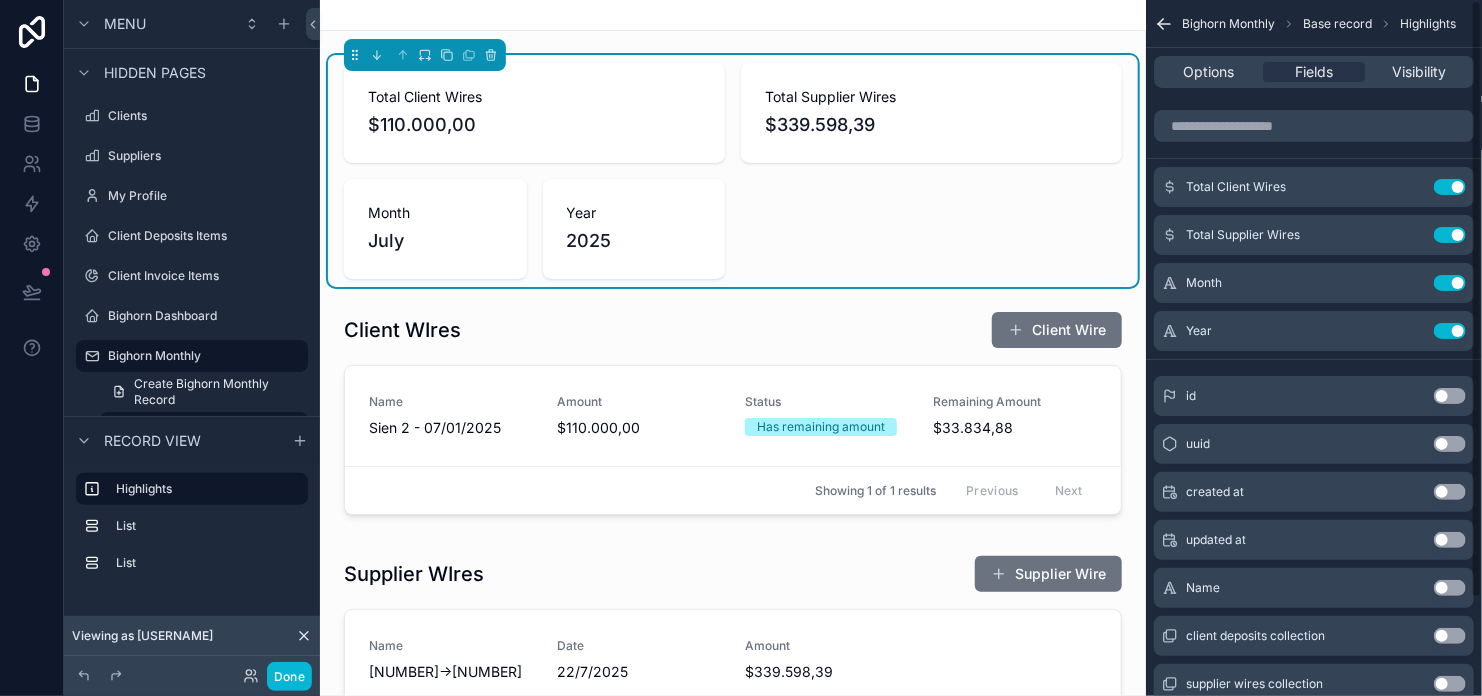 scroll, scrollTop: 0, scrollLeft: 0, axis: both 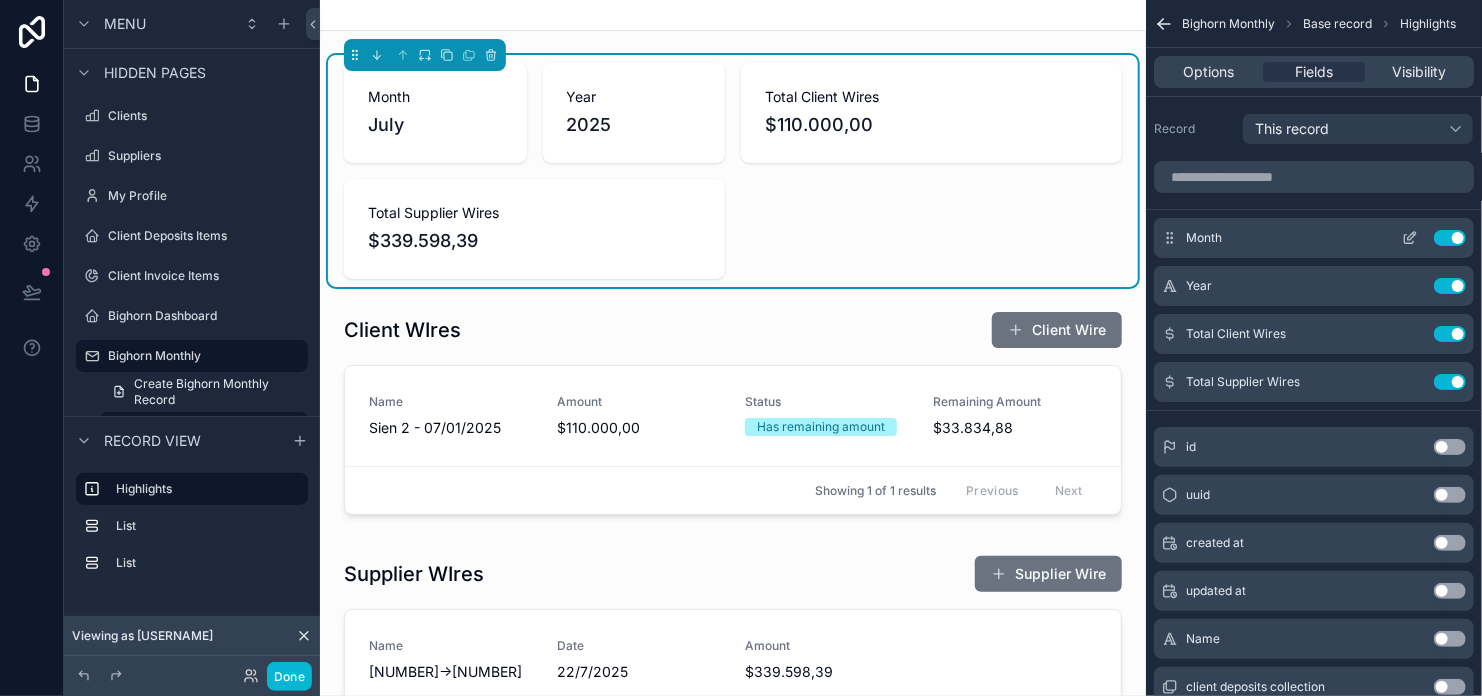 click 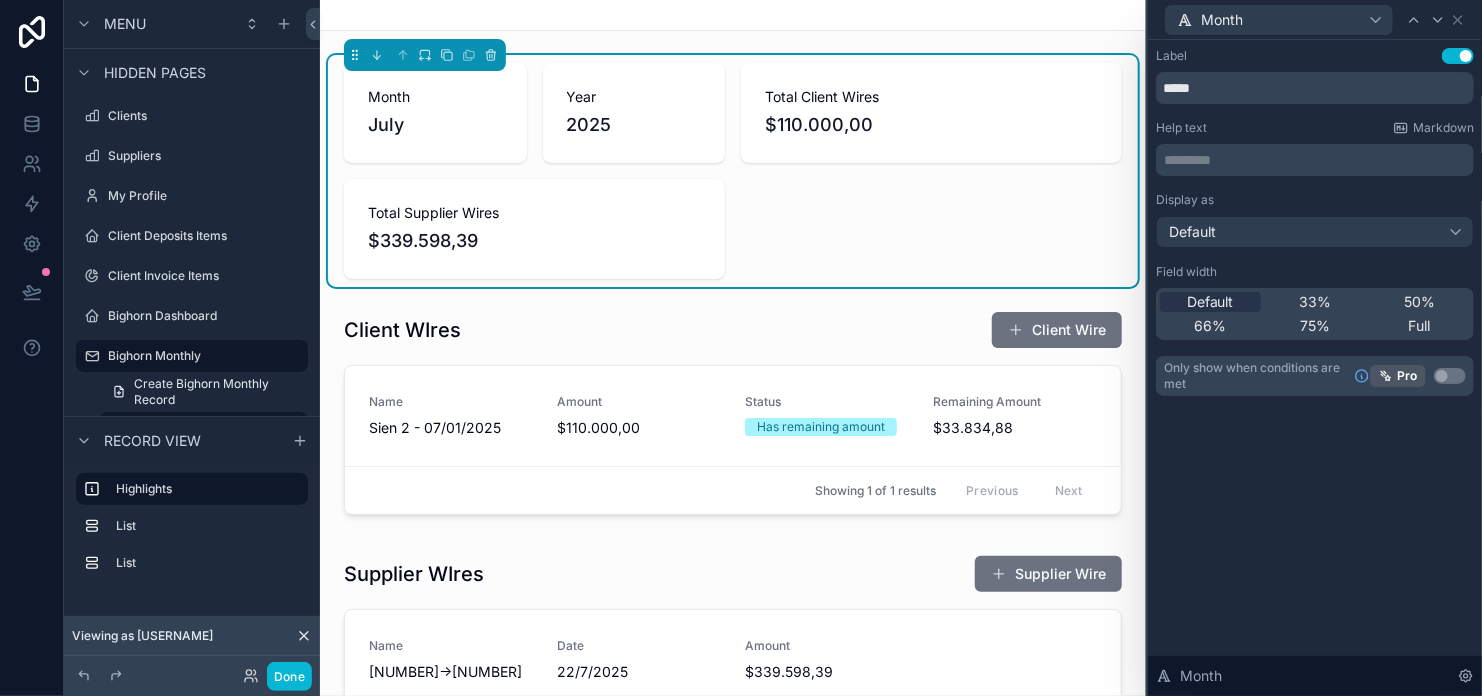 drag, startPoint x: 1394, startPoint y: 304, endPoint x: 1396, endPoint y: 278, distance: 26.076809 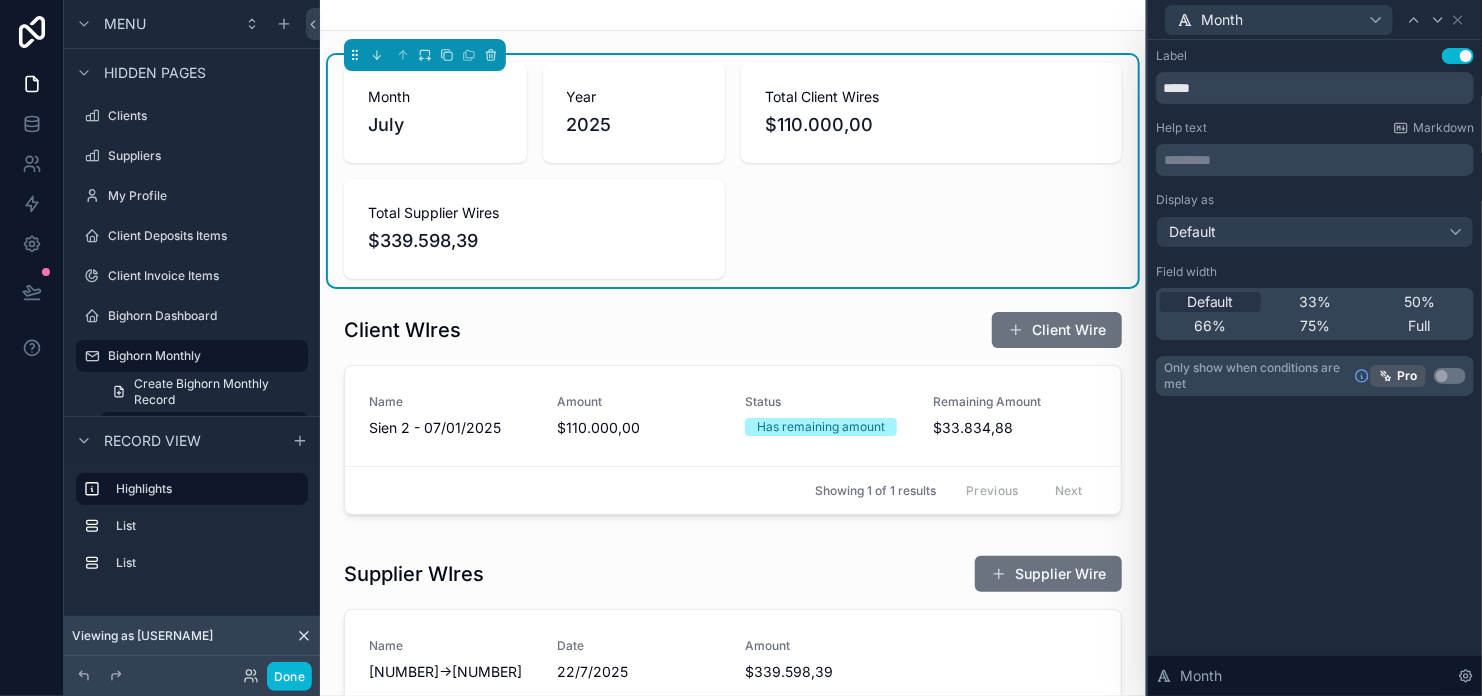 click on "50%" at bounding box center (1419, 302) 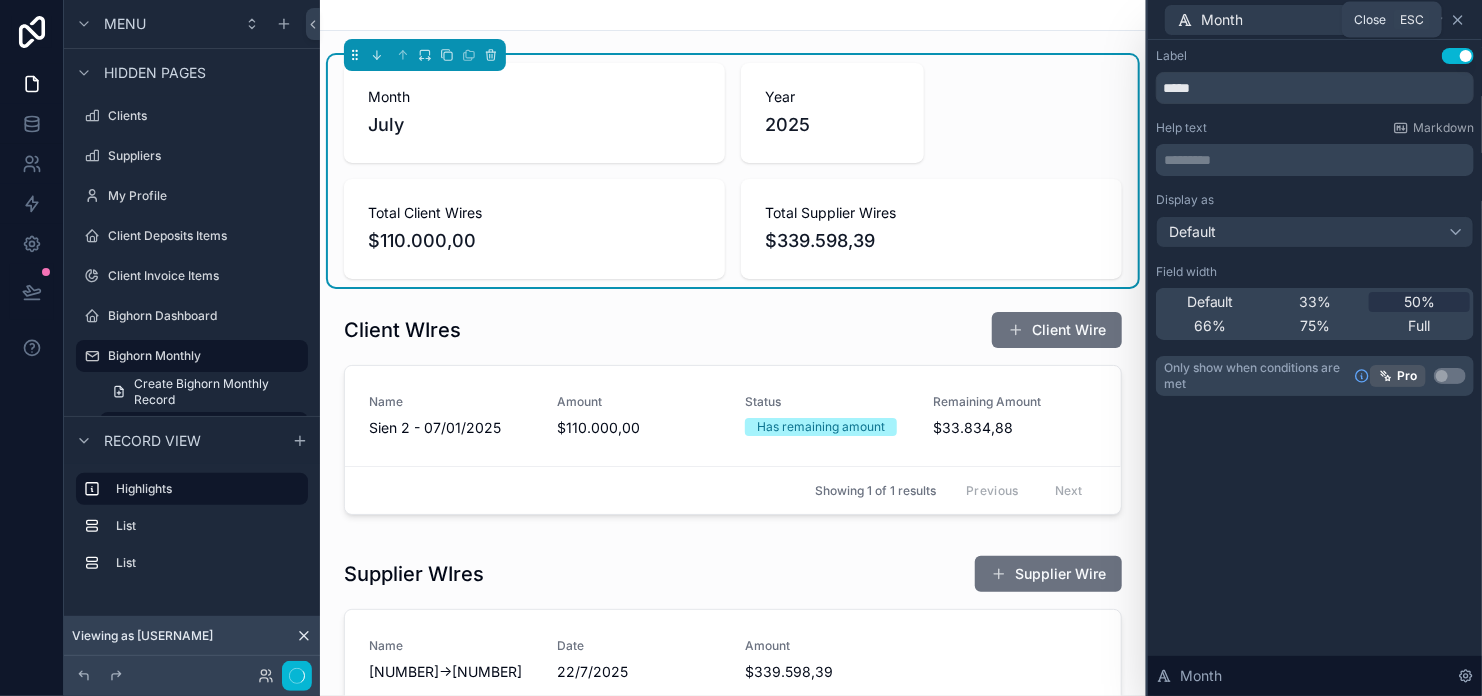 click 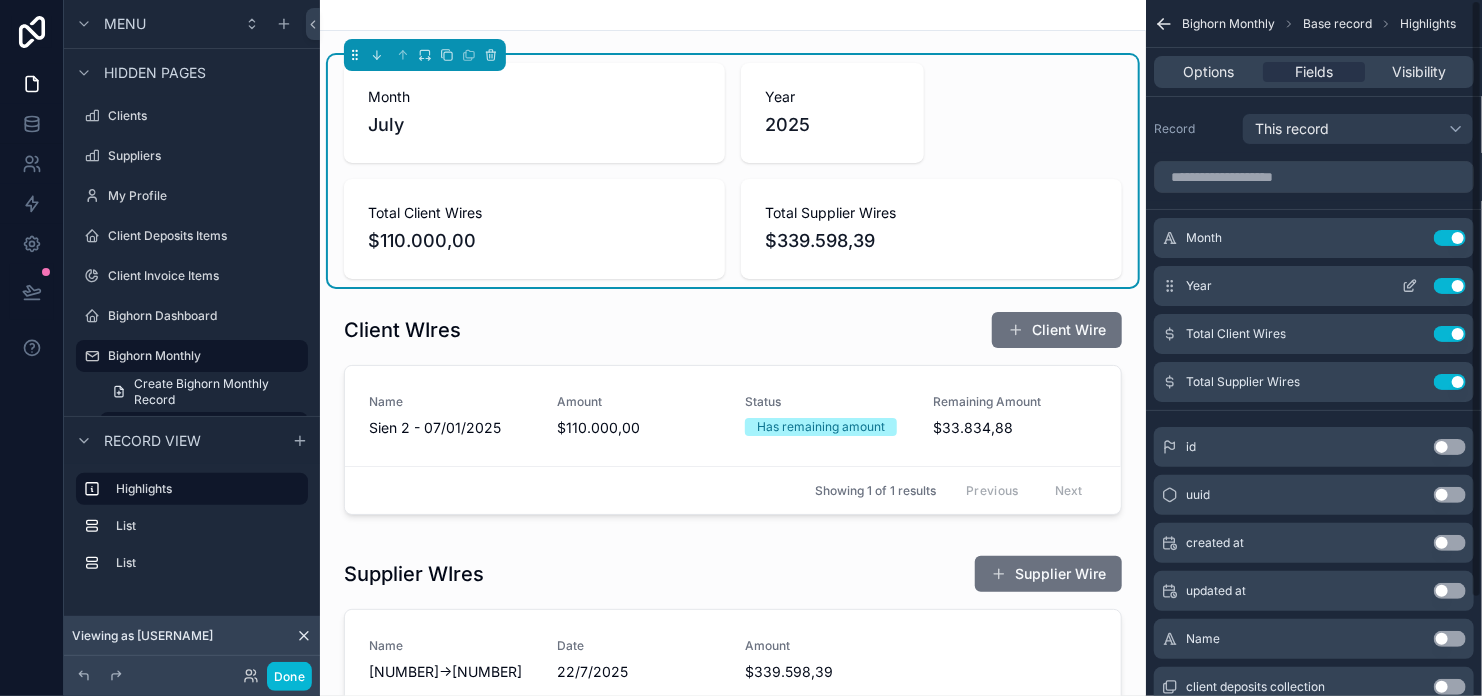 click 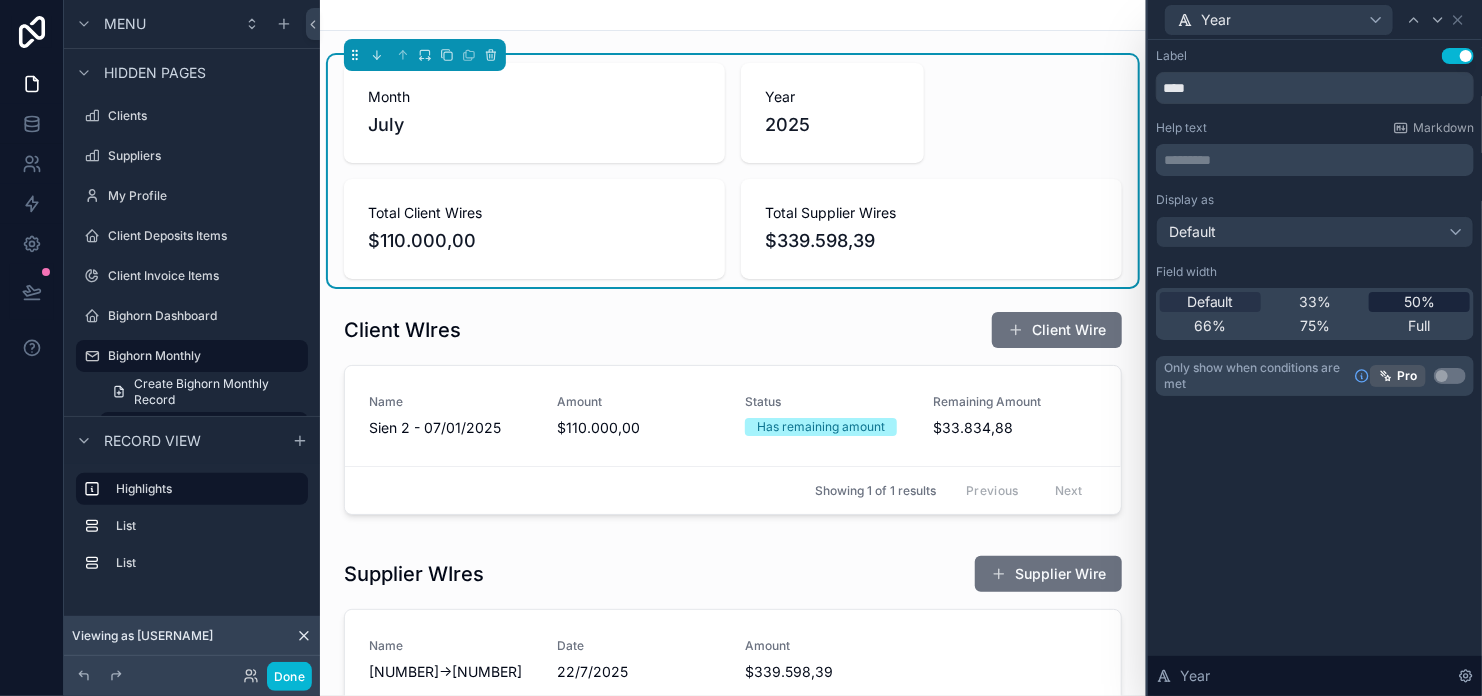 click on "50%" at bounding box center [1419, 302] 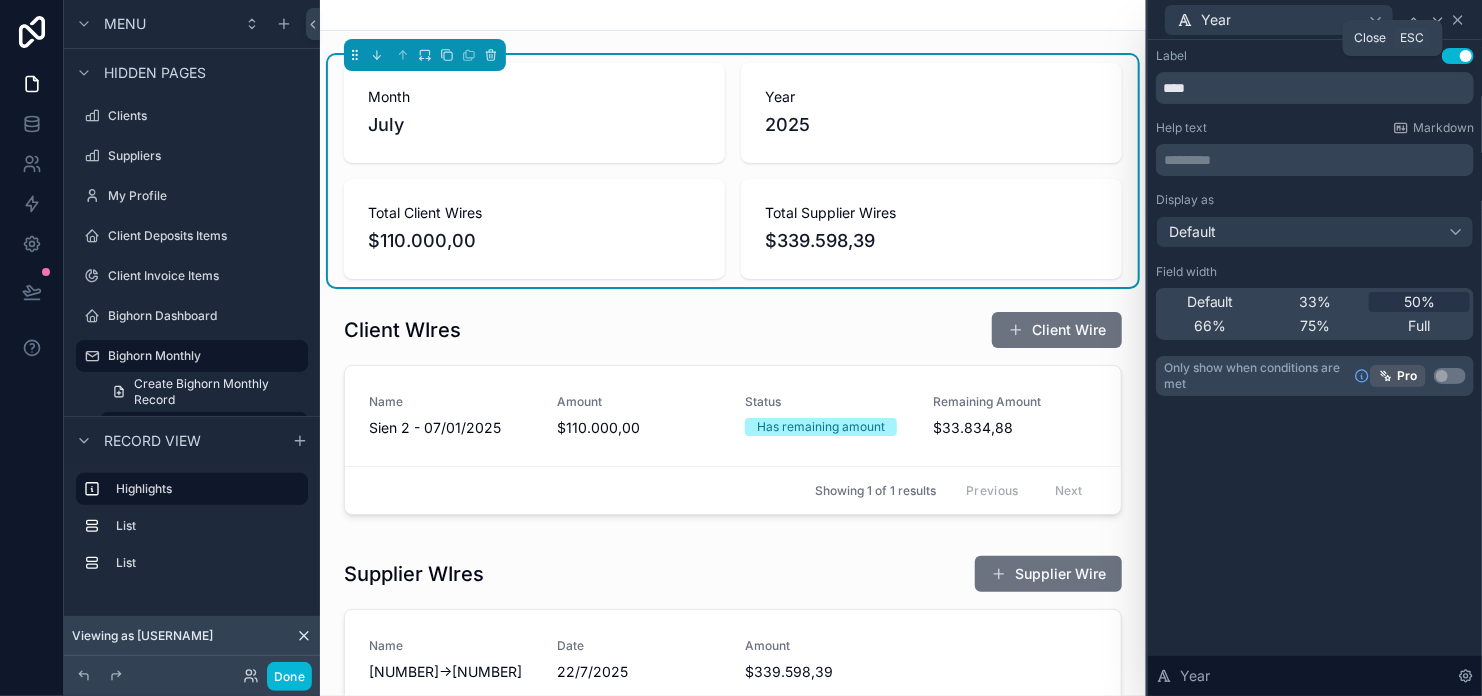 click 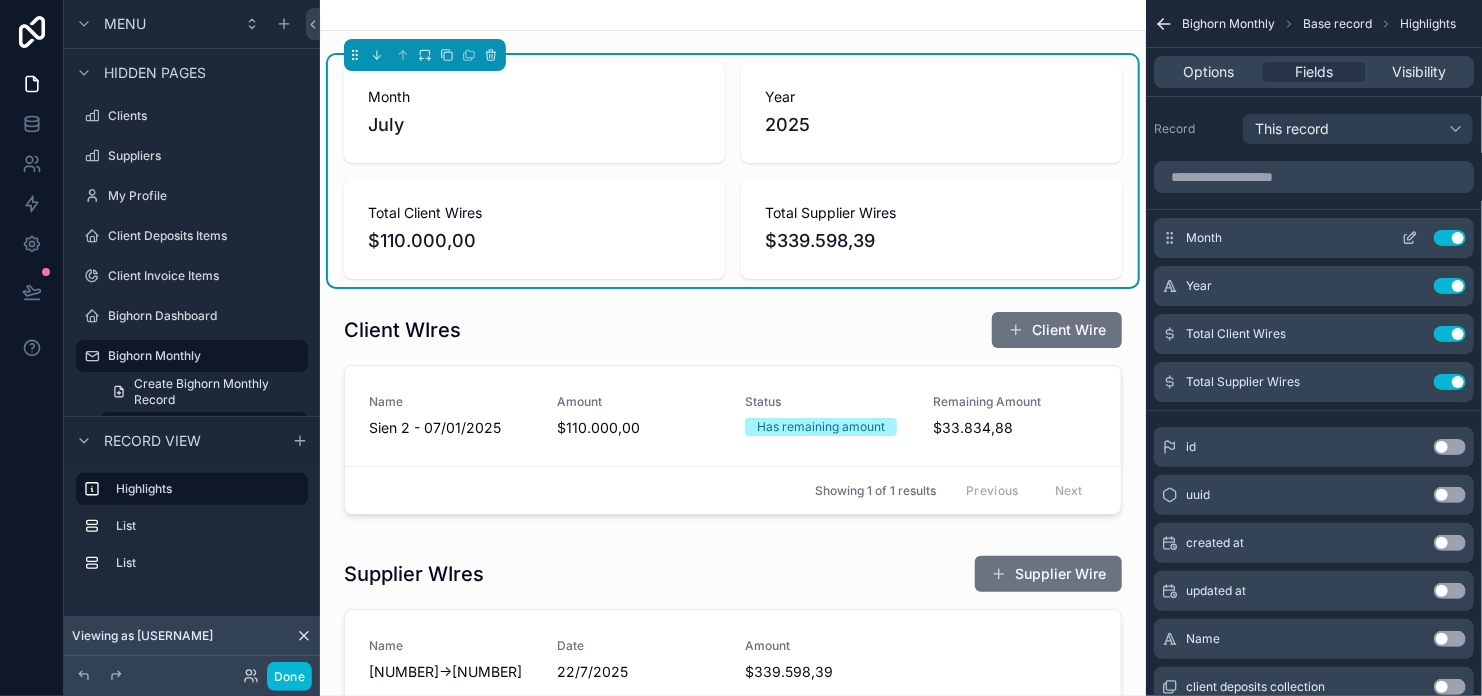 click on "Month Use setting" at bounding box center [1314, 238] 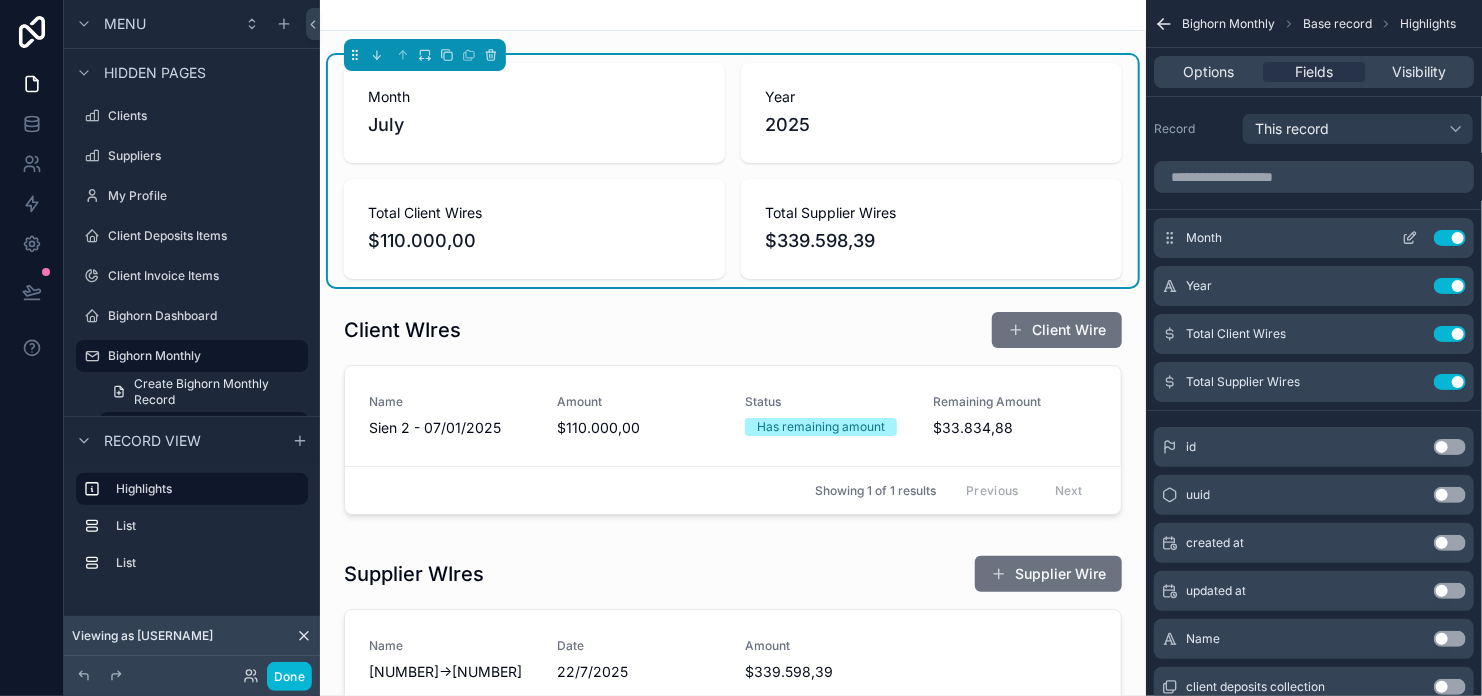 click 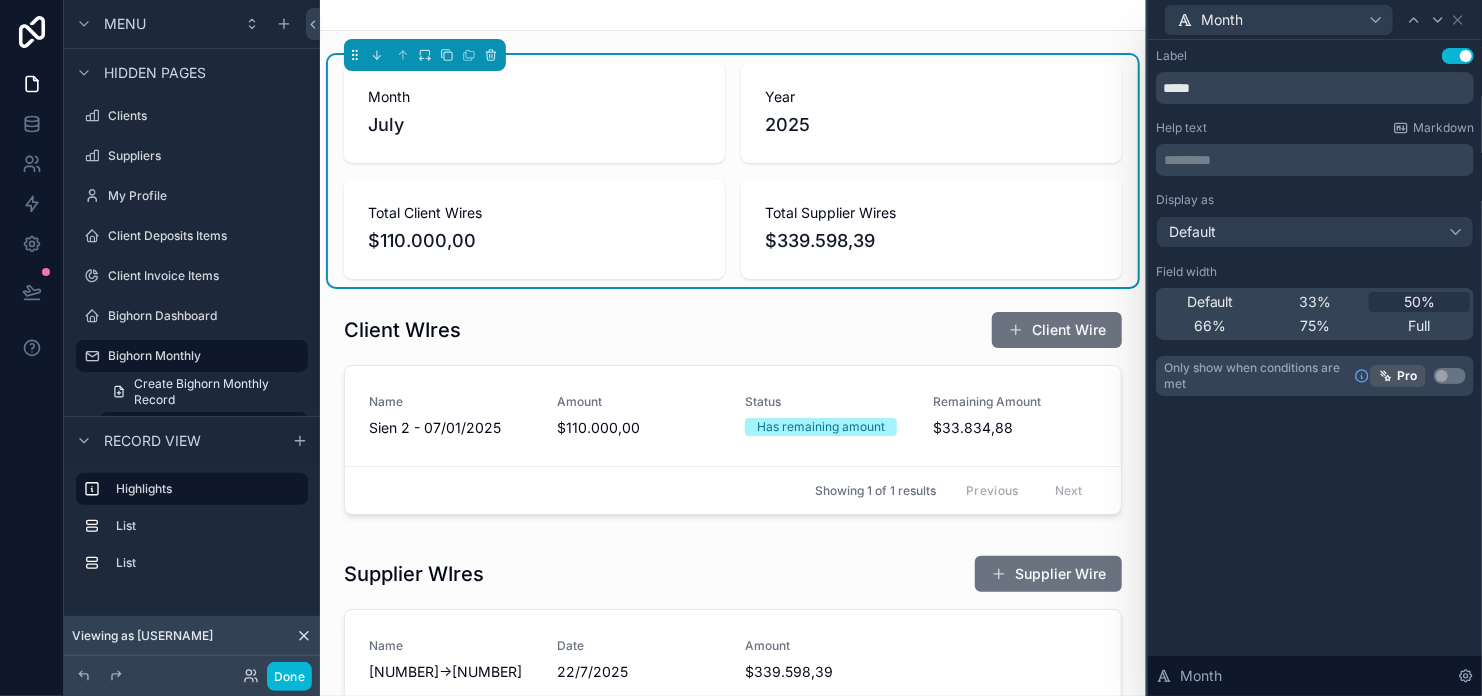 click on "Use setting" at bounding box center [1458, 56] 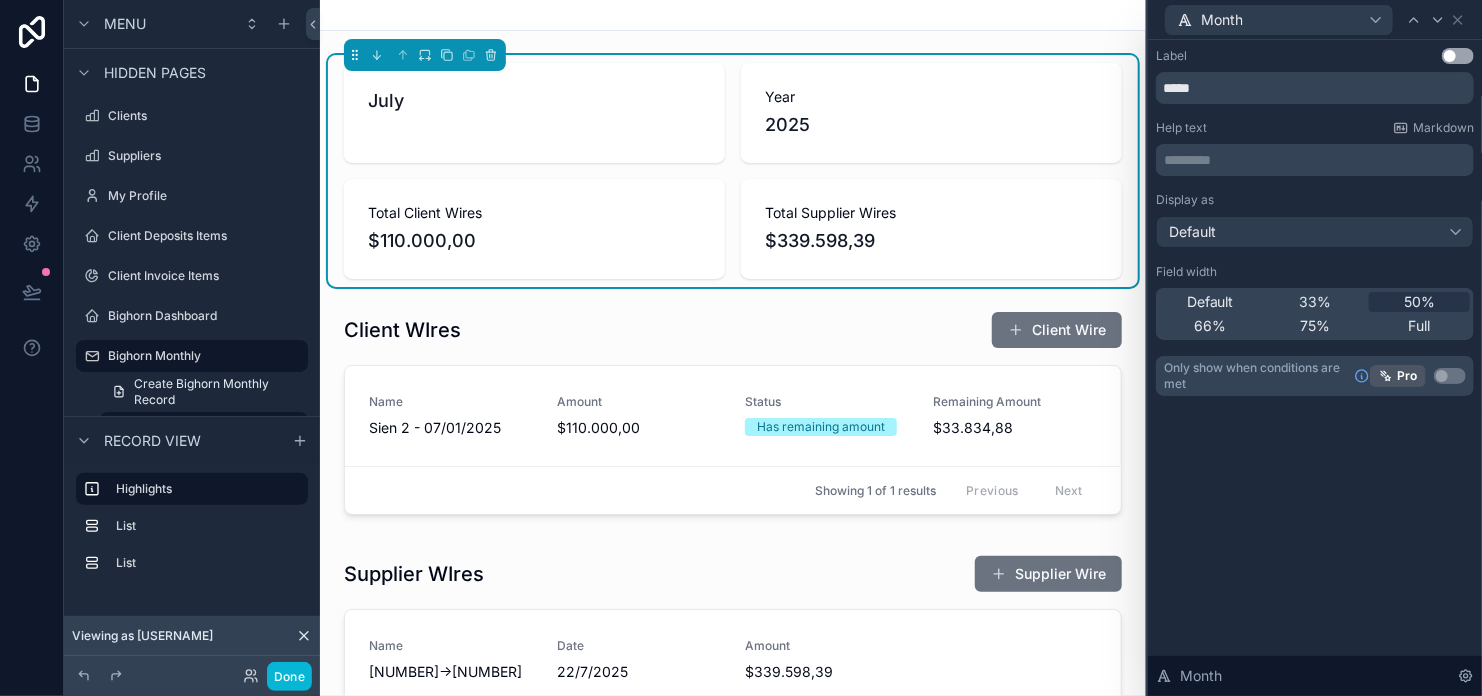 click on "Use setting" at bounding box center [1458, 56] 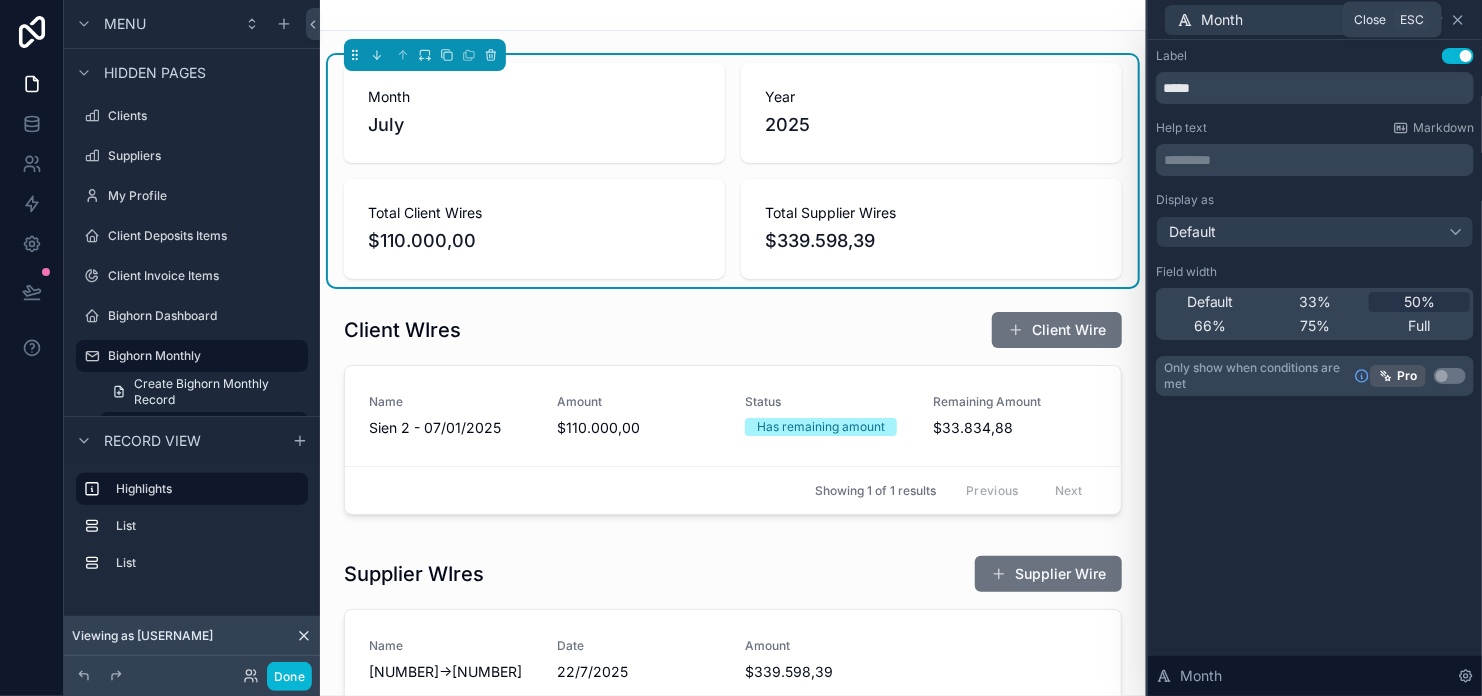 click 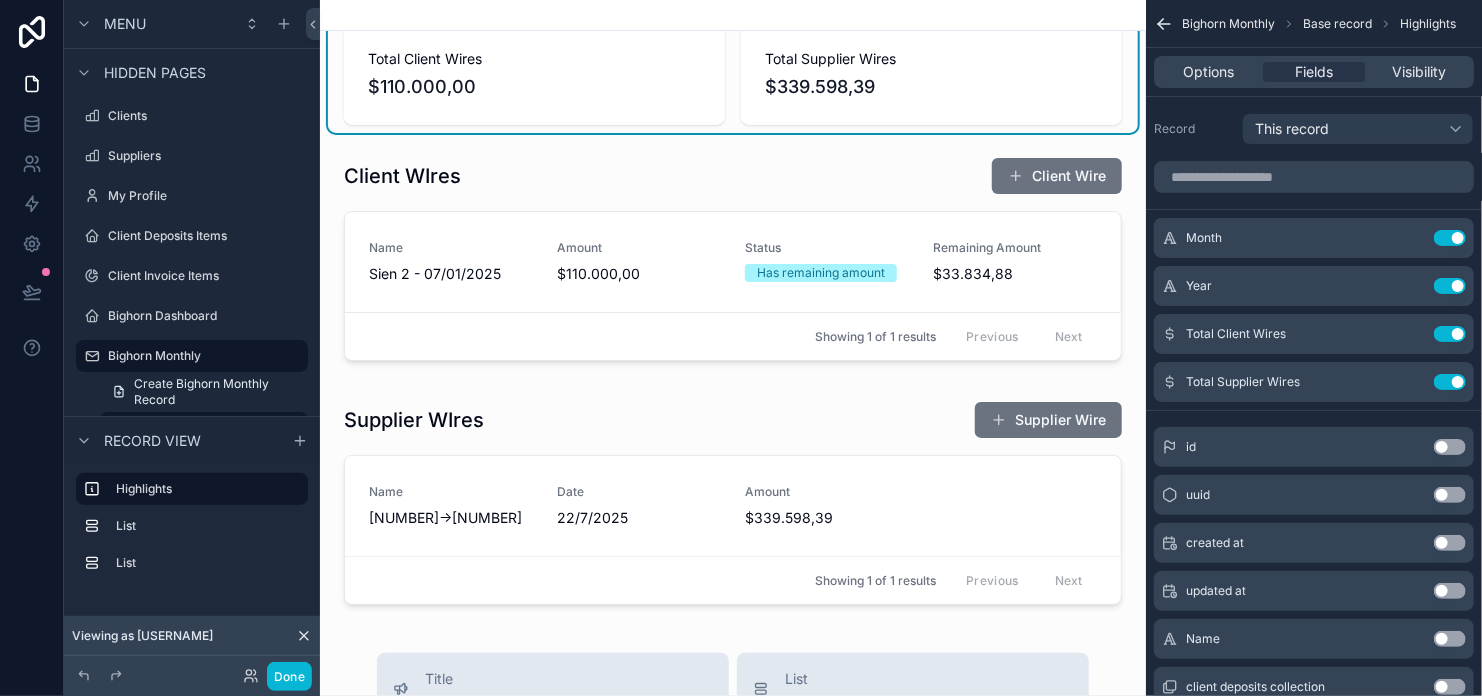 scroll, scrollTop: 0, scrollLeft: 0, axis: both 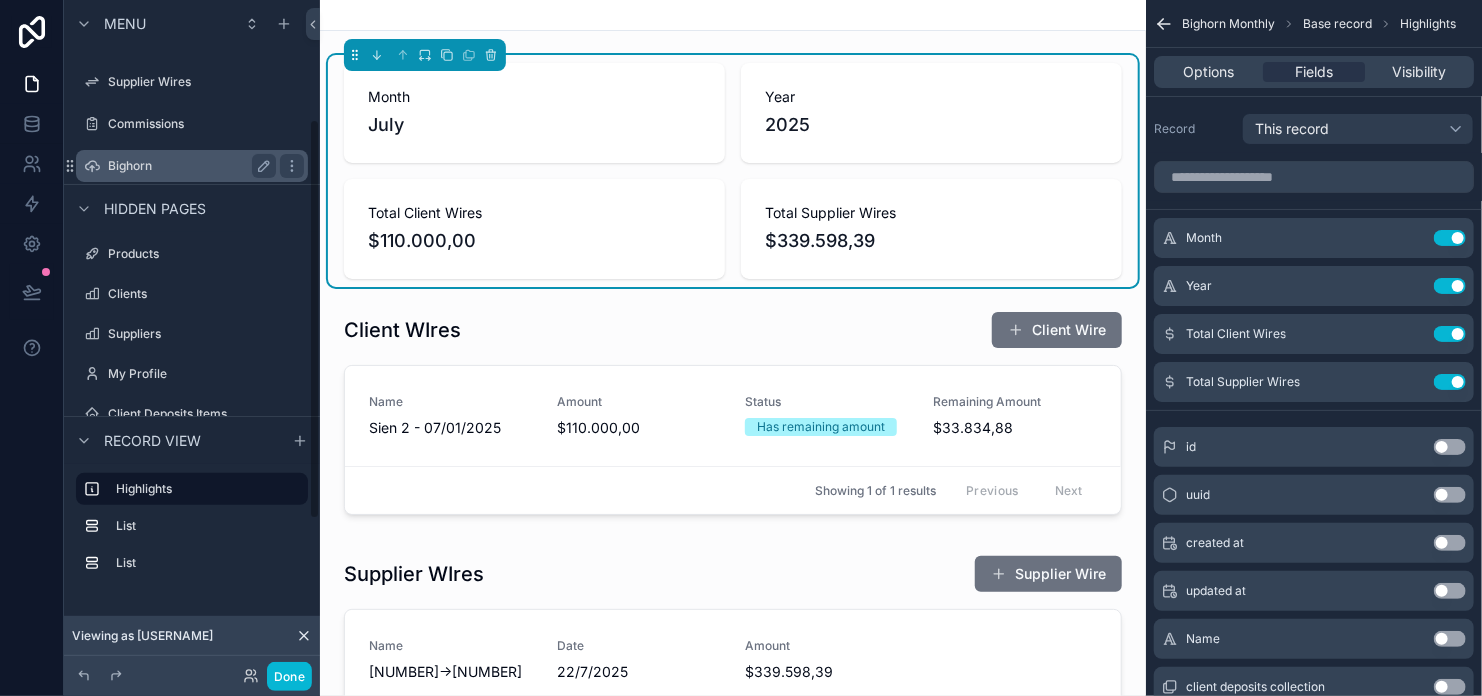 click on "Bighorn" at bounding box center [192, 166] 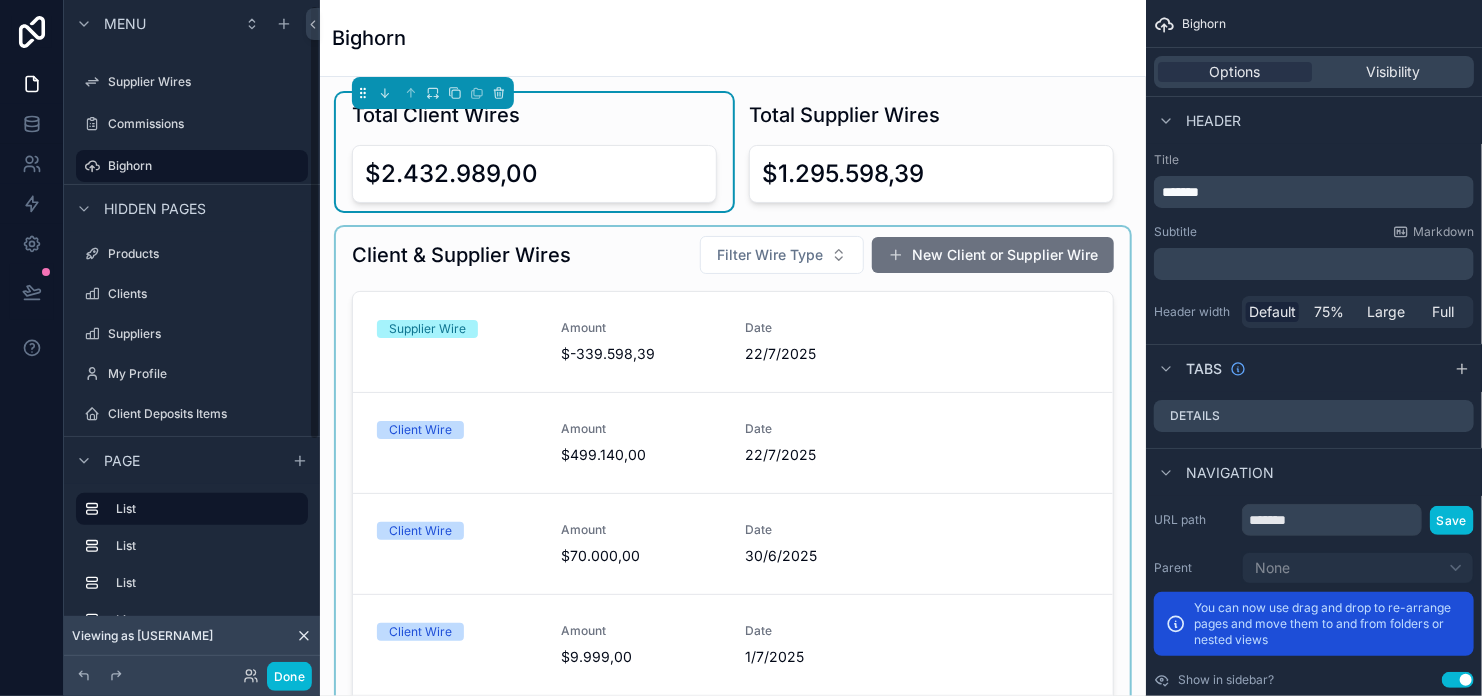 scroll, scrollTop: 8, scrollLeft: 0, axis: vertical 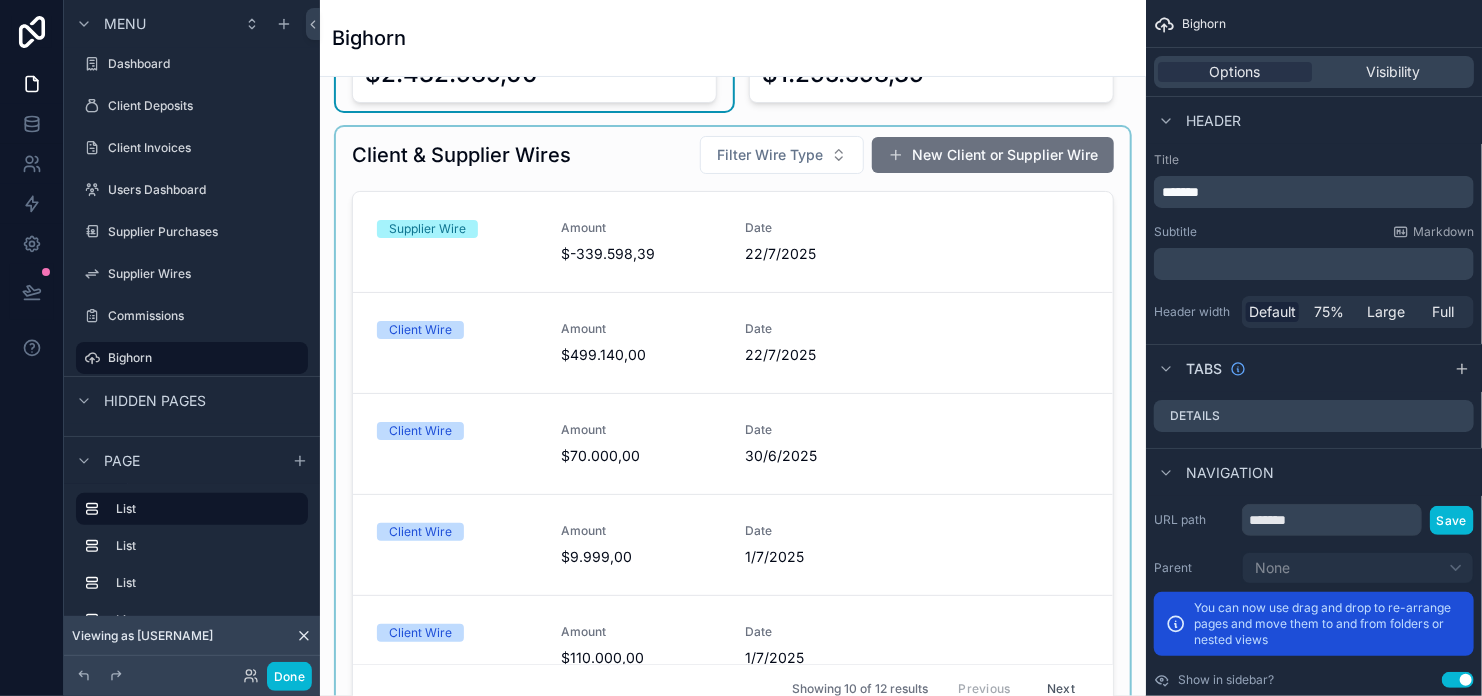 click at bounding box center [733, 428] 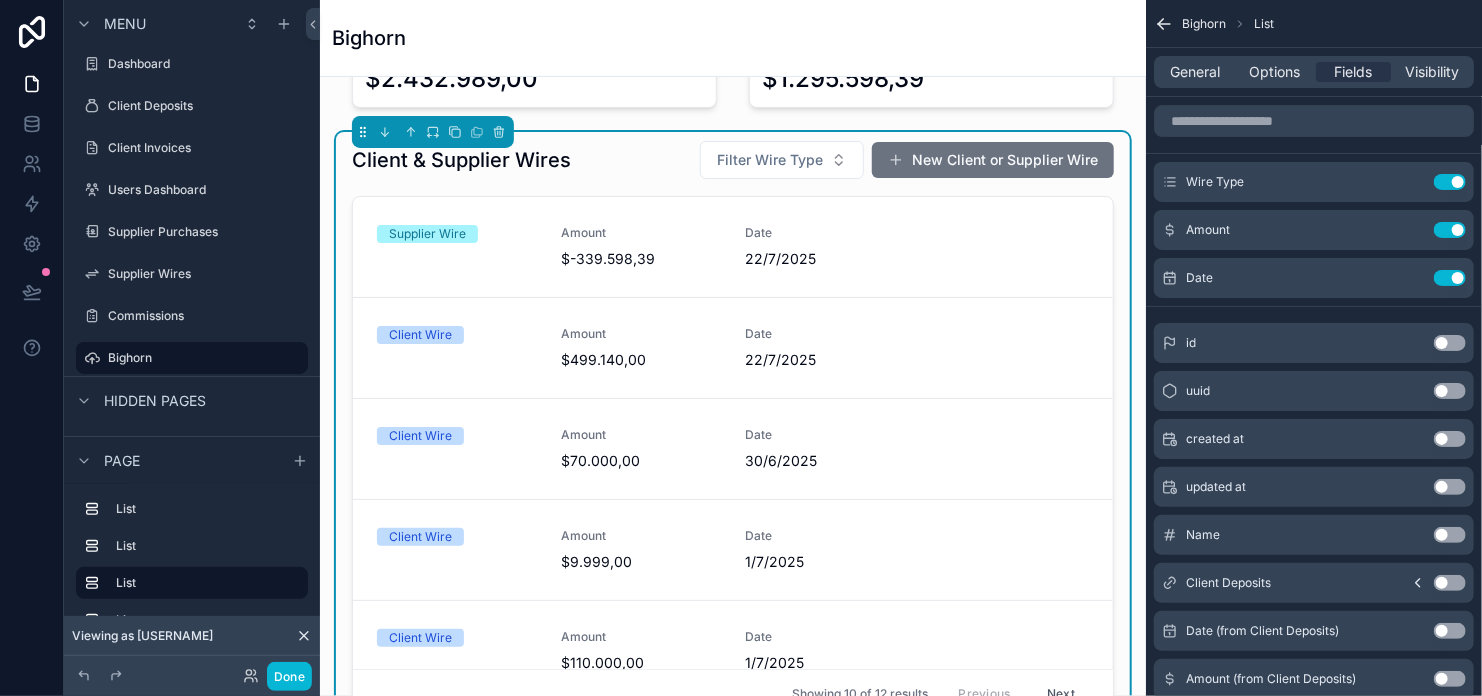 scroll, scrollTop: 200, scrollLeft: 0, axis: vertical 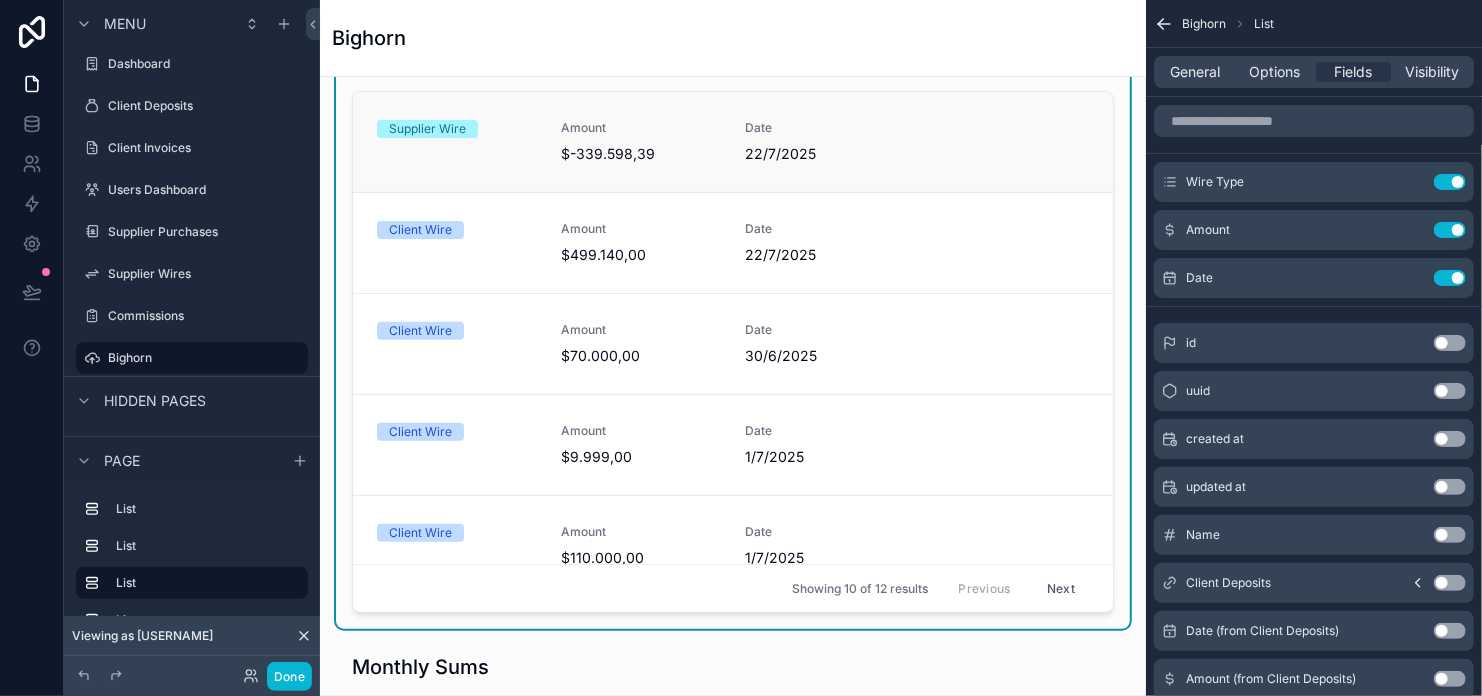 click on "$-339.598,39" at bounding box center [641, 154] 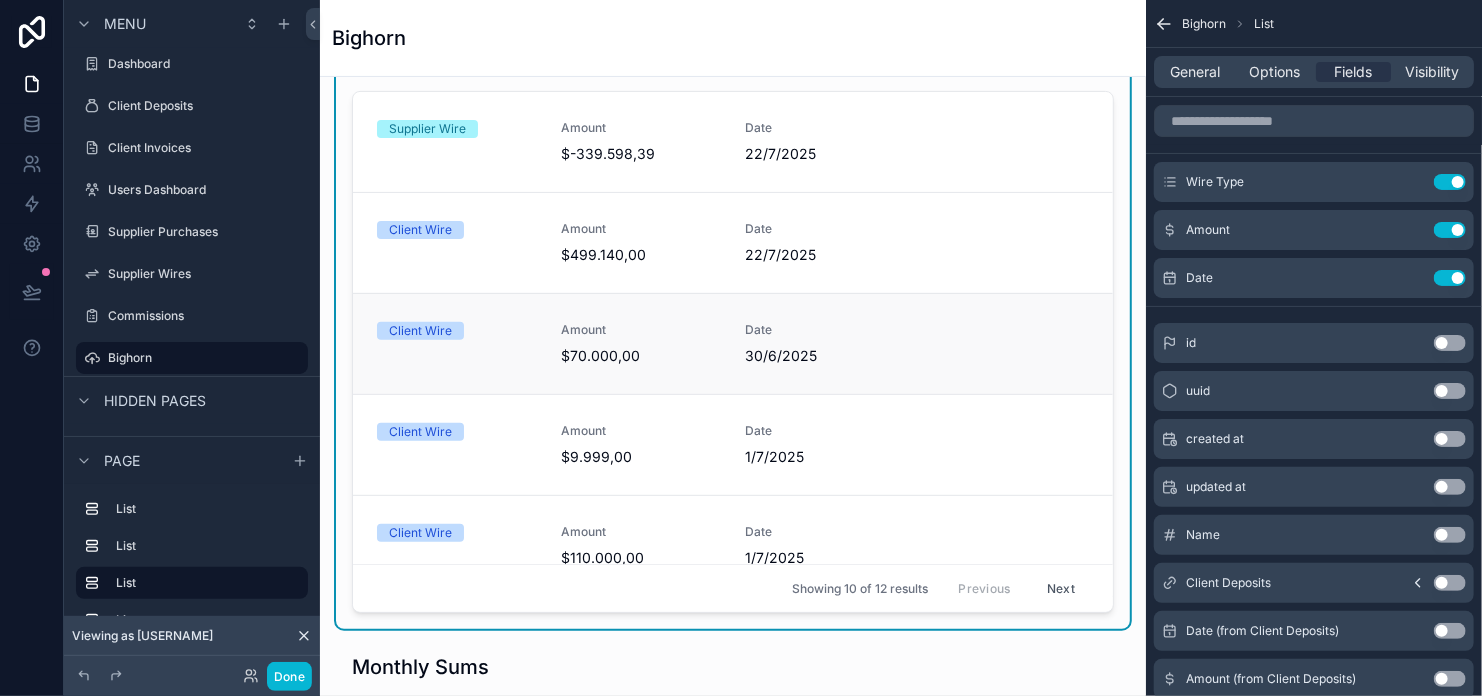 click on "Amount $[NUMBER],00" at bounding box center (641, 344) 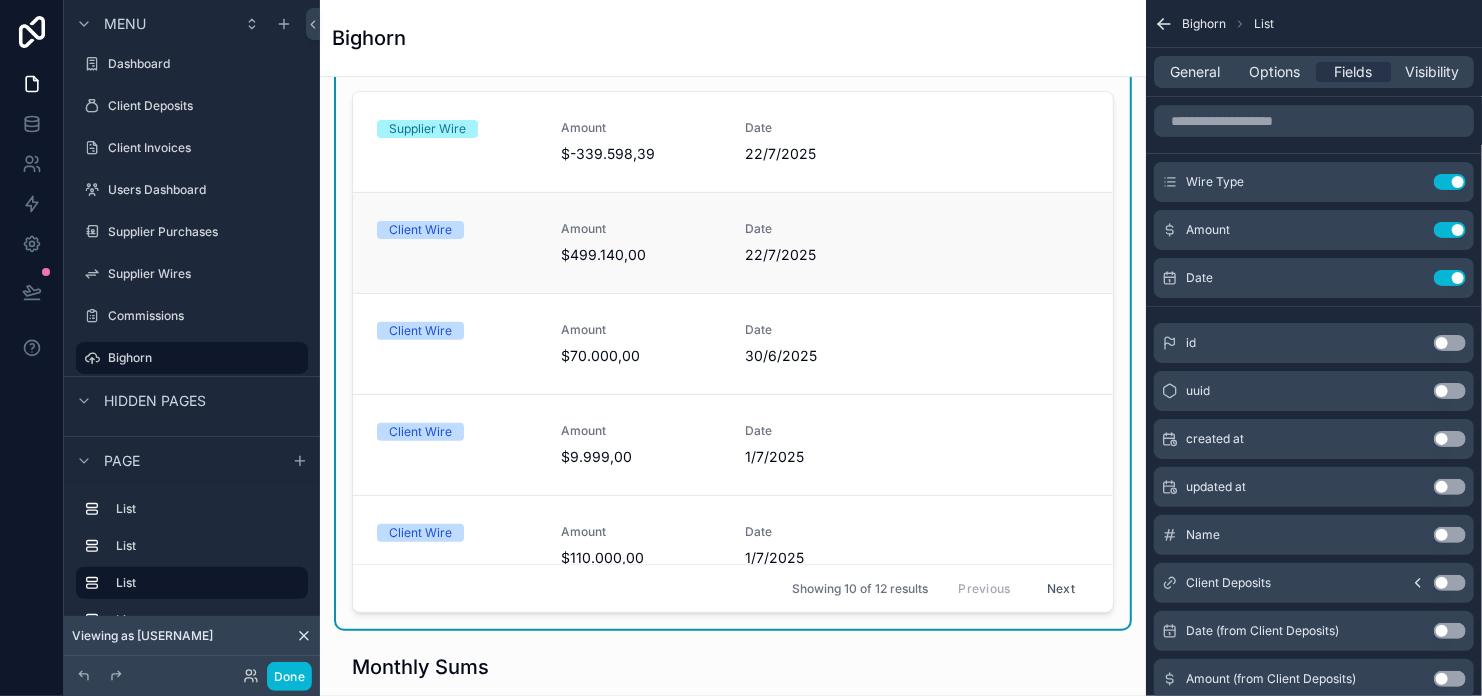 click on "$499.140,00" at bounding box center [641, 255] 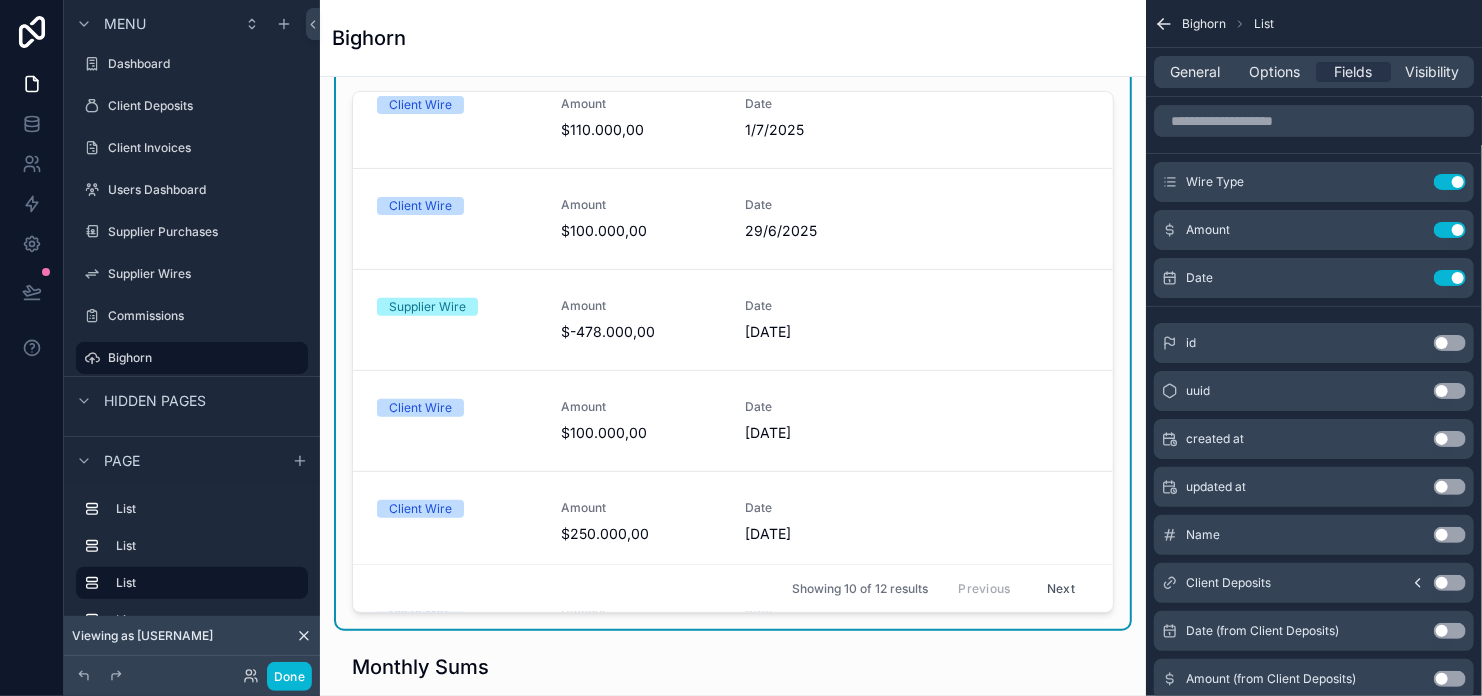 scroll, scrollTop: 533, scrollLeft: 0, axis: vertical 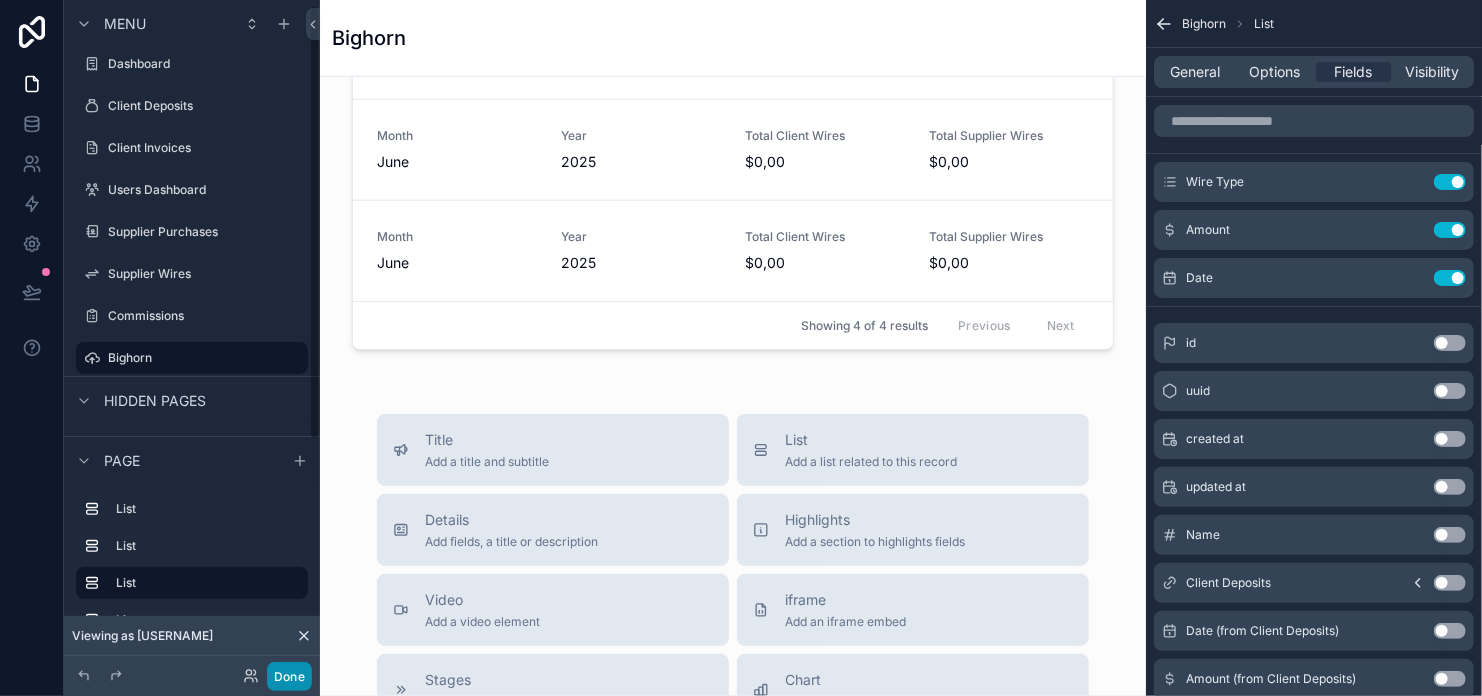 click on "Done" at bounding box center [289, 676] 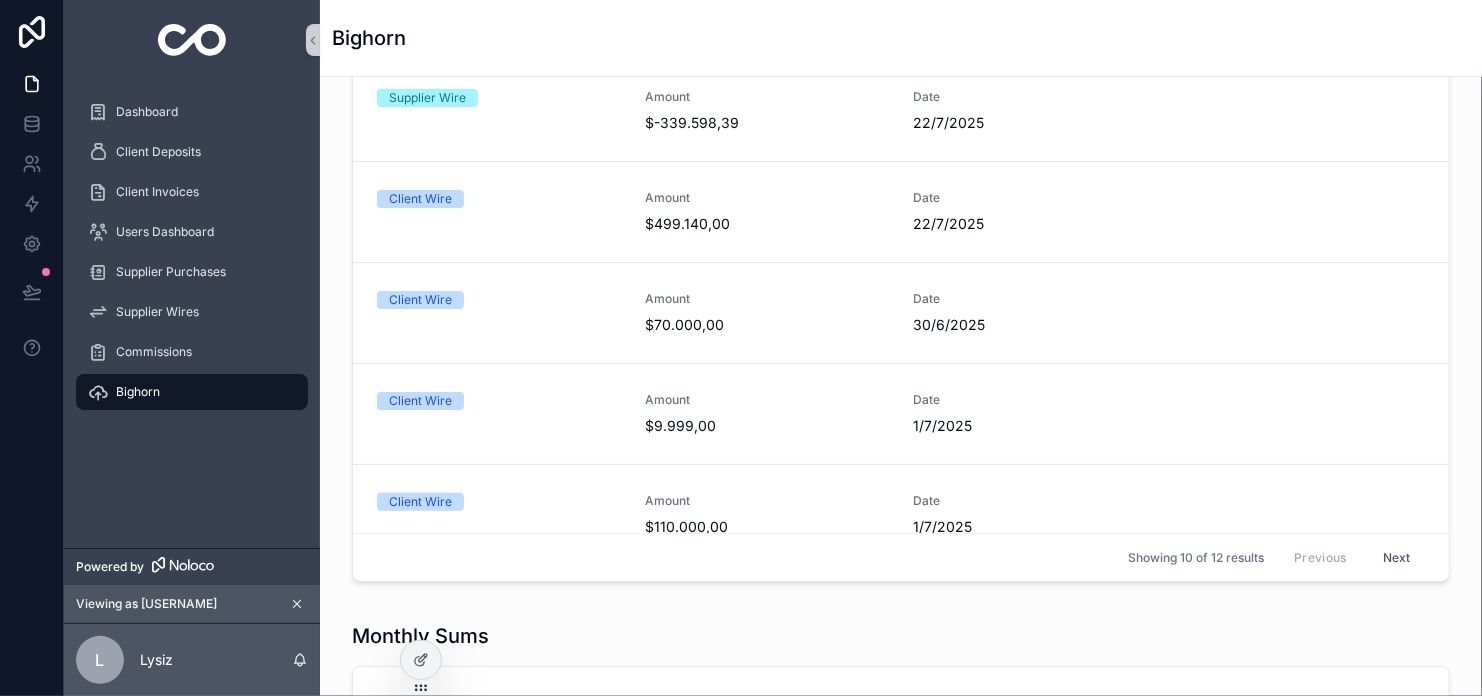 scroll, scrollTop: 0, scrollLeft: 0, axis: both 